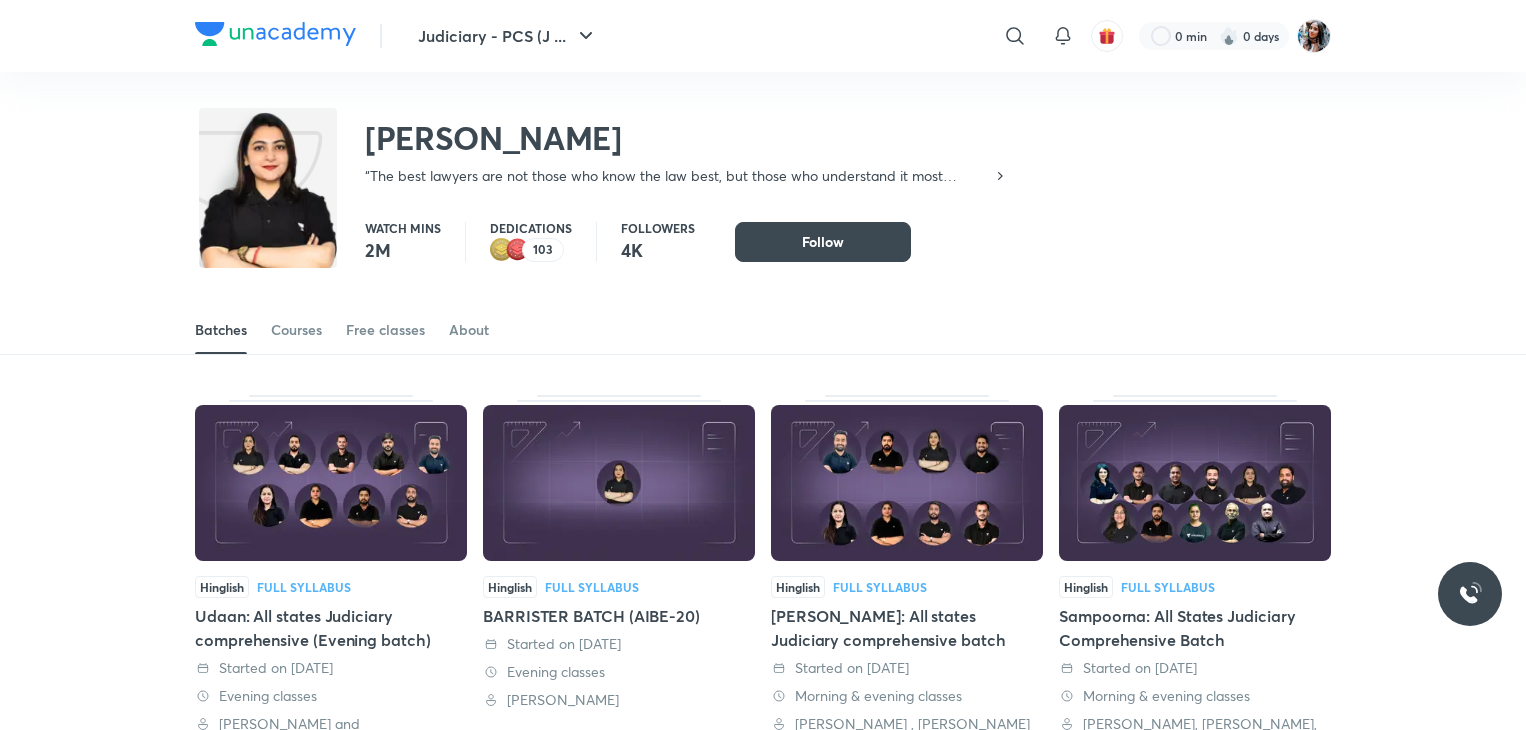 scroll, scrollTop: 0, scrollLeft: 0, axis: both 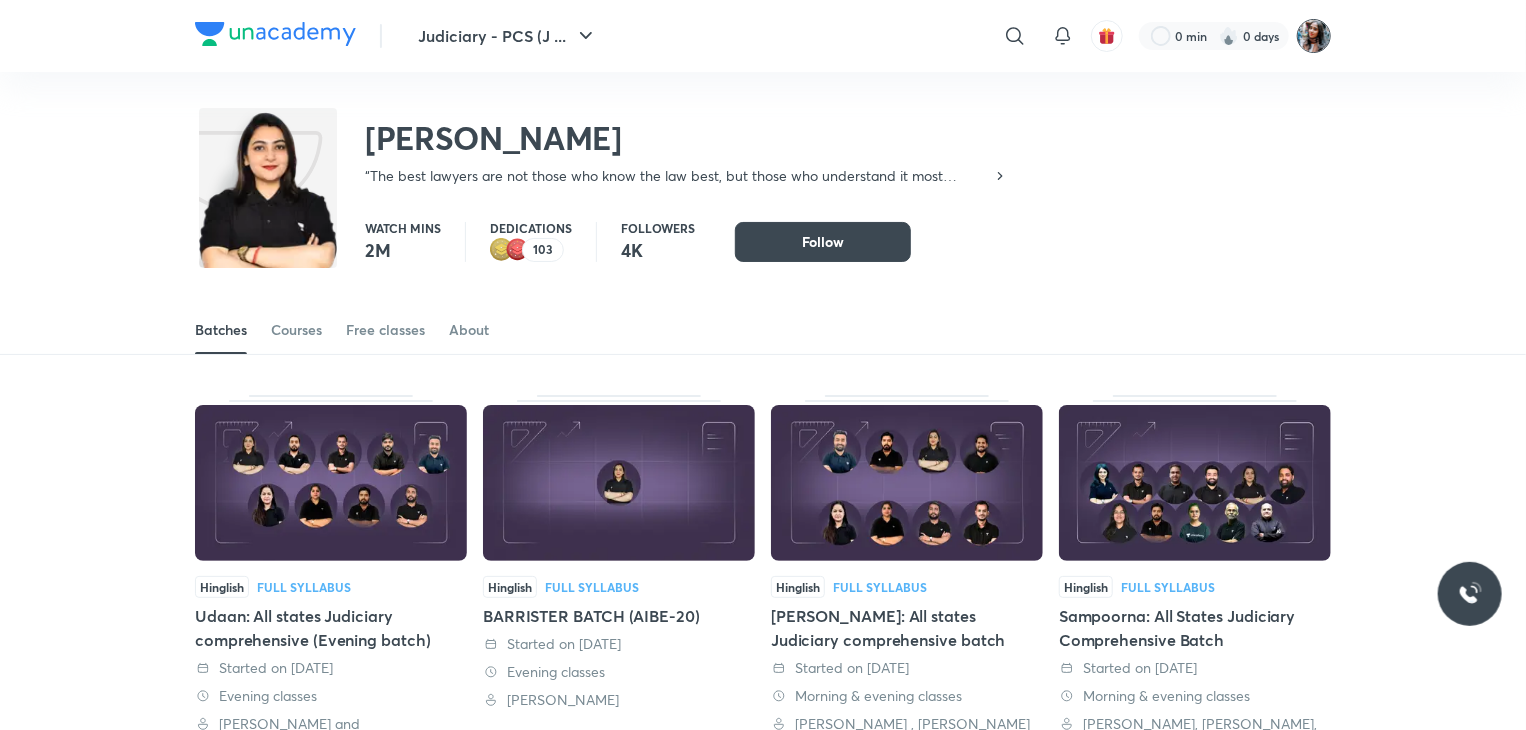 click at bounding box center (1314, 36) 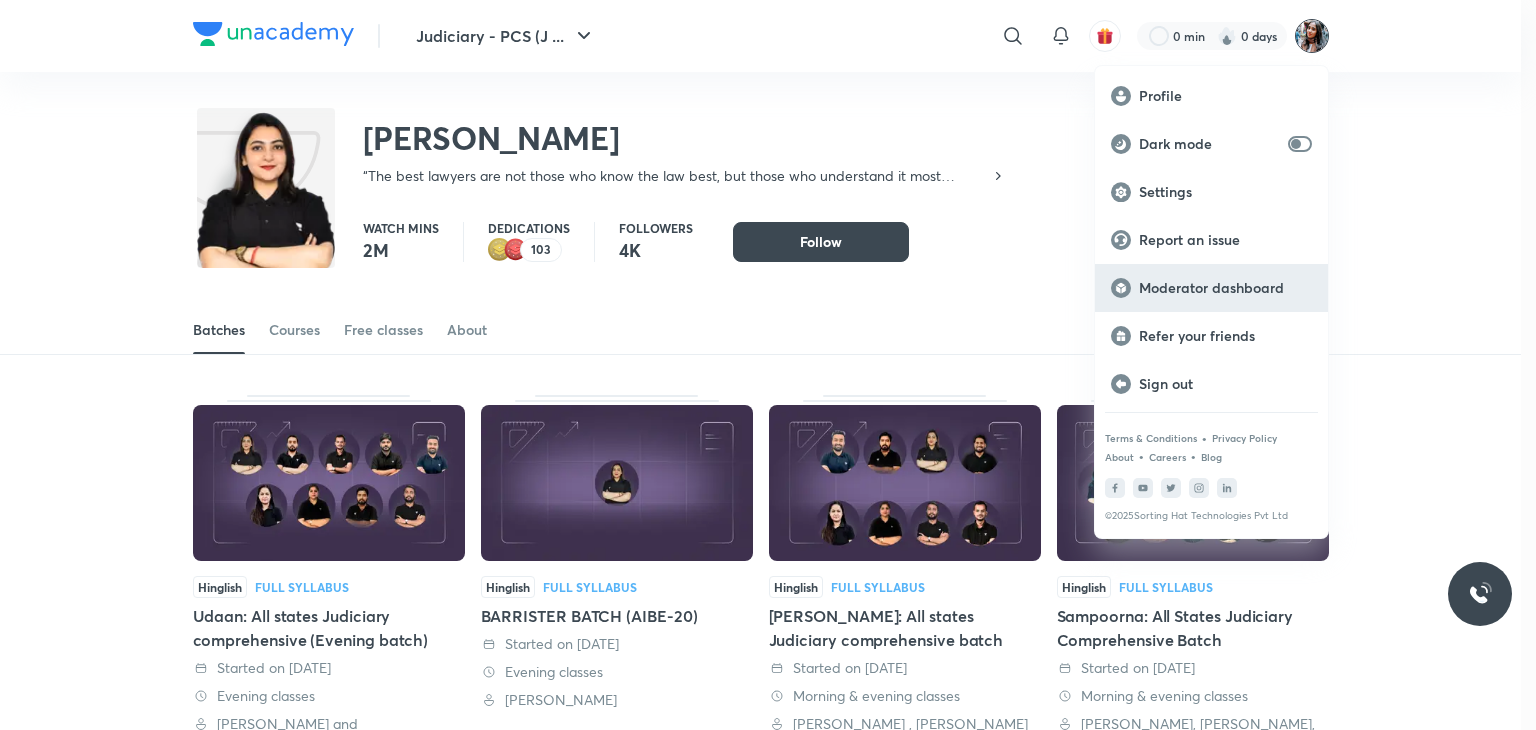 click on "Moderator dashboard" at bounding box center (1225, 288) 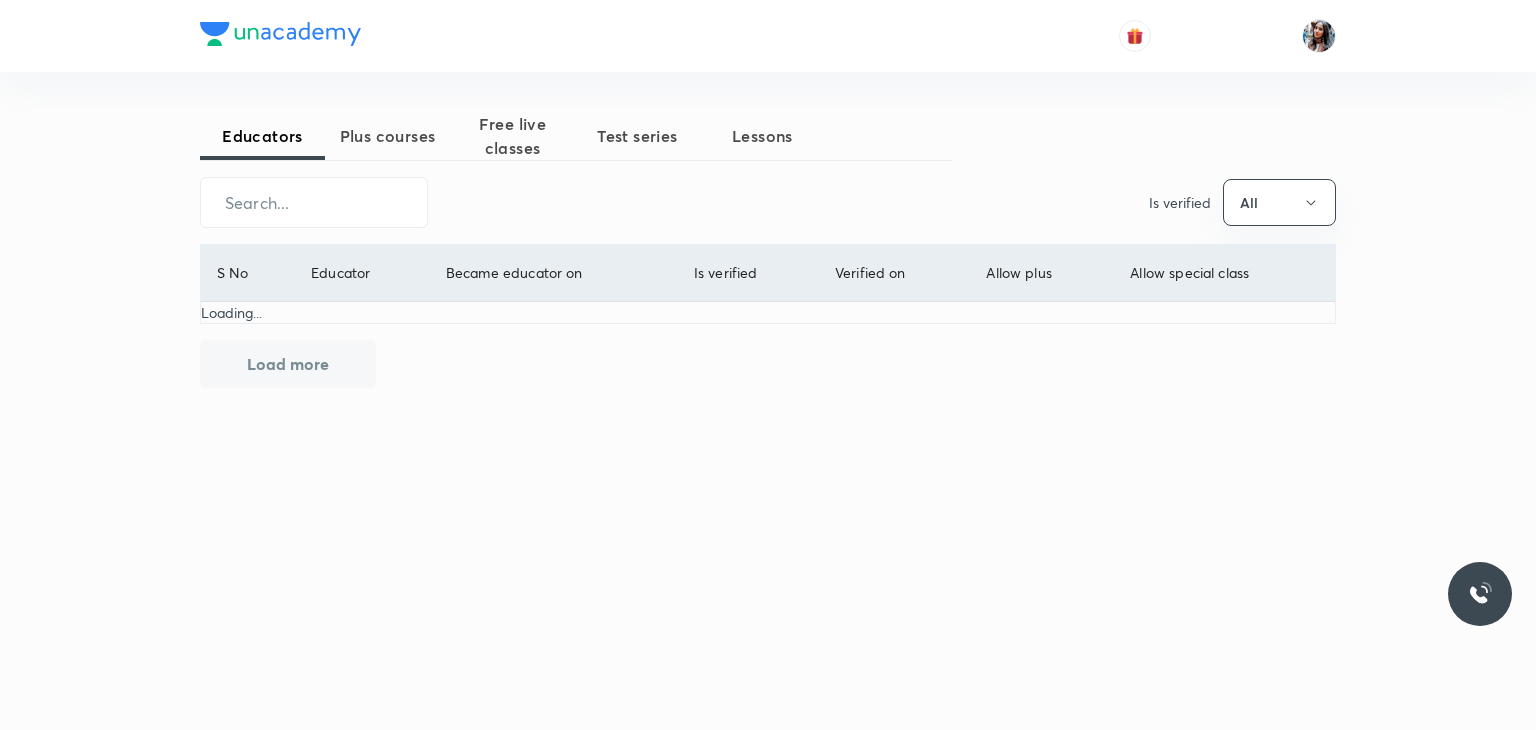 scroll, scrollTop: 0, scrollLeft: 0, axis: both 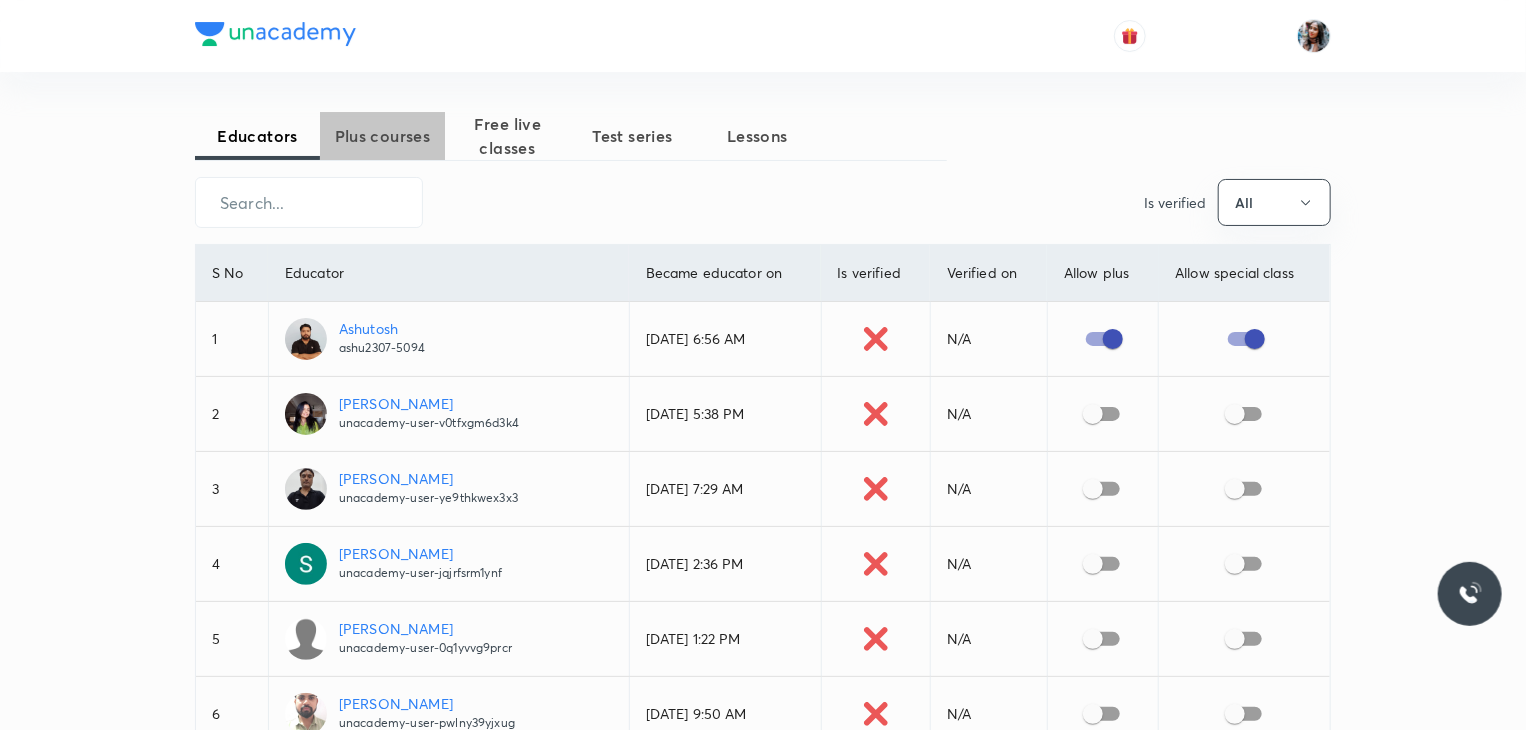 click on "Plus courses" at bounding box center (382, 136) 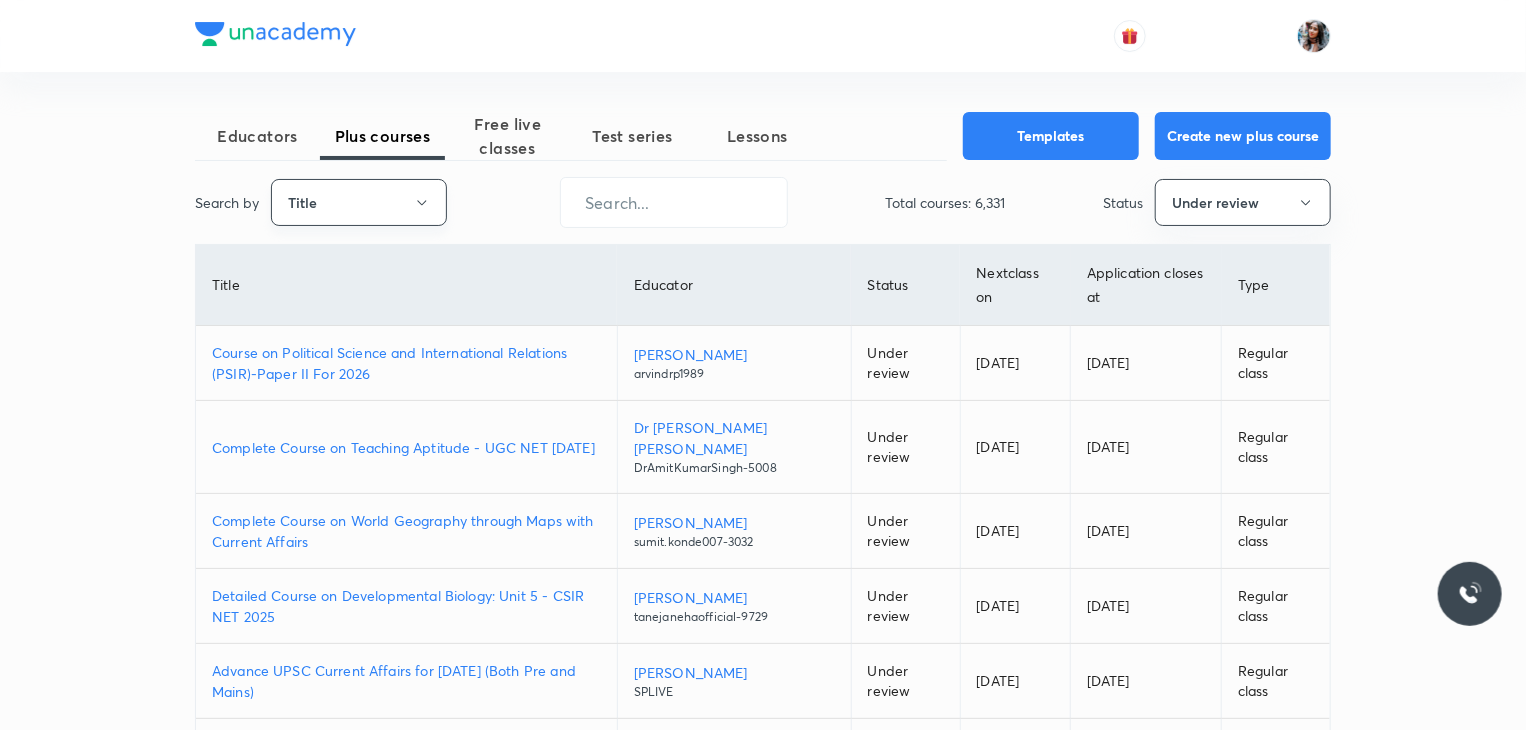 click on "Title" at bounding box center (359, 202) 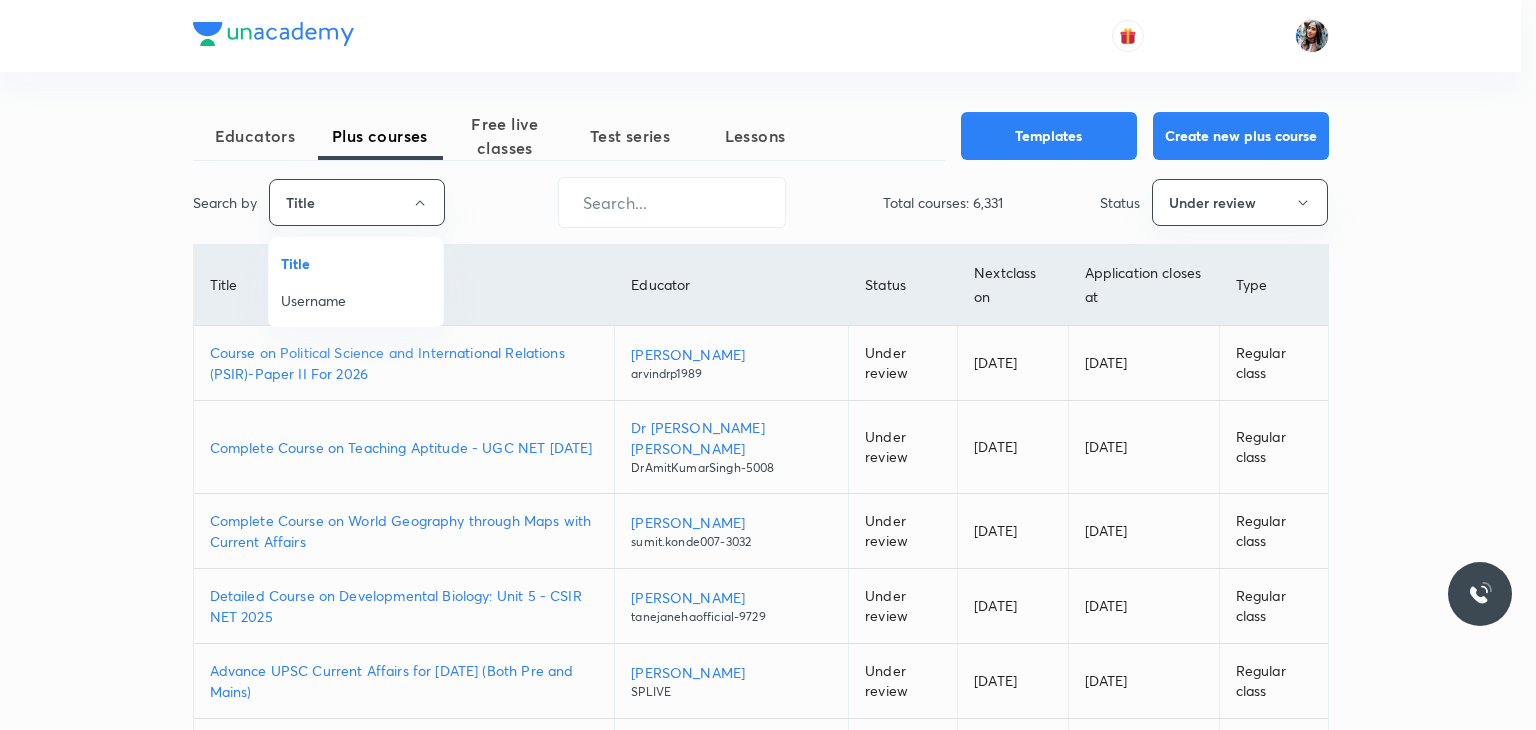 click on "Username" at bounding box center (356, 300) 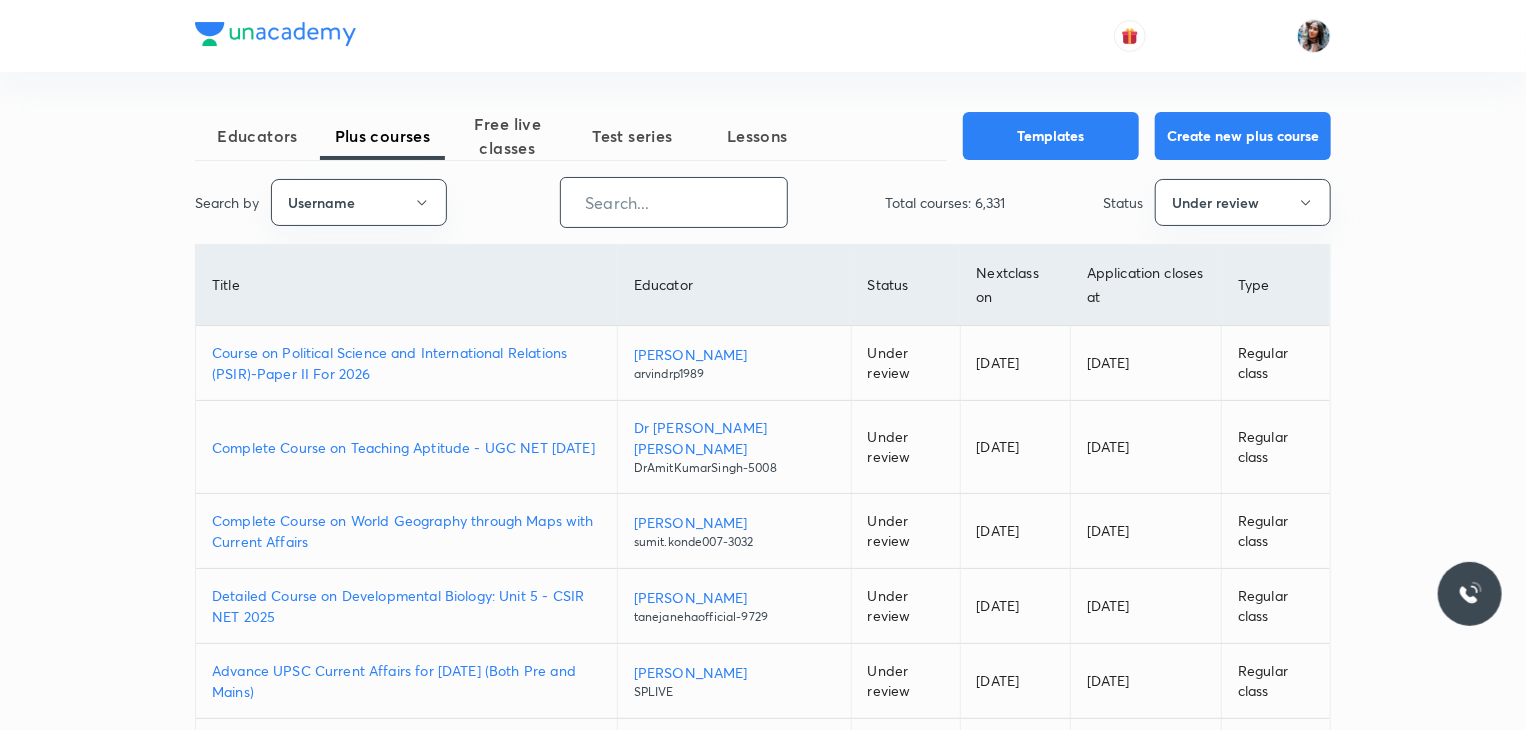 click at bounding box center (674, 202) 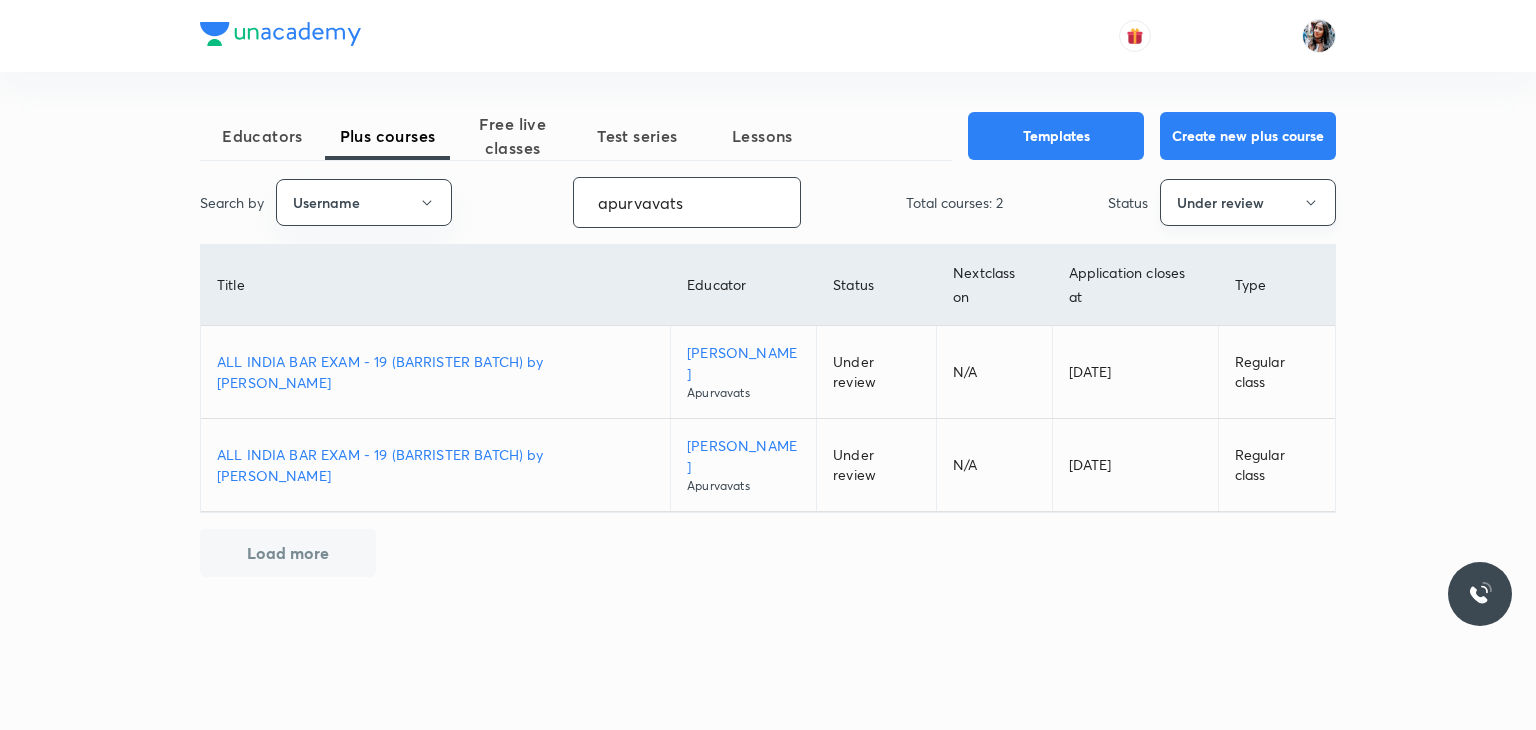 type on "apurvavats" 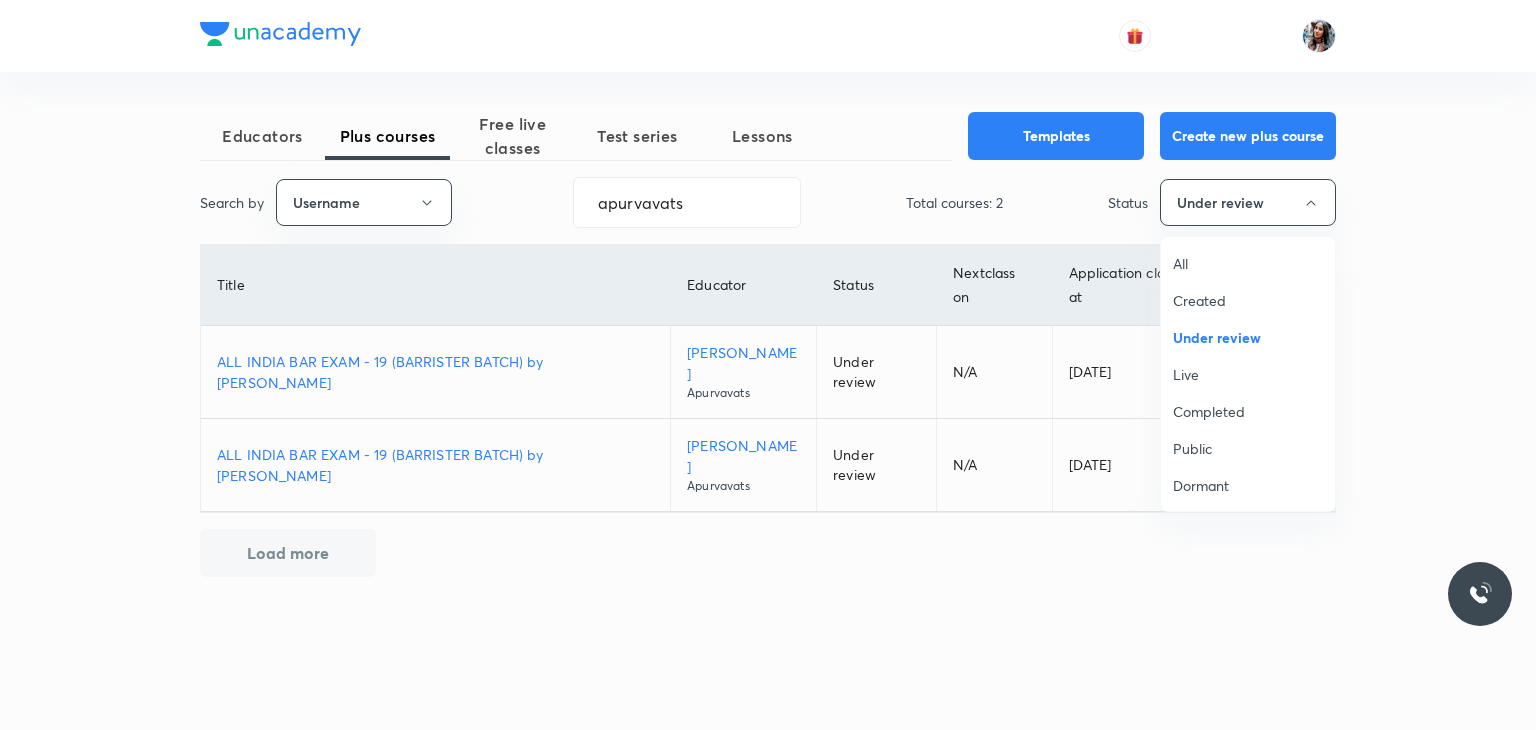 click on "All" at bounding box center (1248, 263) 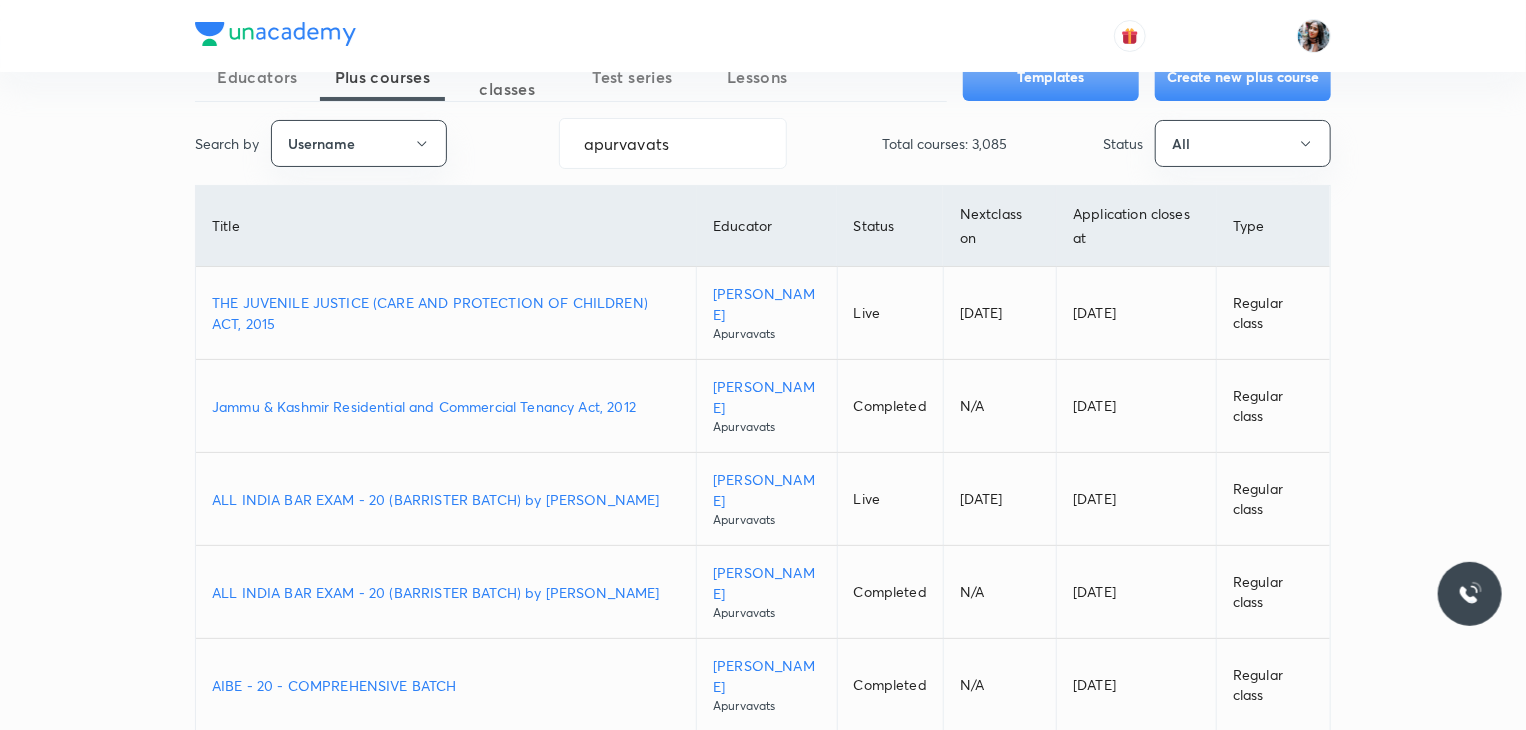 scroll, scrollTop: 60, scrollLeft: 0, axis: vertical 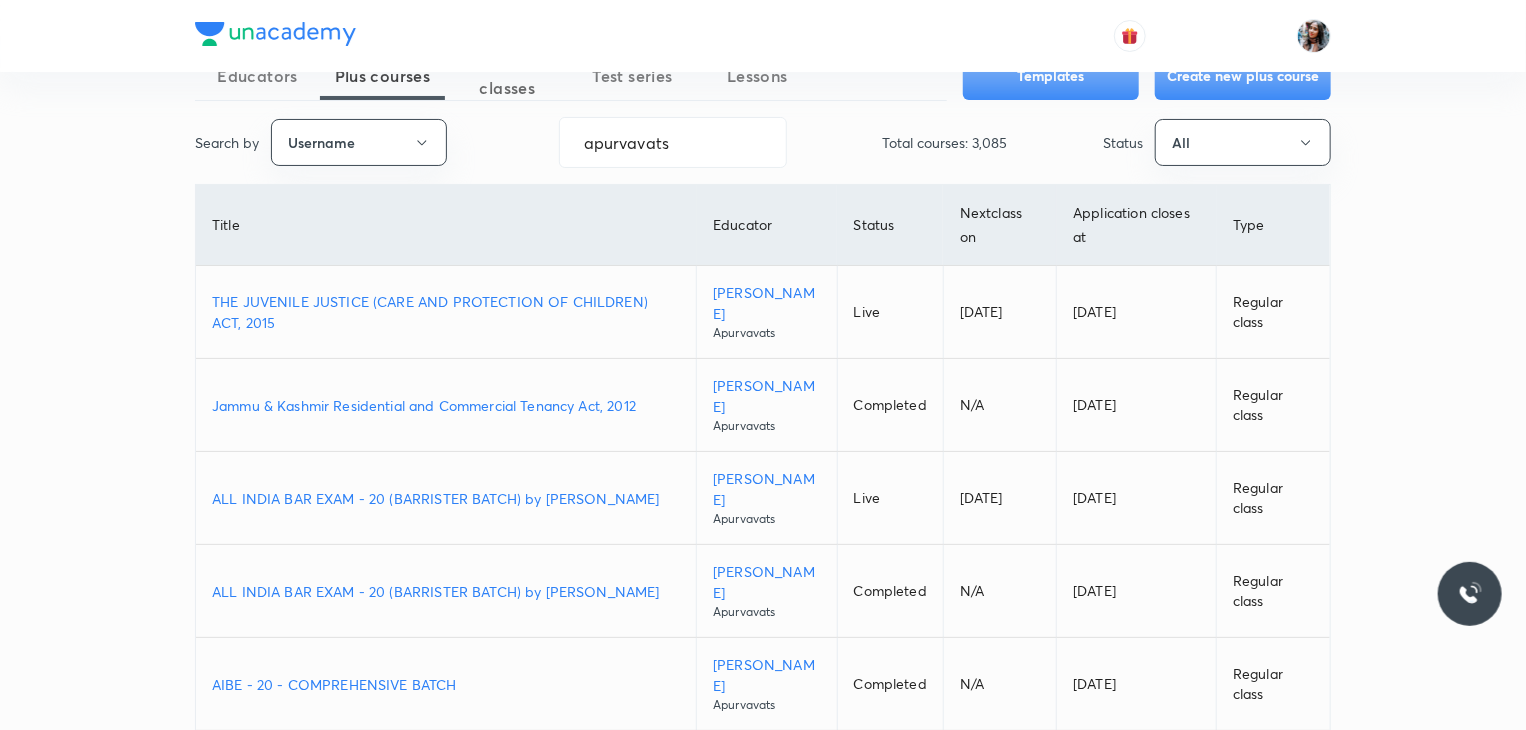 click on "ALL INDIA BAR EXAM - 20 (BARRISTER BATCH) by [PERSON_NAME]" at bounding box center (446, 498) 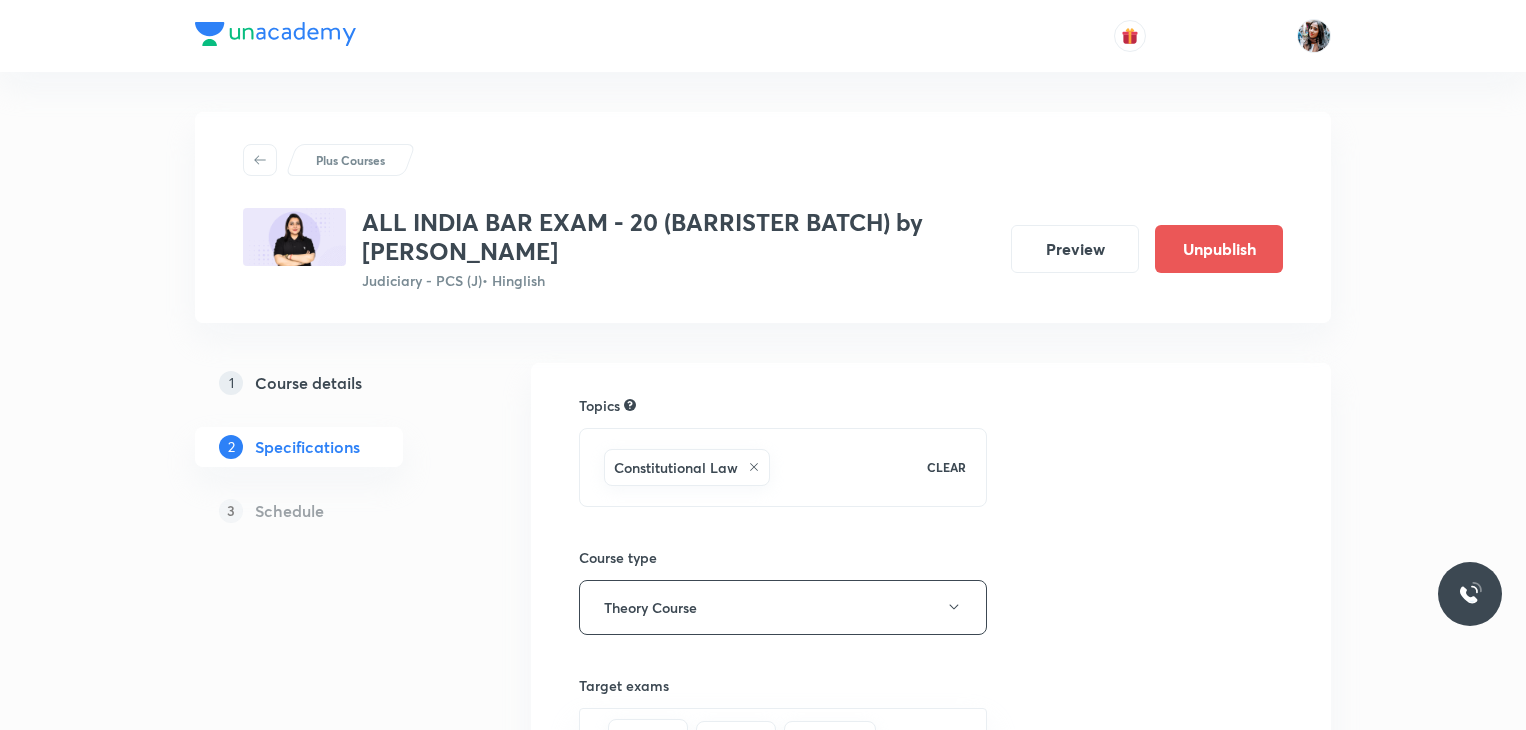 scroll, scrollTop: 0, scrollLeft: 0, axis: both 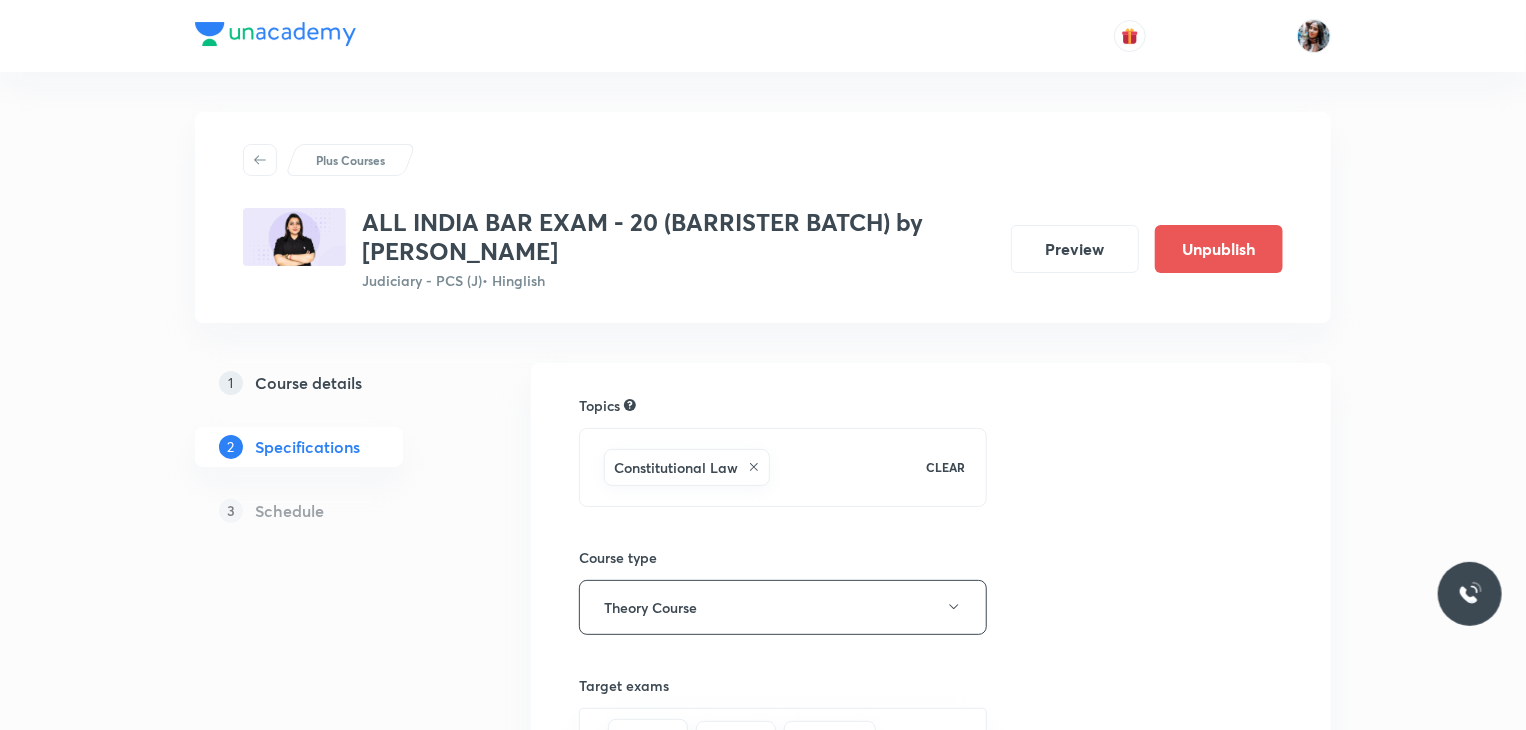 click on "Course details" at bounding box center (308, 383) 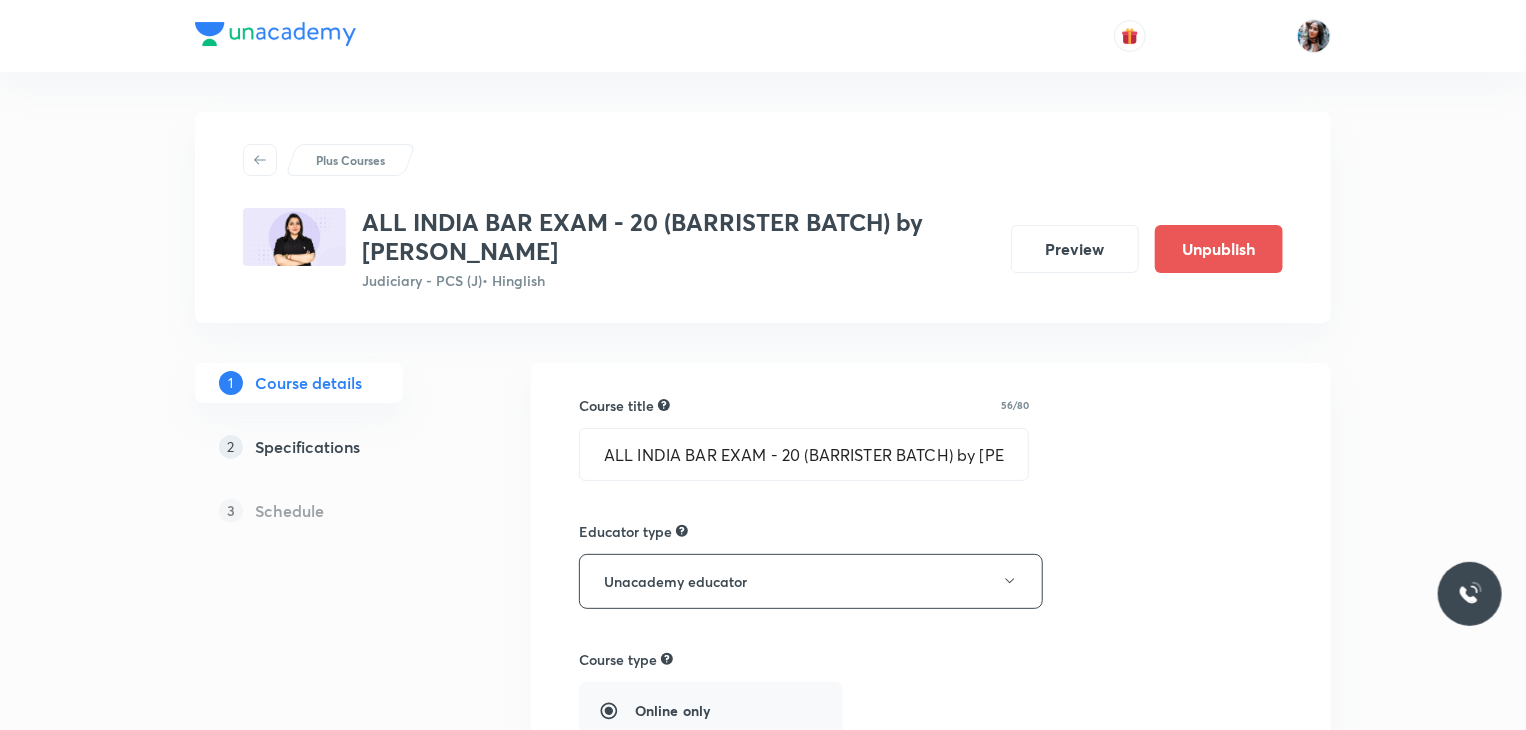click on "Specifications" at bounding box center (307, 447) 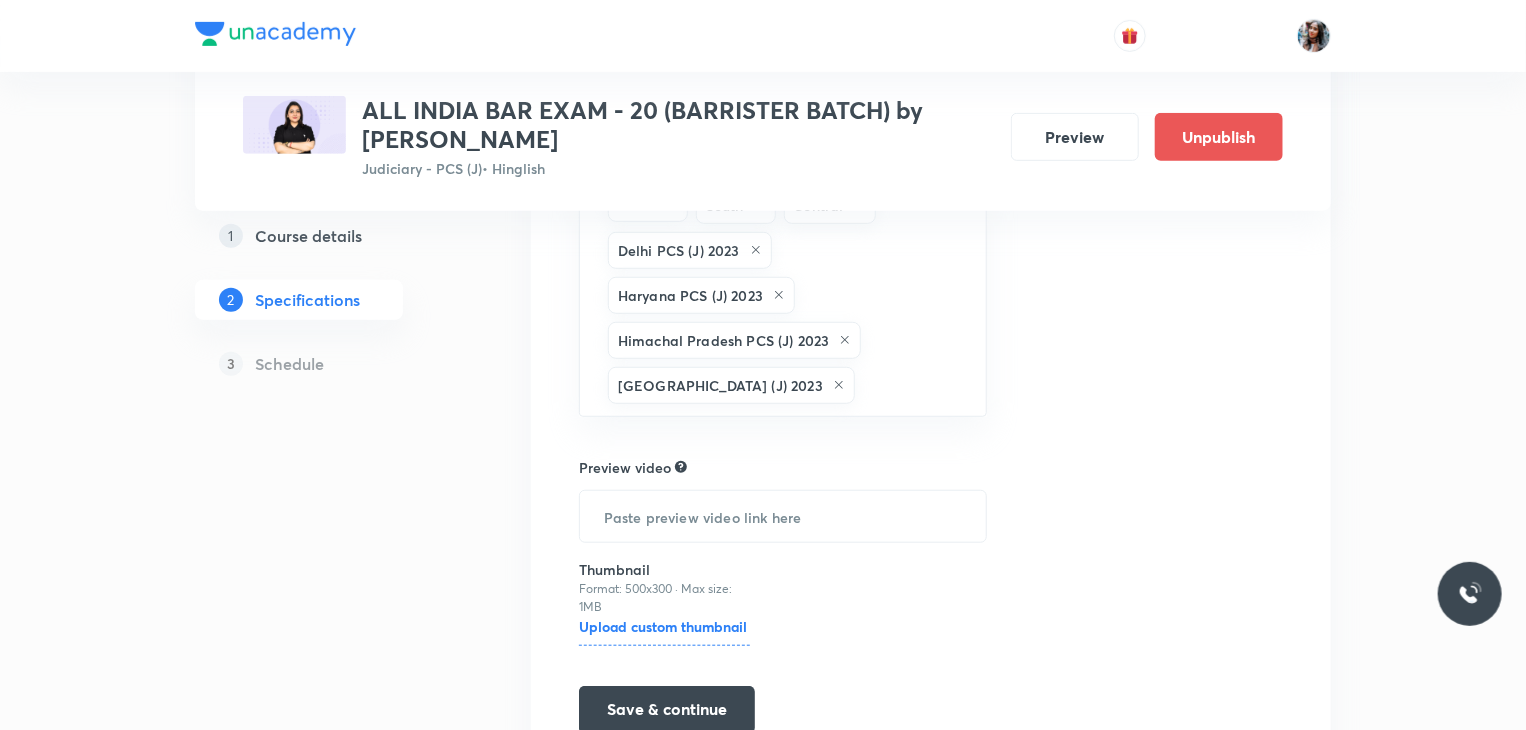 scroll, scrollTop: 629, scrollLeft: 0, axis: vertical 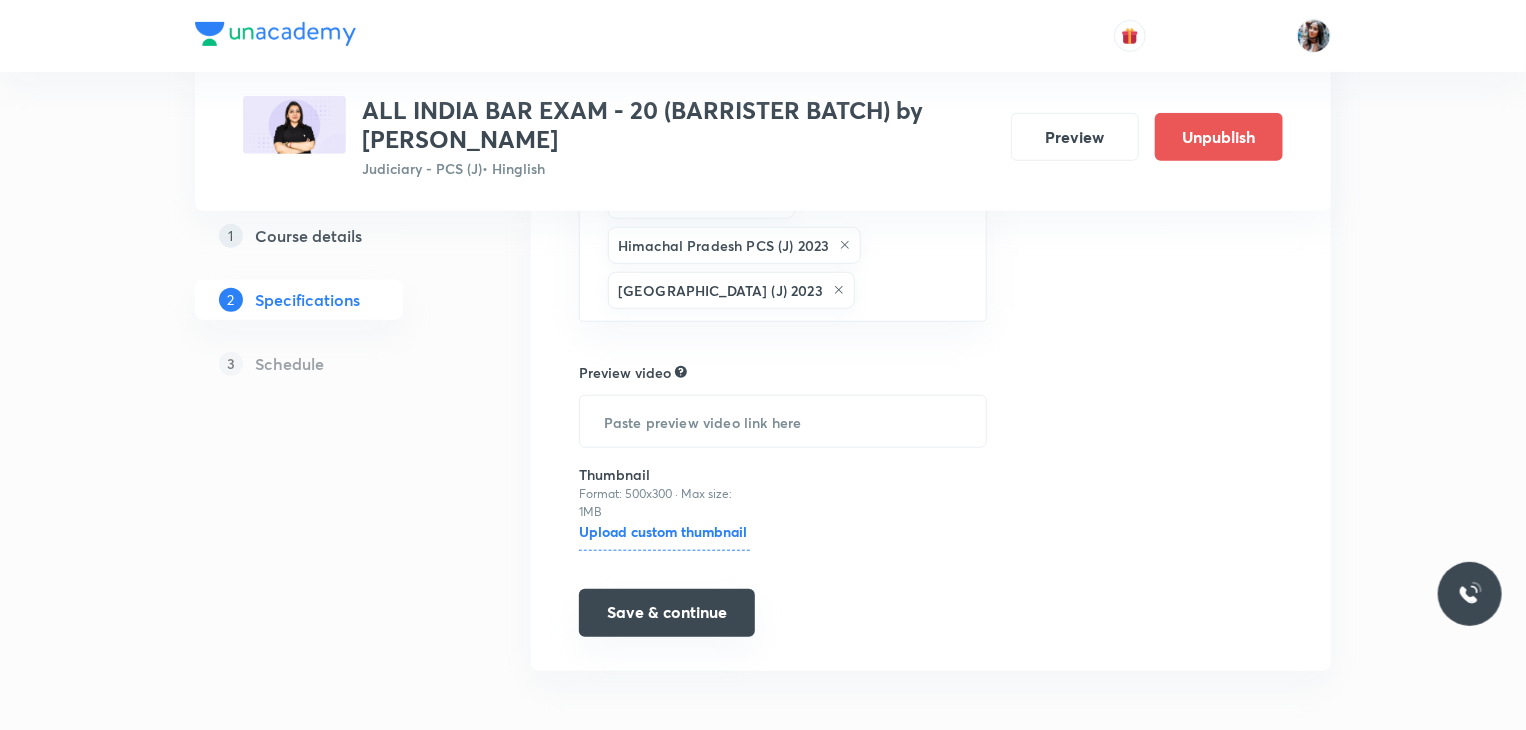 click on "Save & continue" at bounding box center [667, 613] 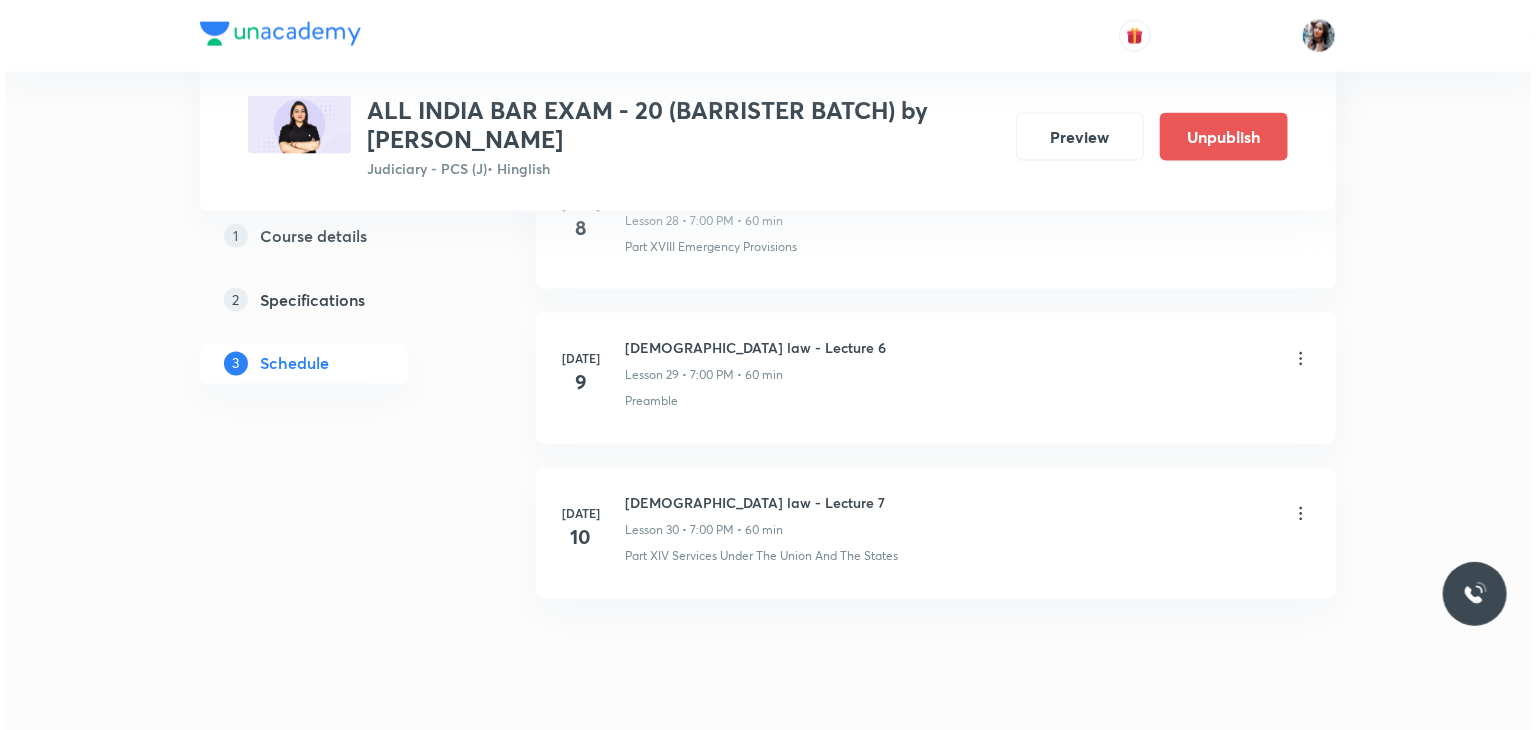 scroll, scrollTop: 5440, scrollLeft: 0, axis: vertical 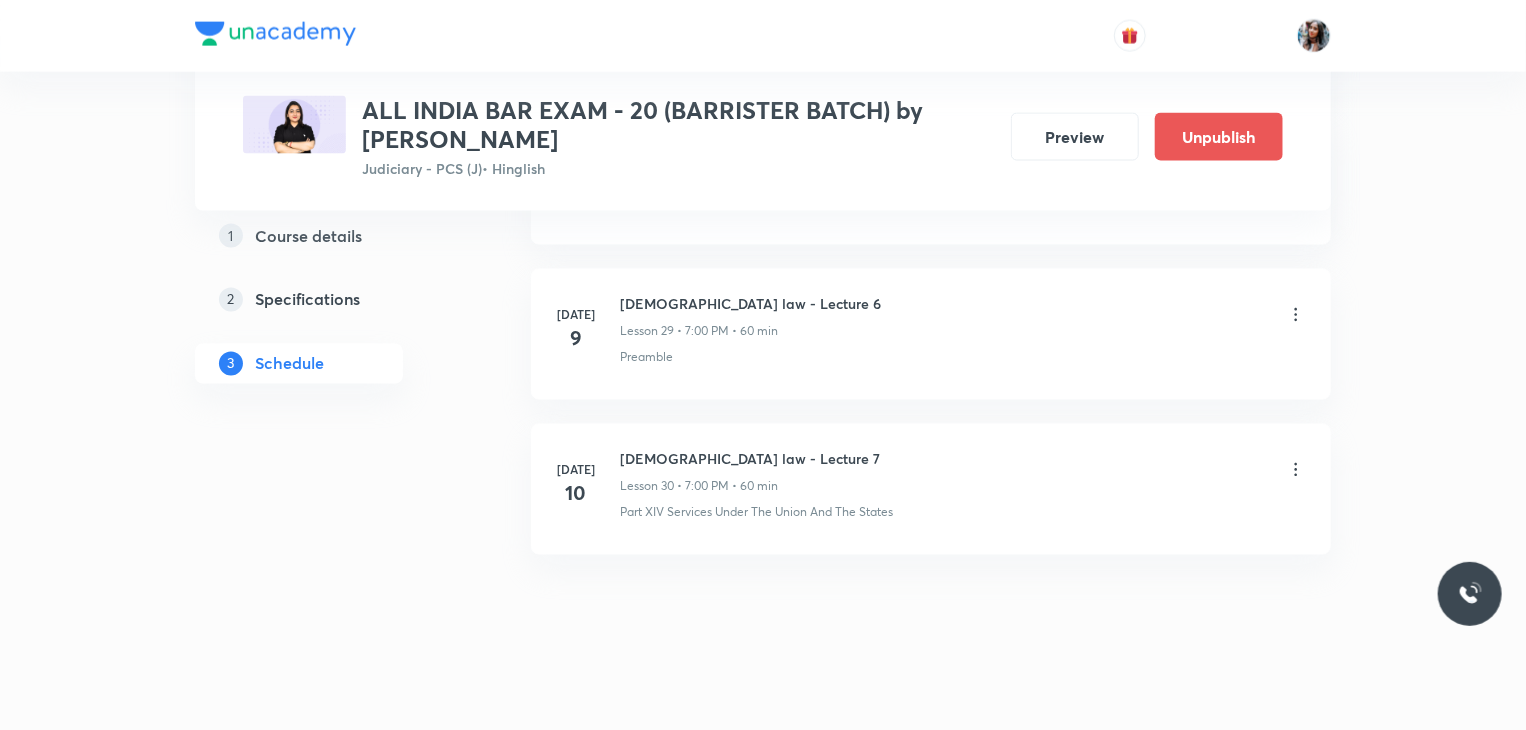 click 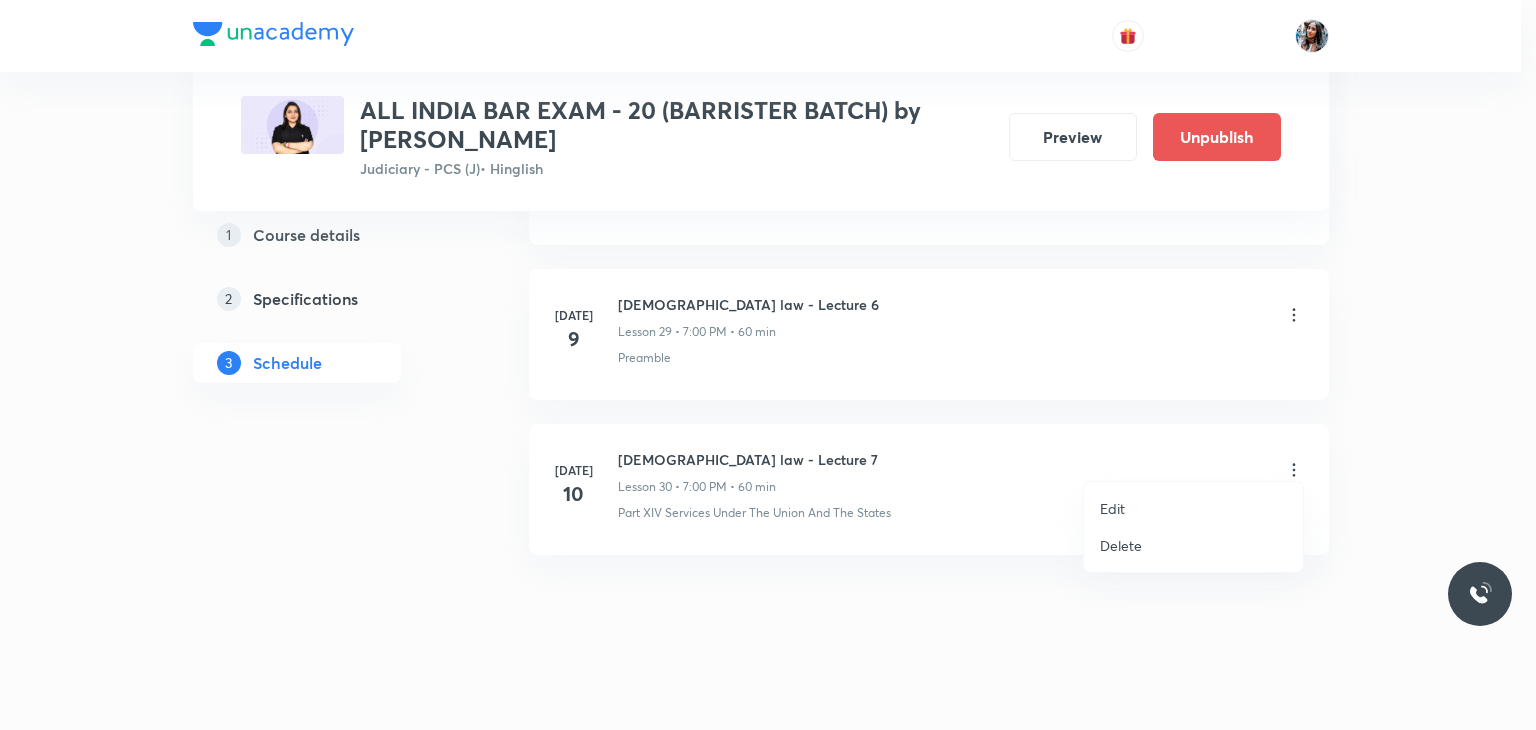 click on "Edit" at bounding box center (1112, 508) 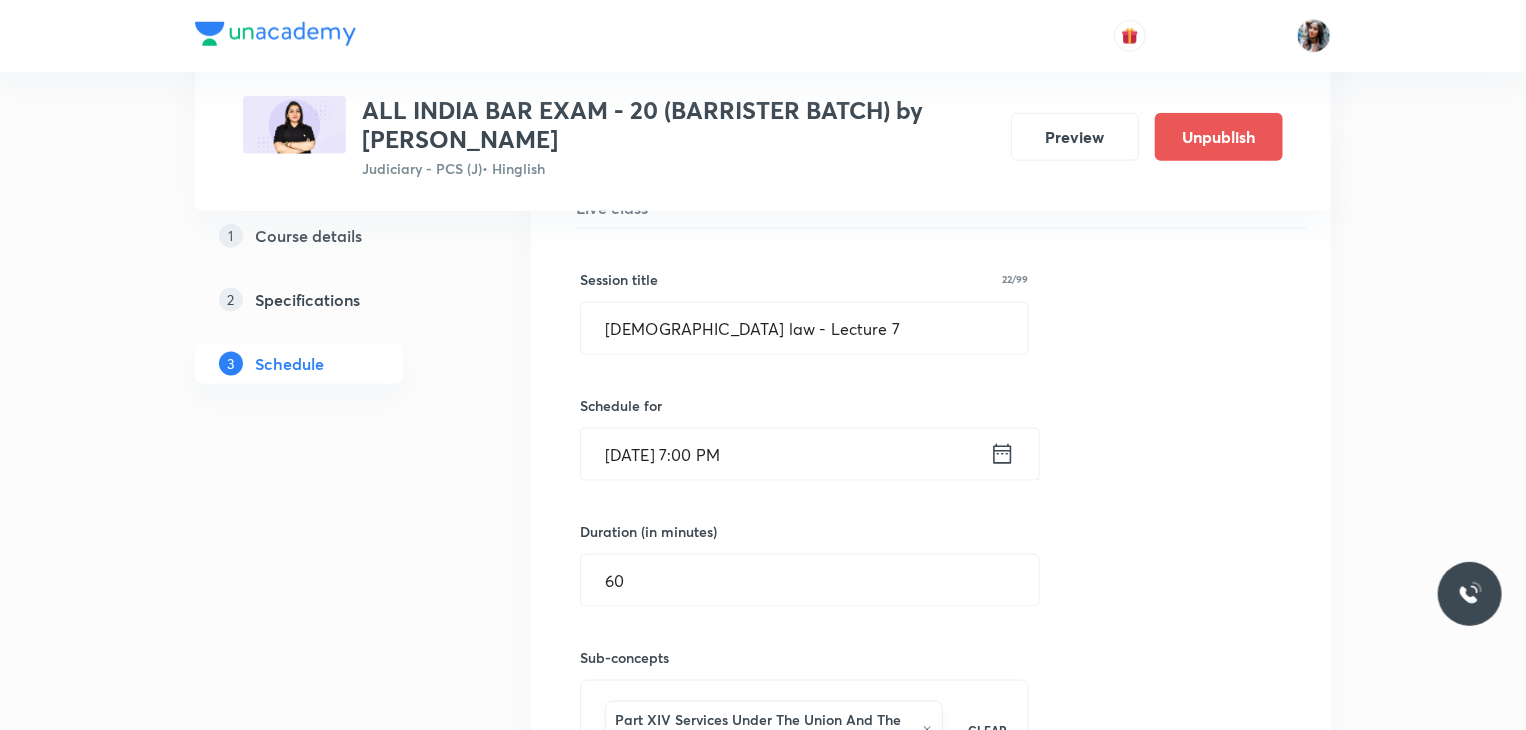 scroll, scrollTop: 4976, scrollLeft: 0, axis: vertical 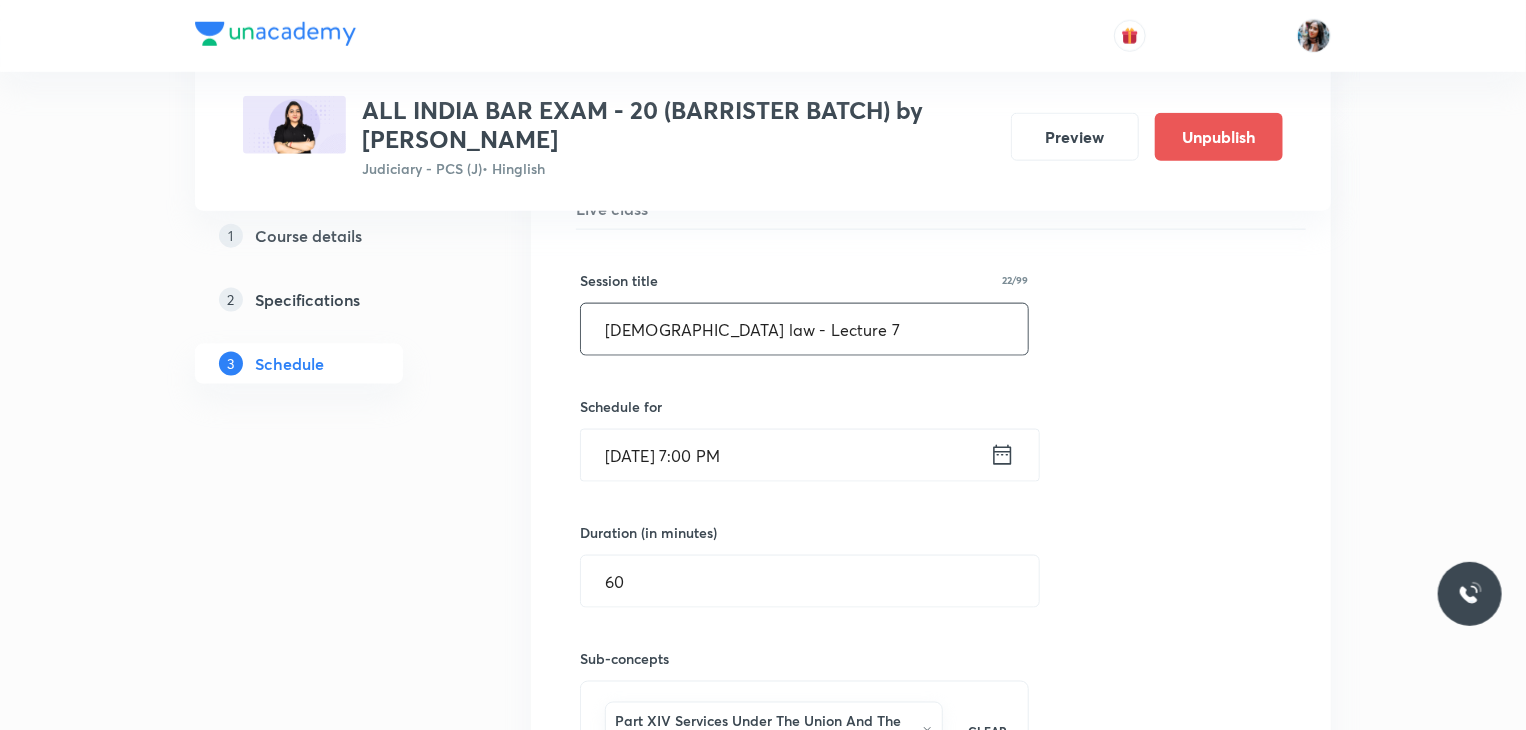 click on "Muslim law - Lecture 7" at bounding box center [804, 329] 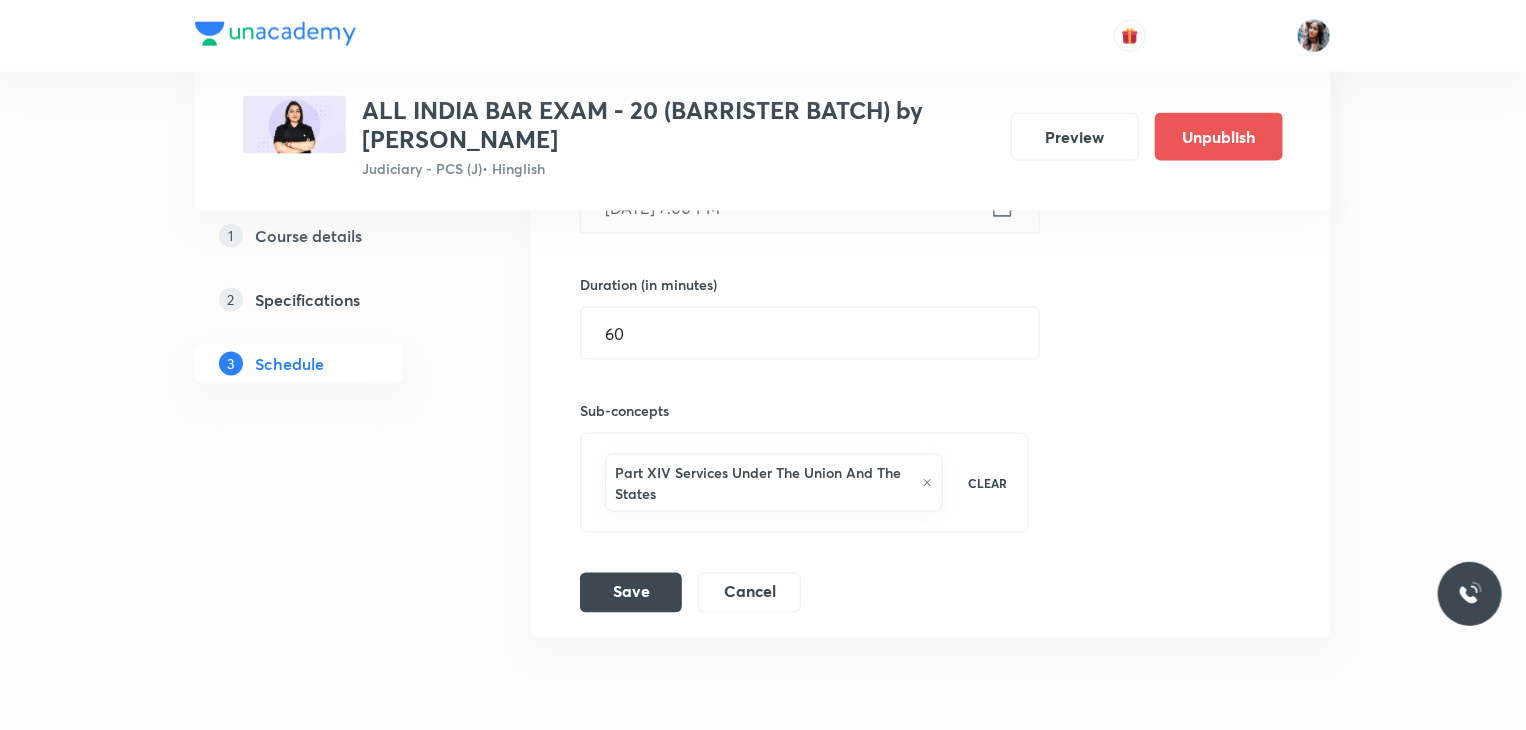 scroll, scrollTop: 5225, scrollLeft: 0, axis: vertical 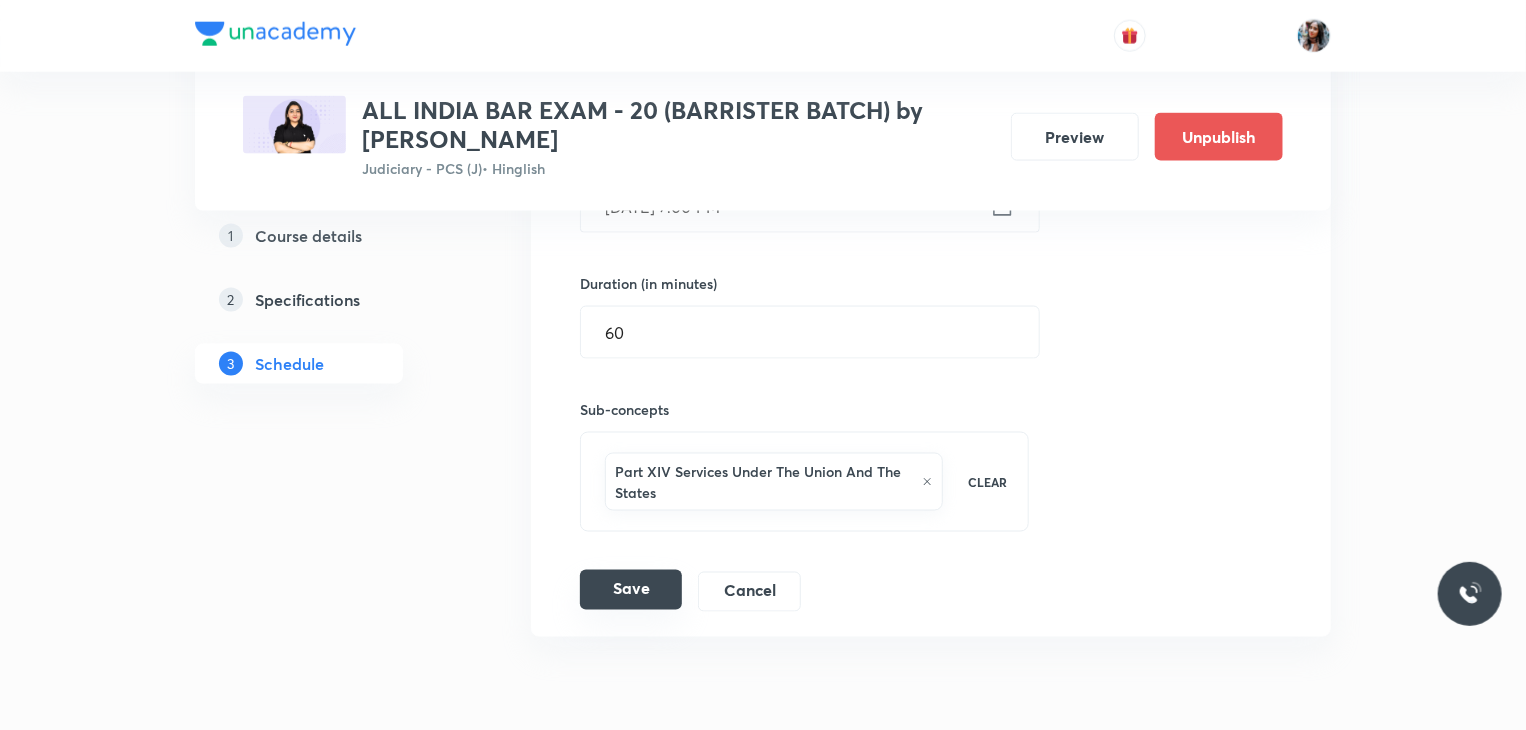 type on "BNSS - Lecture 1" 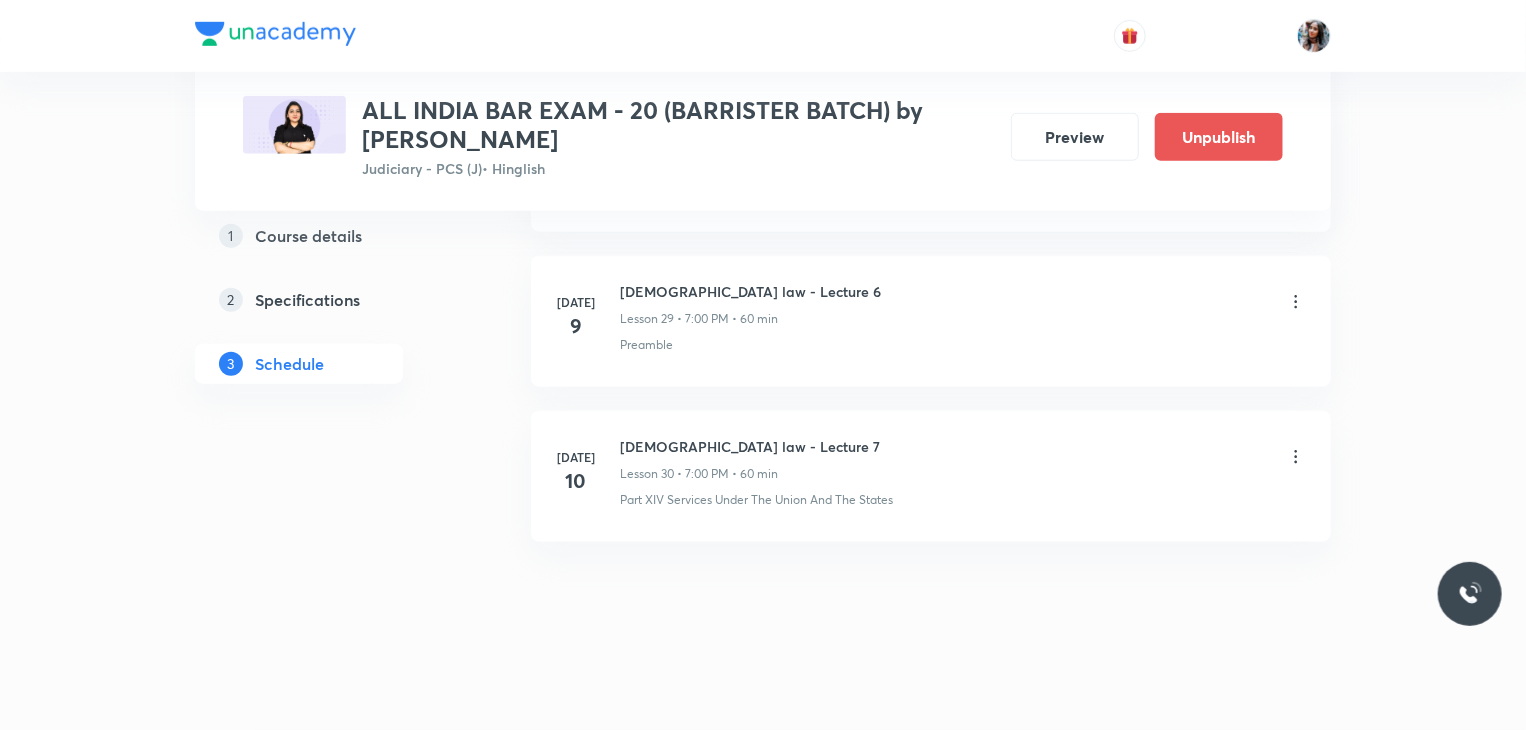 scroll, scrollTop: 4779, scrollLeft: 0, axis: vertical 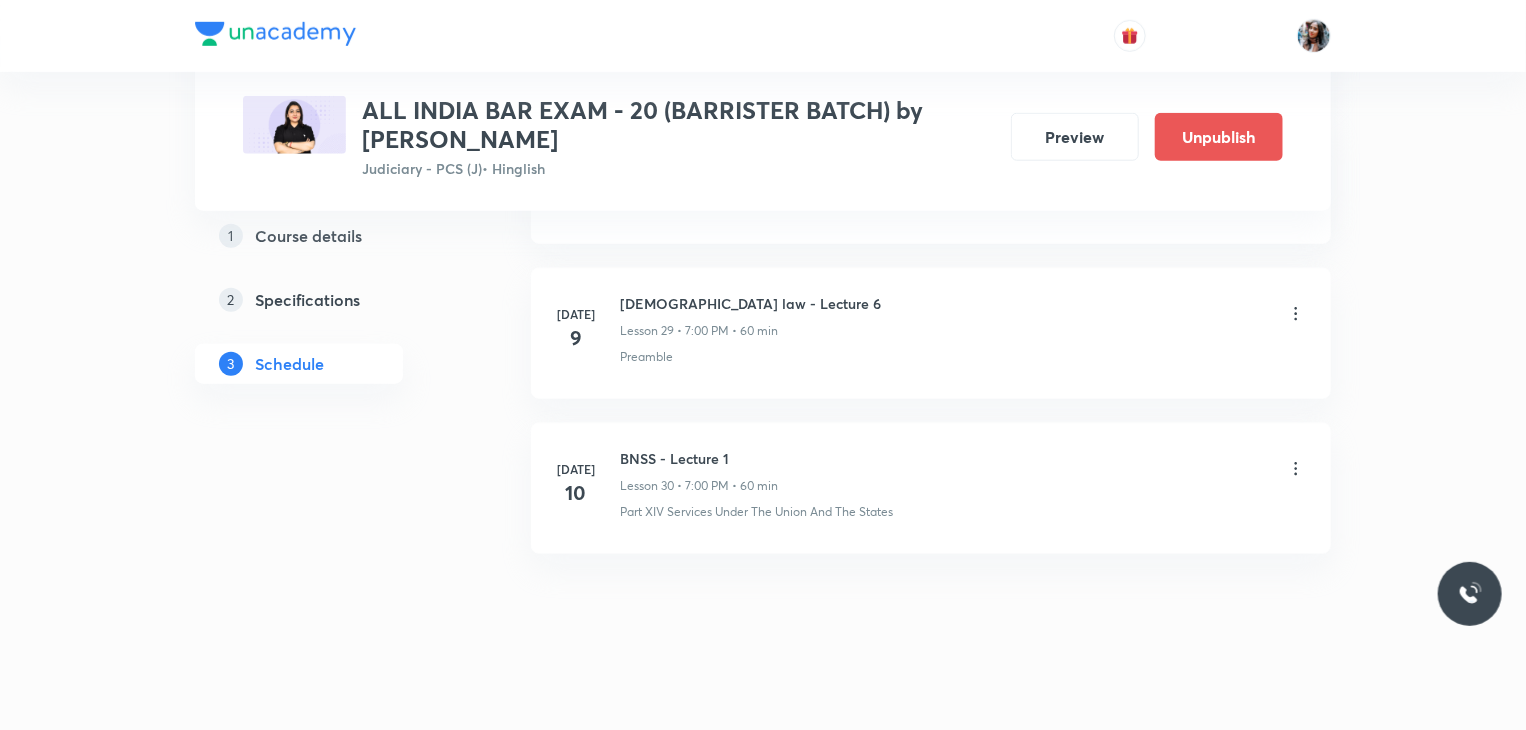 click on "Jul 10 BNSS - Lecture 1 Lesson 30 • 7:00 PM • 60 min Part XIV Services Under The Union And The States" at bounding box center (931, 488) 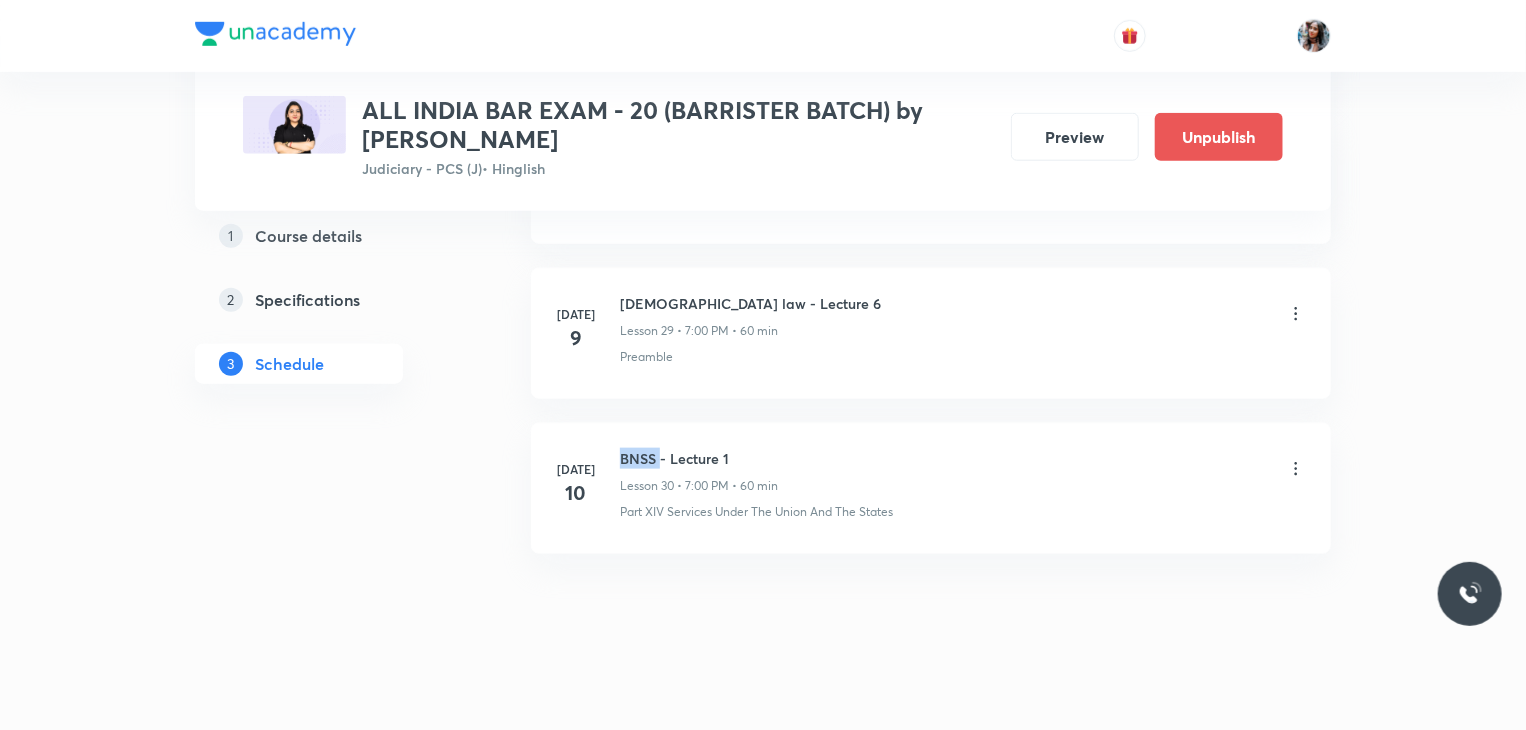 click on "Jul 10 BNSS - Lecture 1 Lesson 30 • 7:00 PM • 60 min Part XIV Services Under The Union And The States" at bounding box center (931, 488) 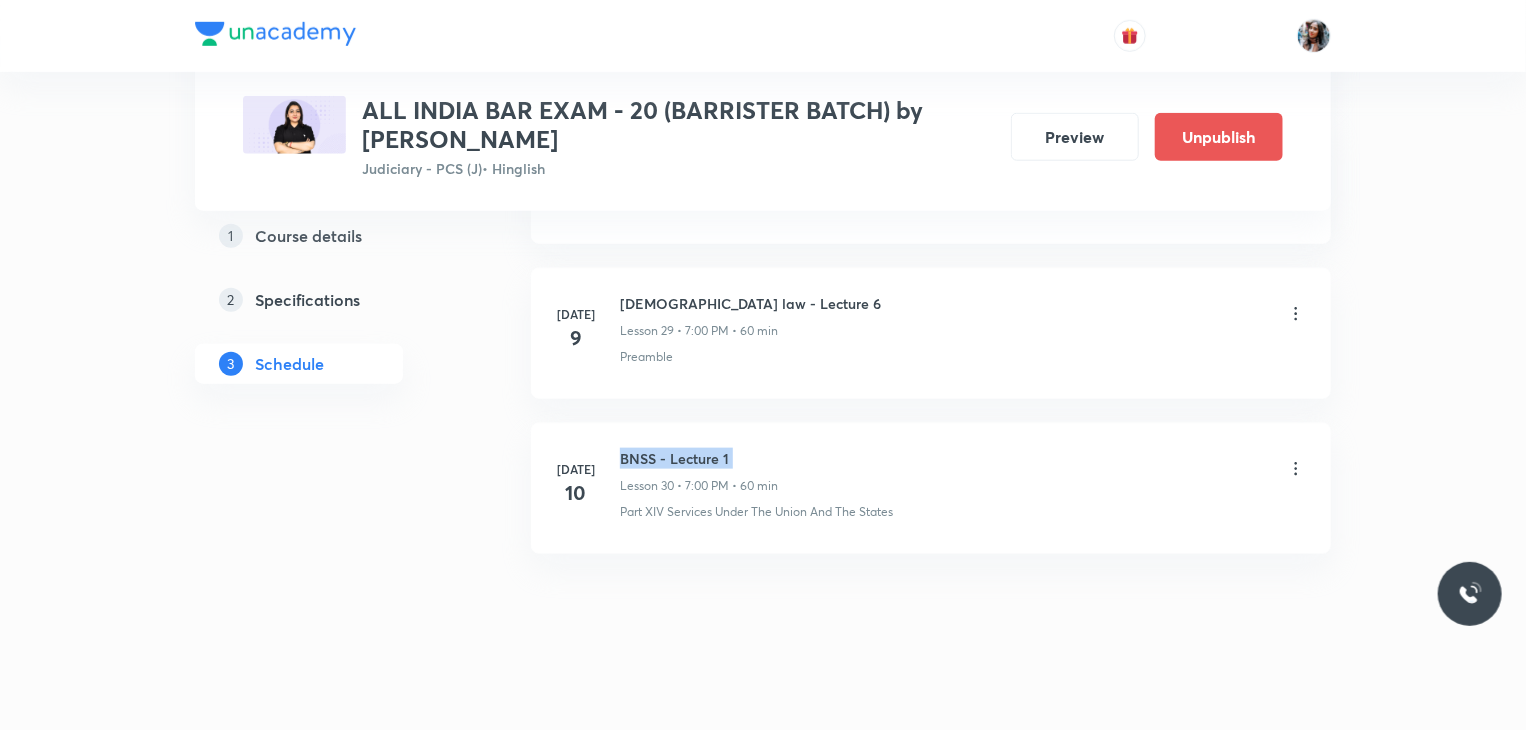 copy on "BNSS - Lecture 1" 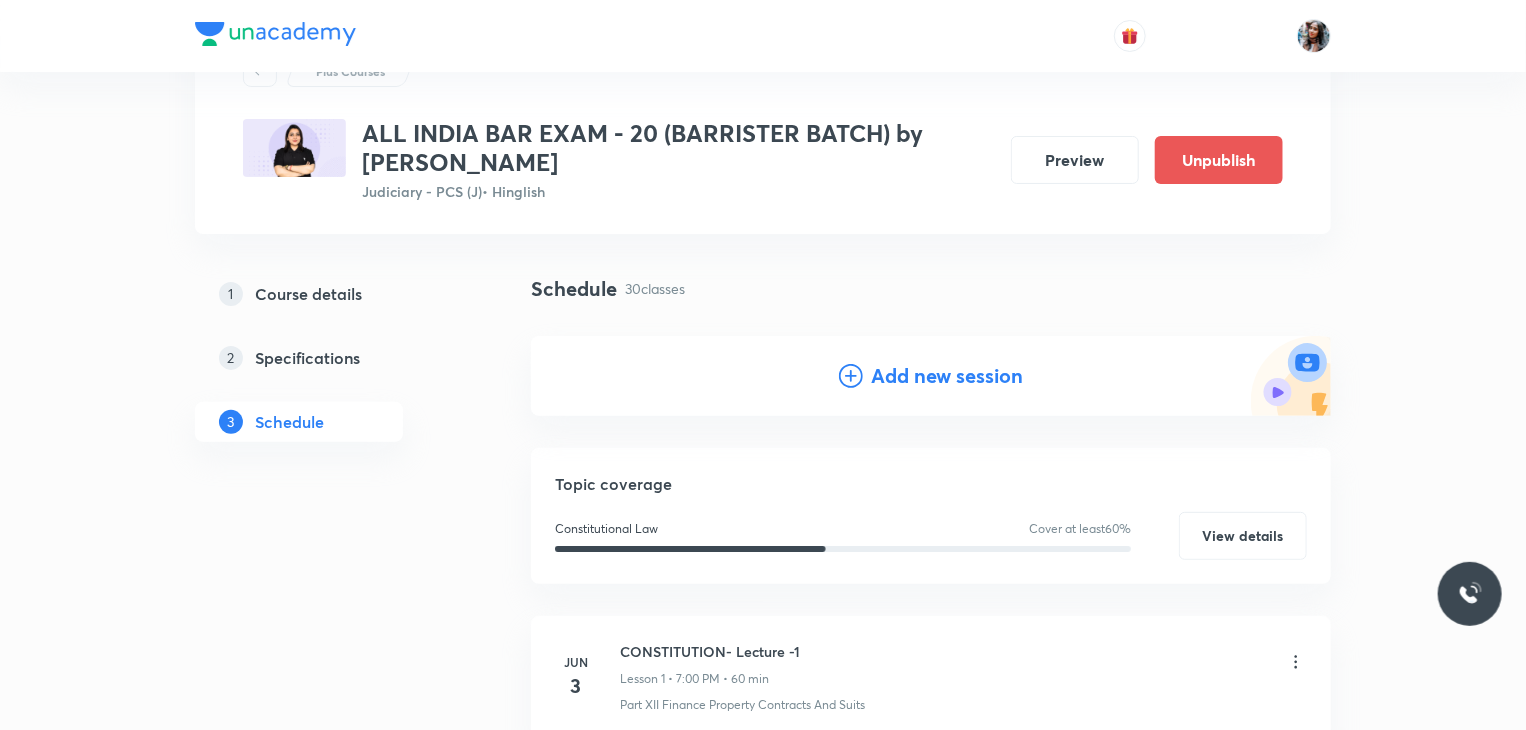 scroll, scrollTop: 0, scrollLeft: 0, axis: both 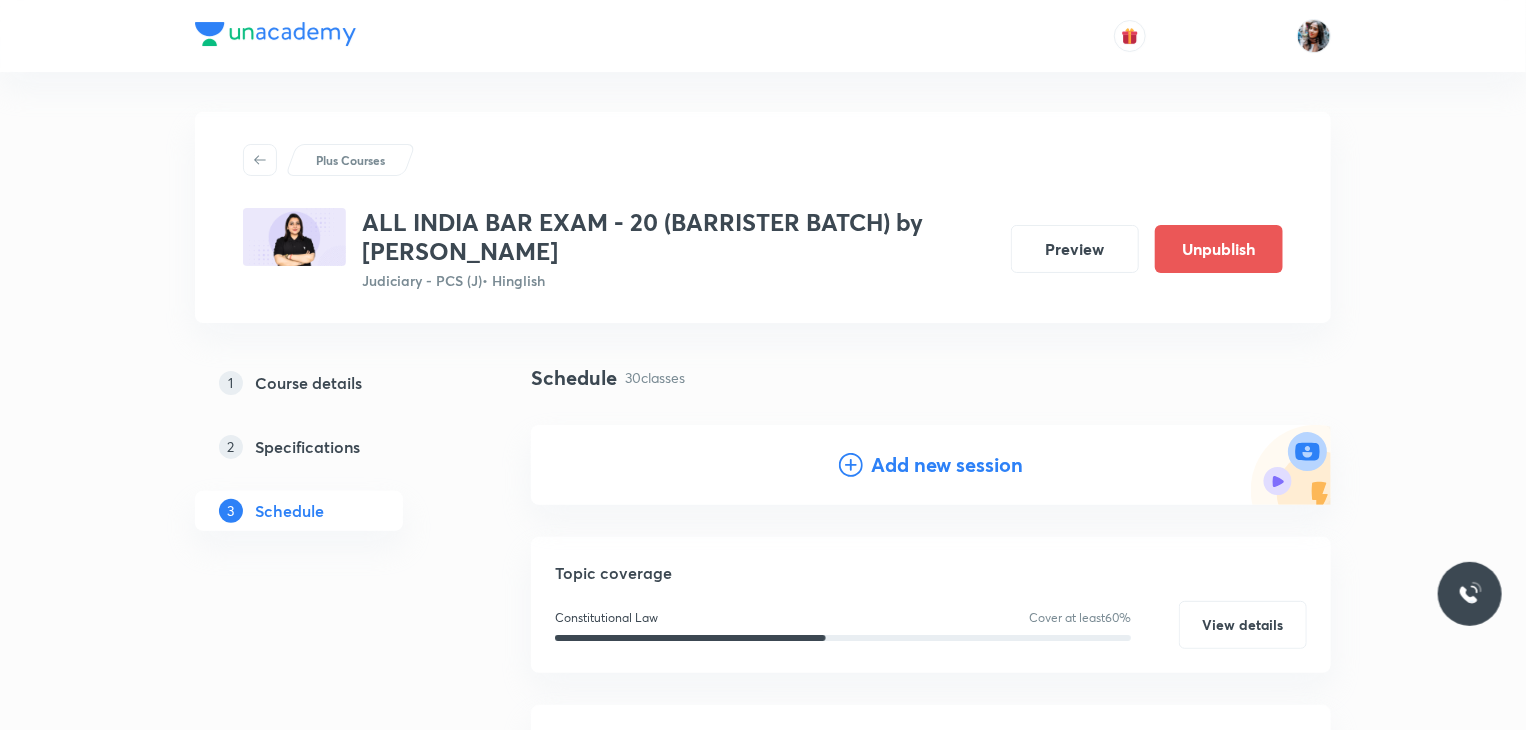 click on "Add new session" at bounding box center [947, 465] 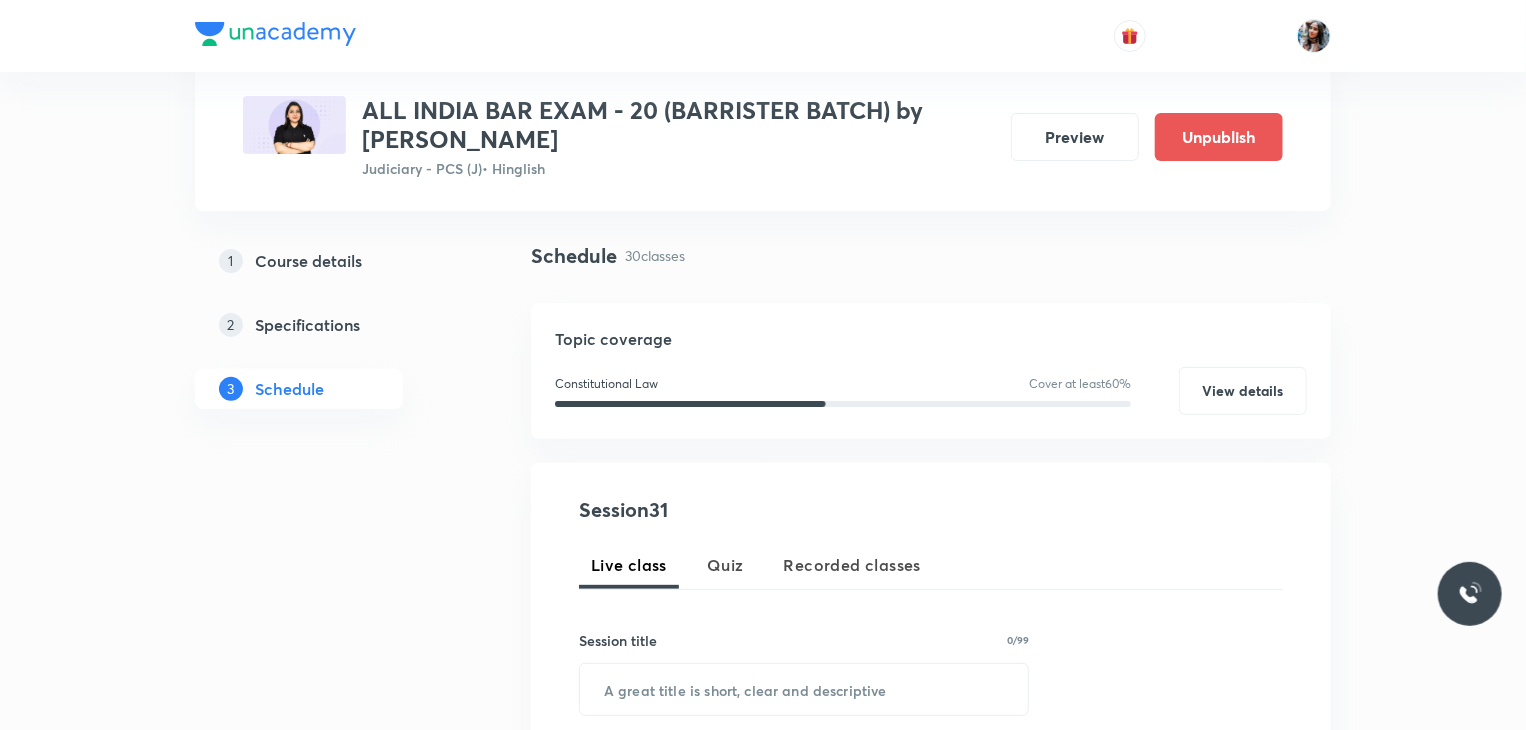 scroll, scrollTop: 235, scrollLeft: 0, axis: vertical 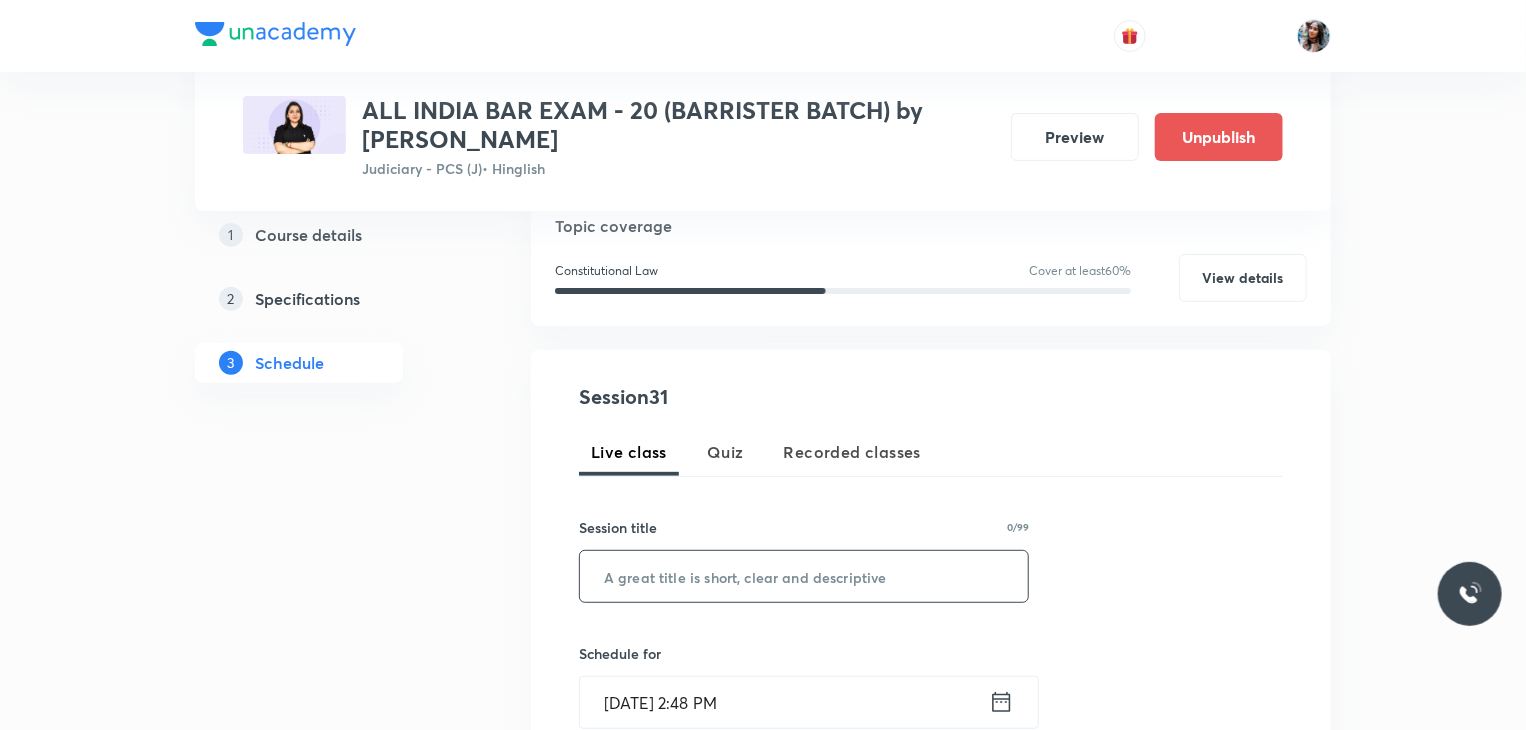 click at bounding box center (804, 576) 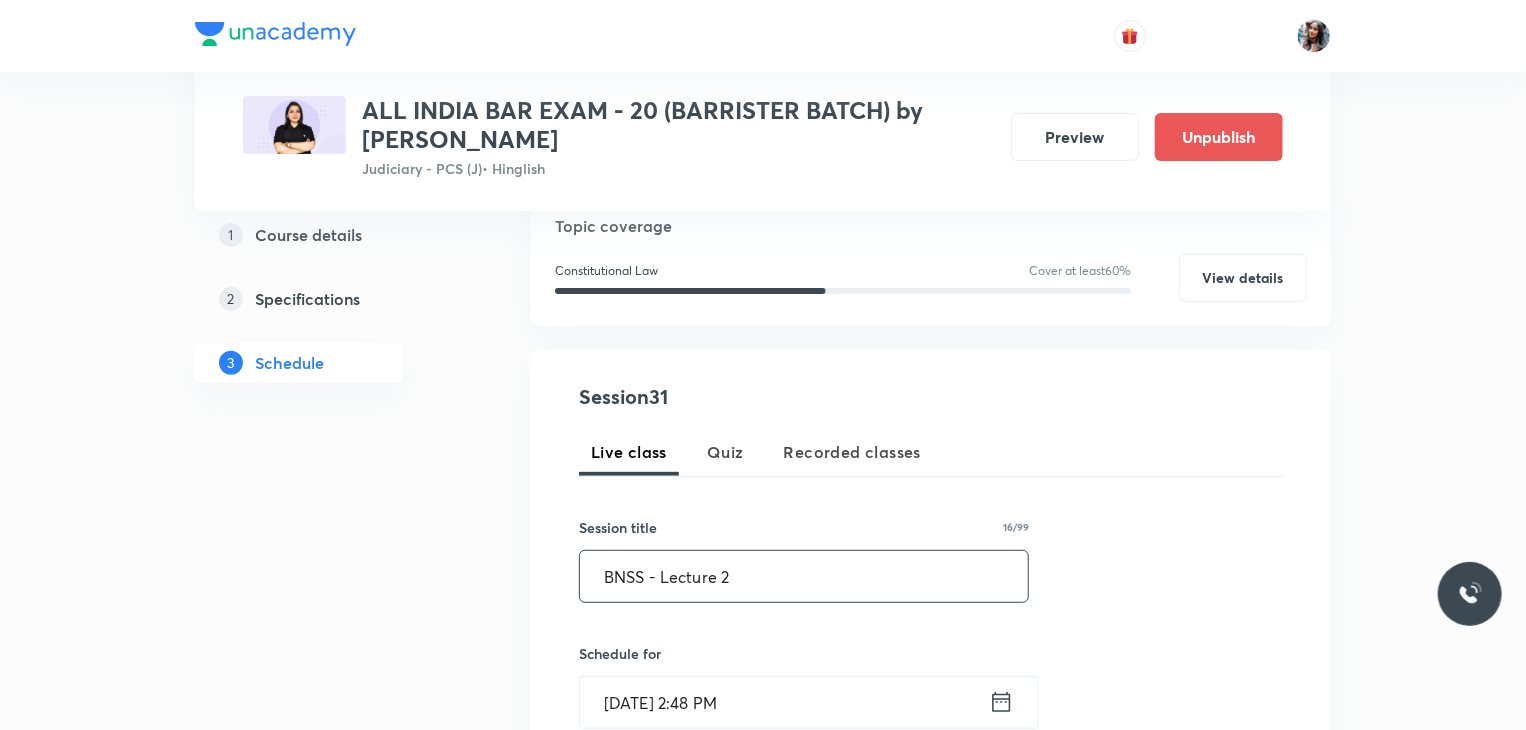 scroll, scrollTop: 355, scrollLeft: 0, axis: vertical 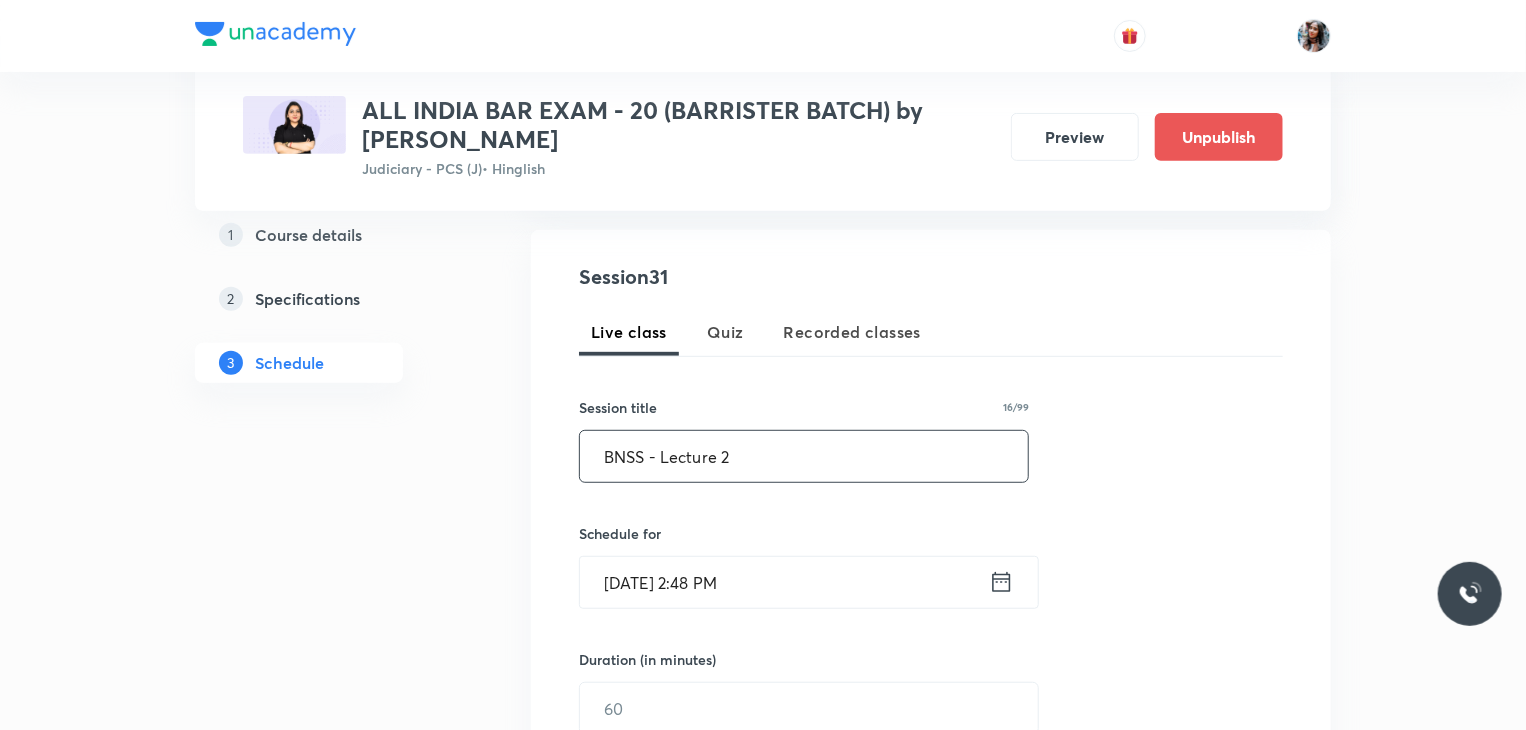 type on "BNSS - Lecture 2" 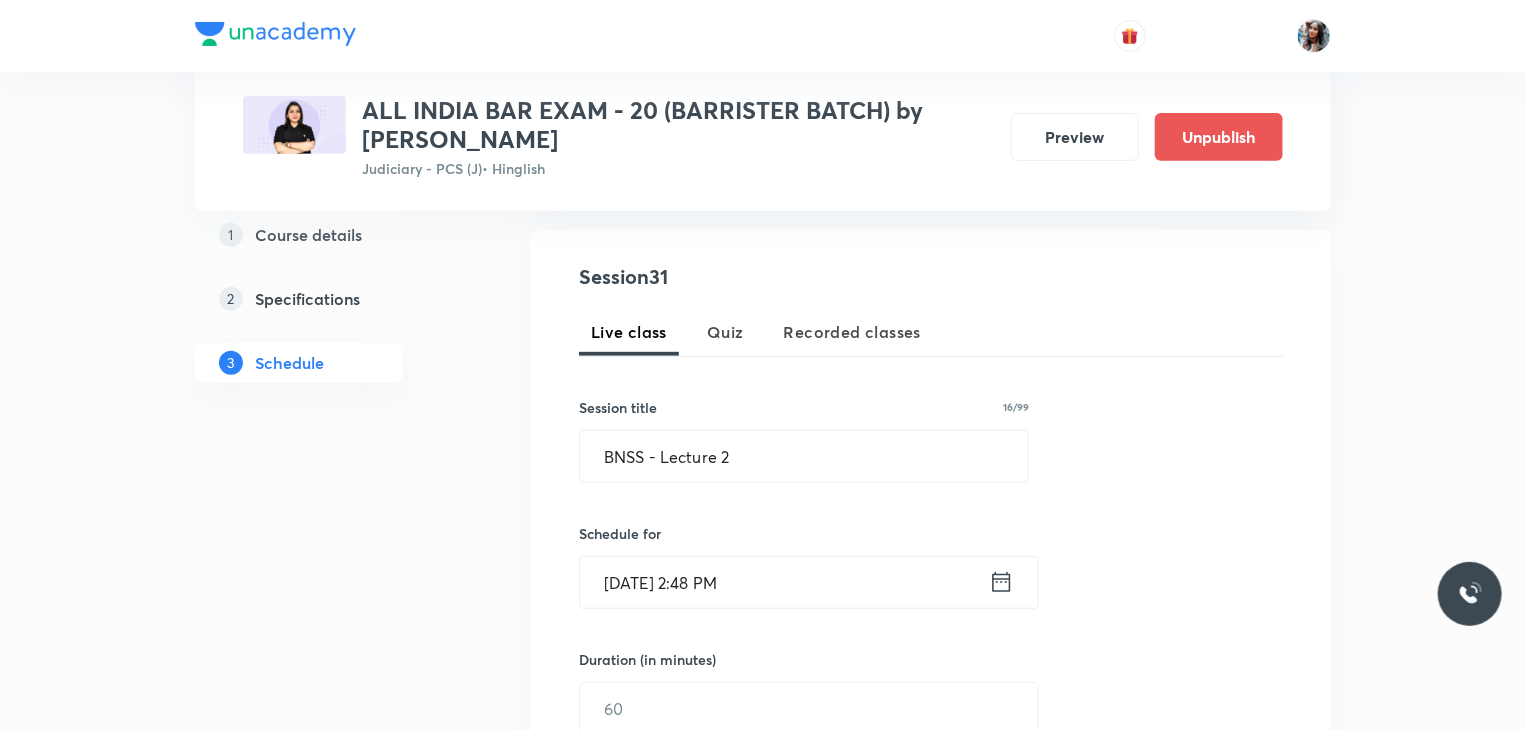 click on "Jul 10, 2025, 2:48 PM" at bounding box center [784, 582] 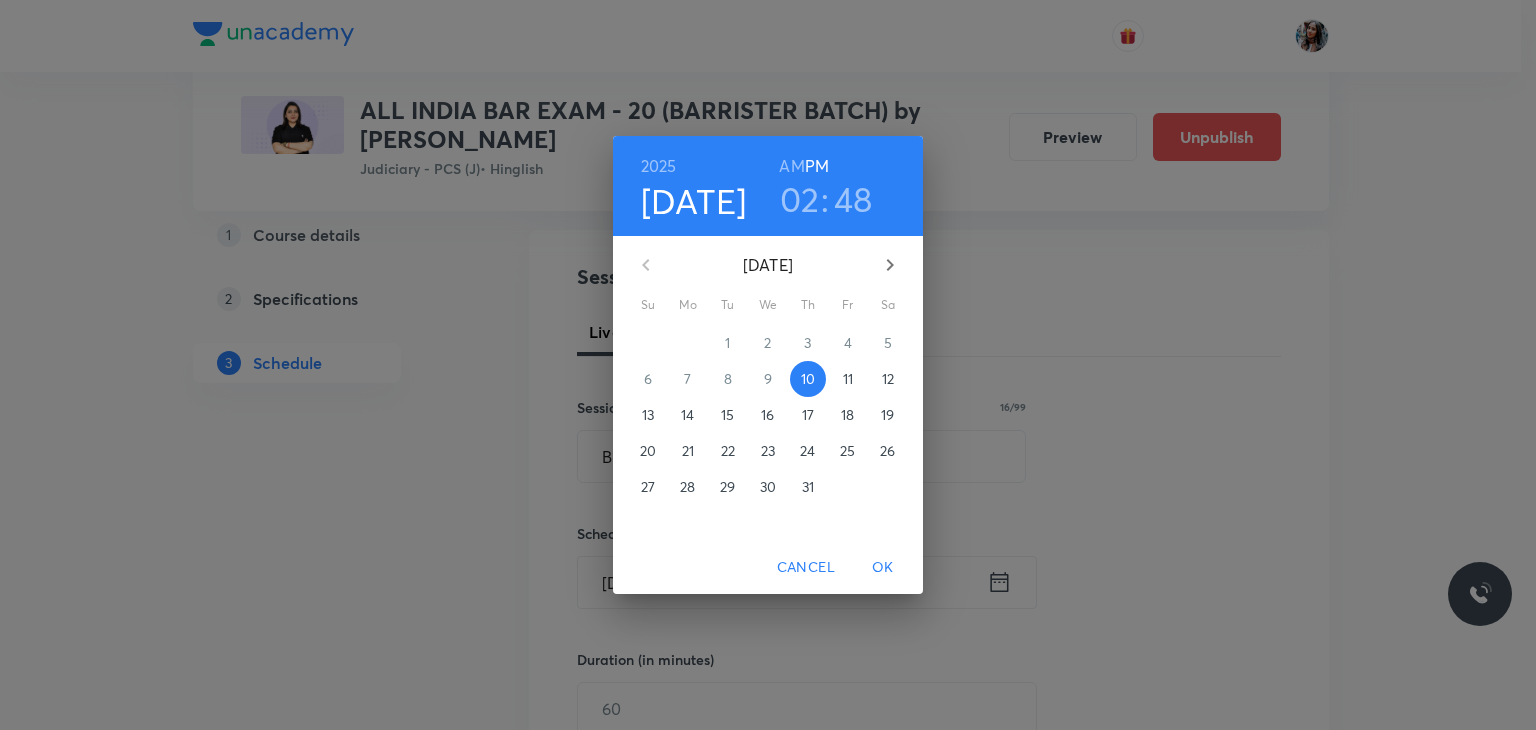 click on "11" at bounding box center [848, 379] 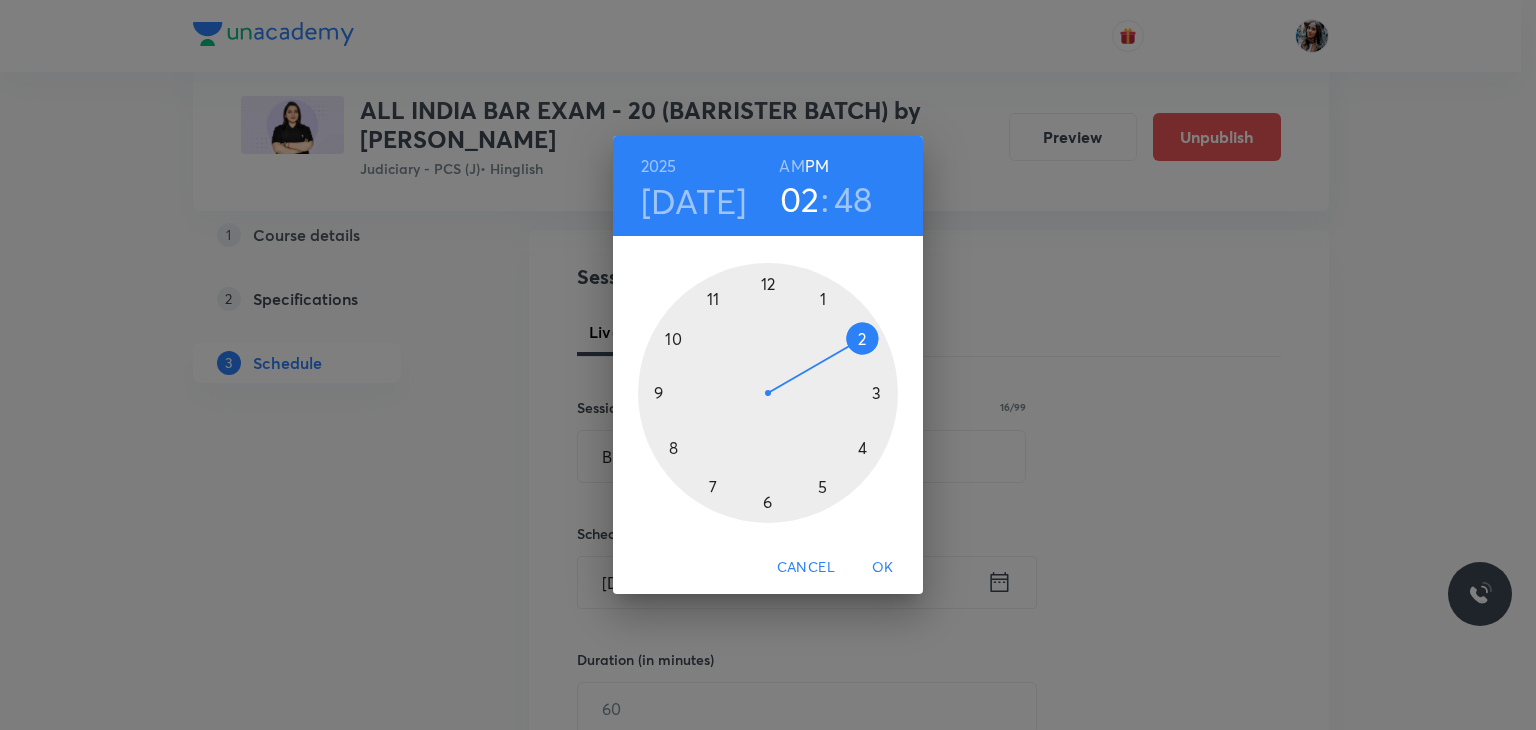 click at bounding box center (768, 393) 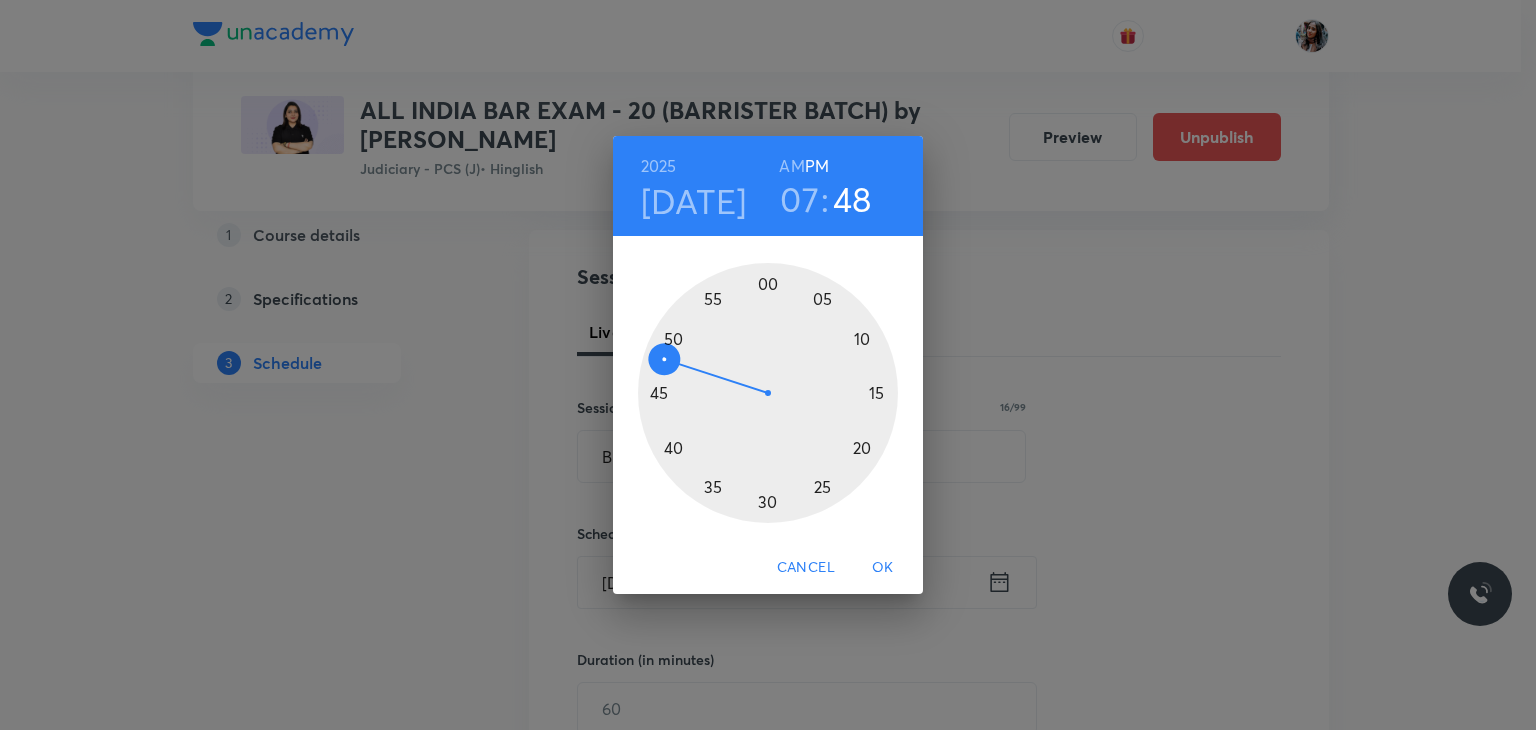 click at bounding box center [768, 393] 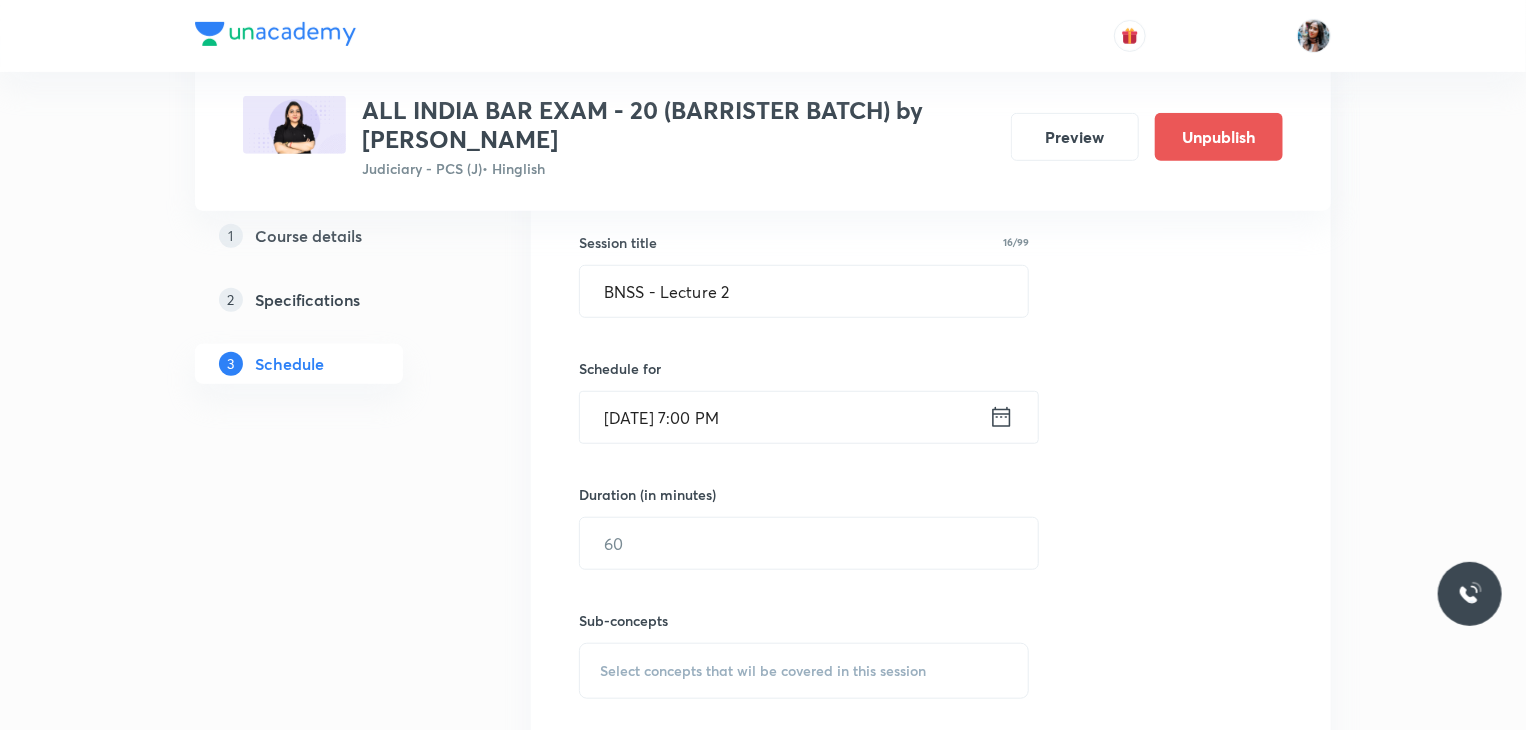 scroll, scrollTop: 523, scrollLeft: 0, axis: vertical 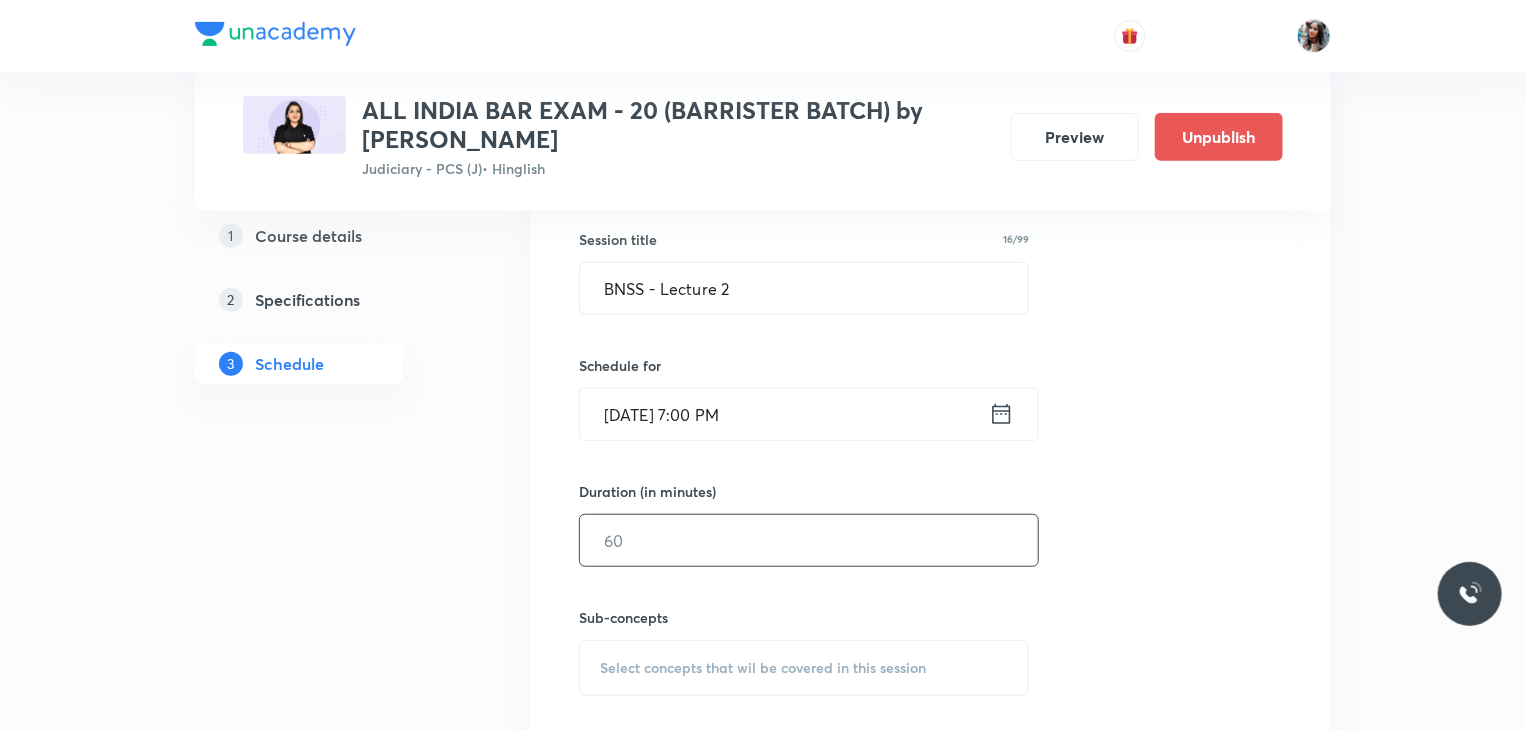 click at bounding box center [809, 540] 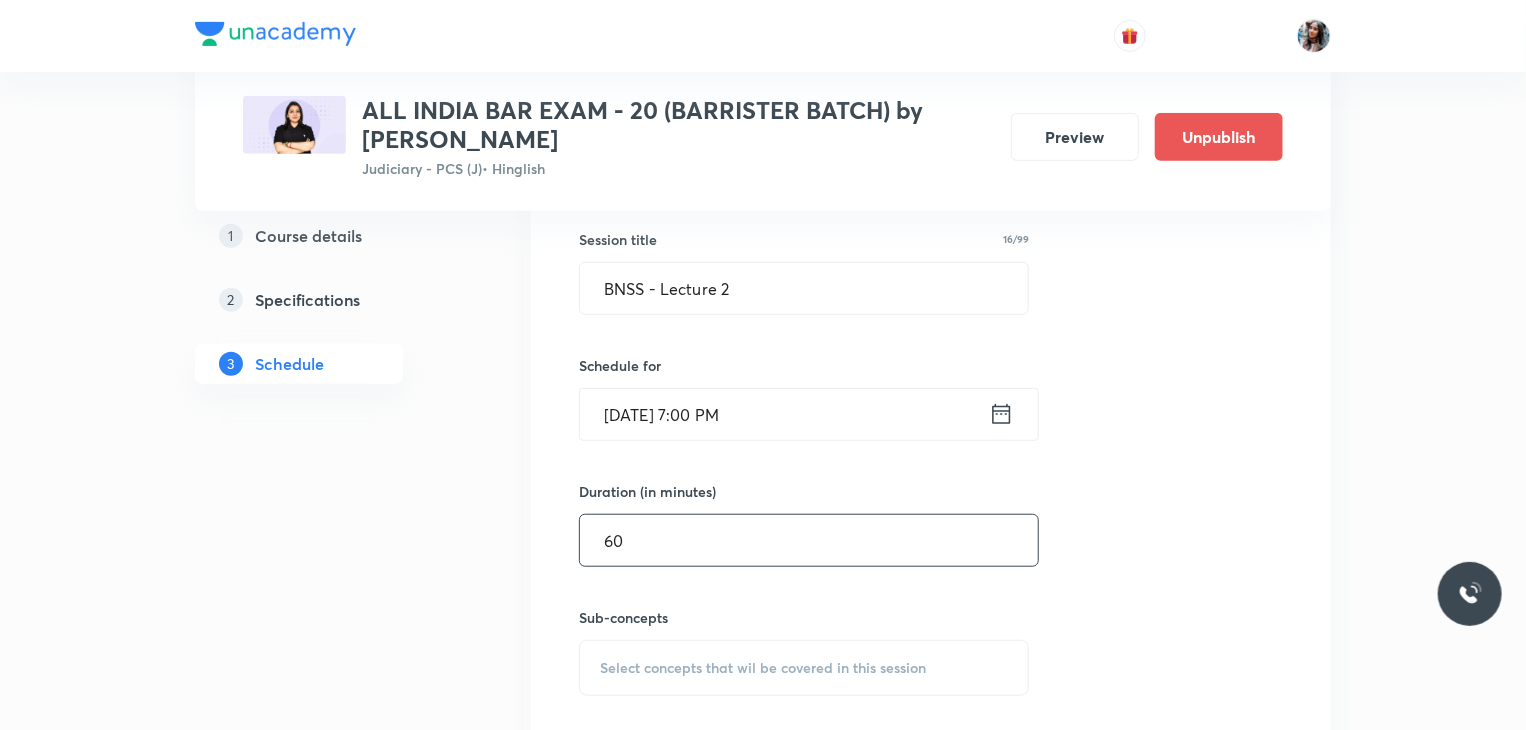 scroll, scrollTop: 656, scrollLeft: 0, axis: vertical 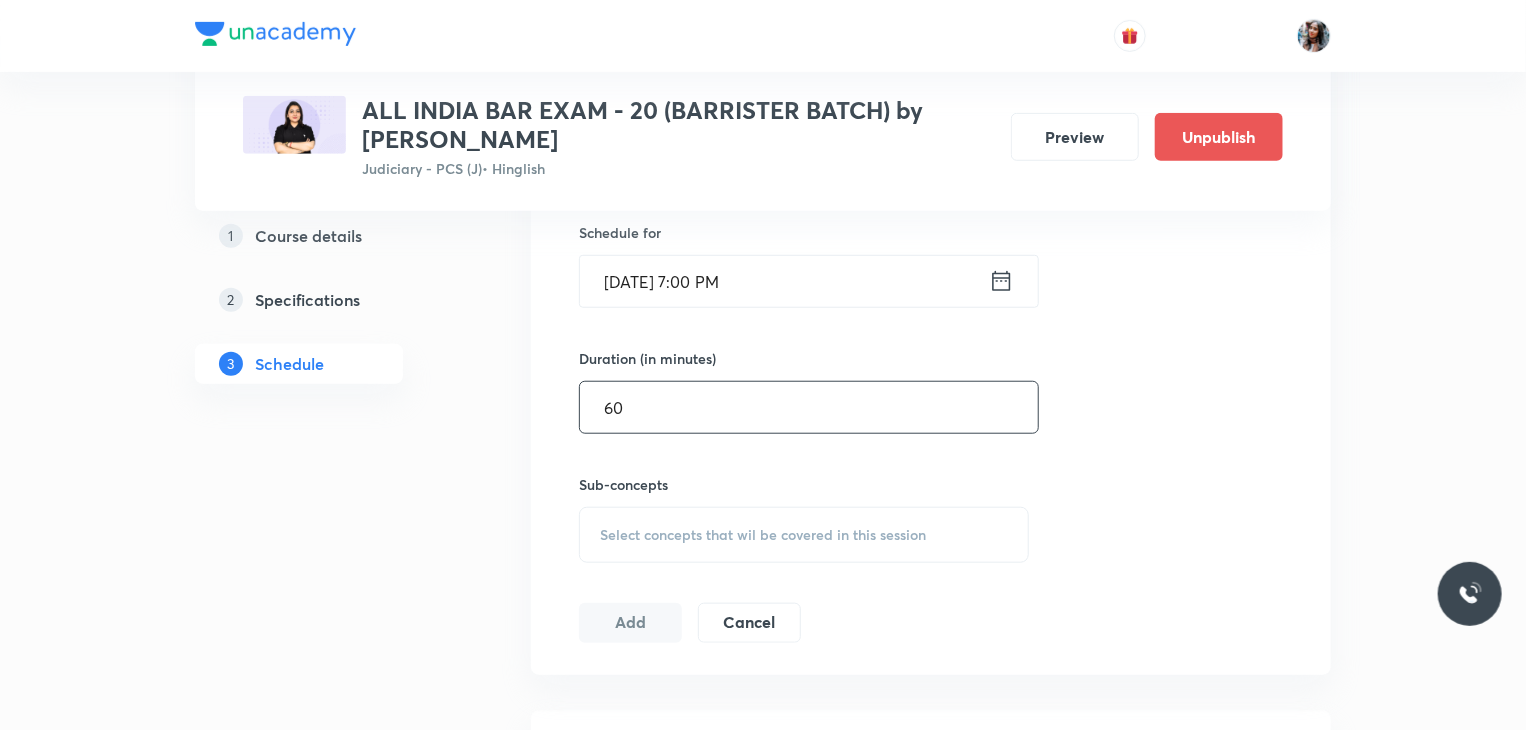 type on "60" 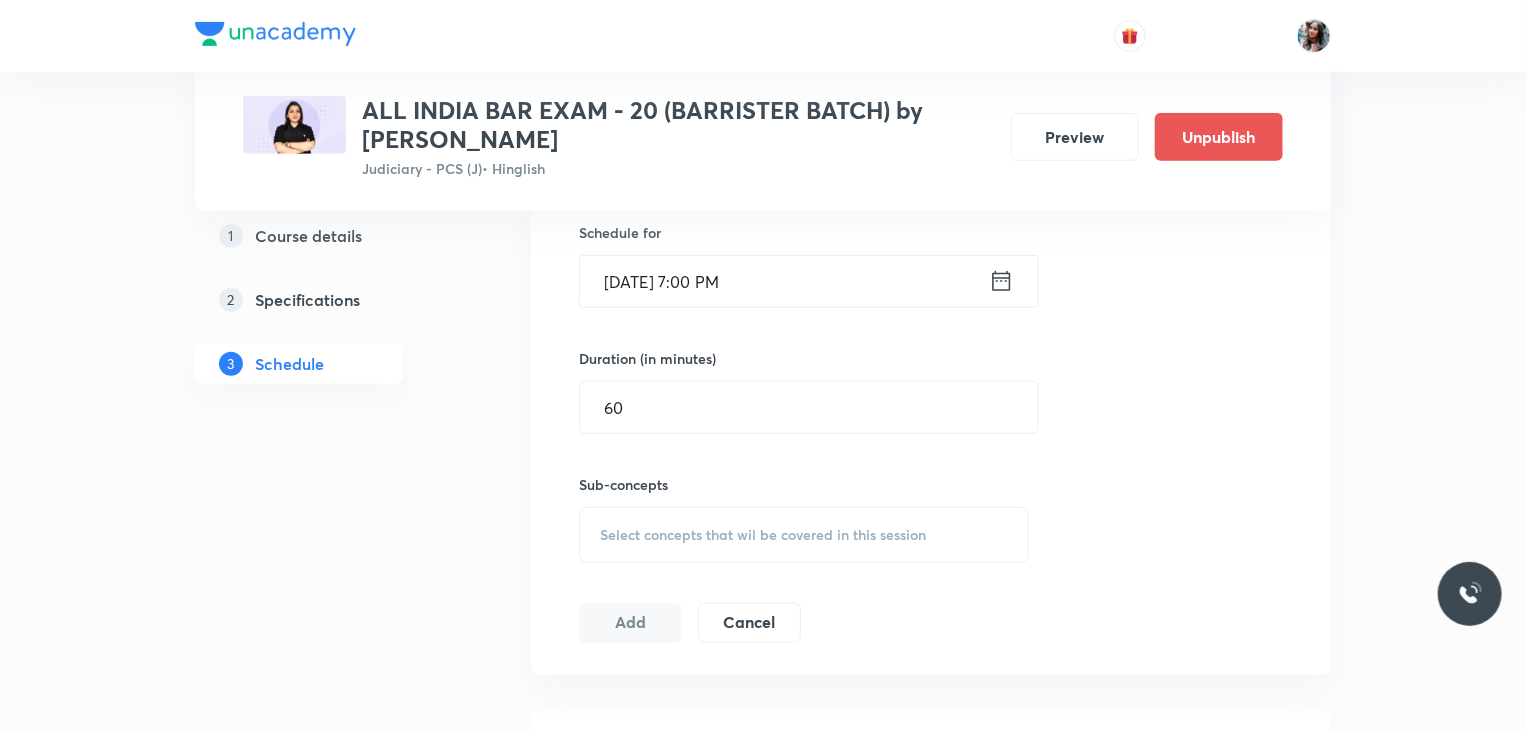 click on "Select concepts that wil be covered in this session" at bounding box center (763, 535) 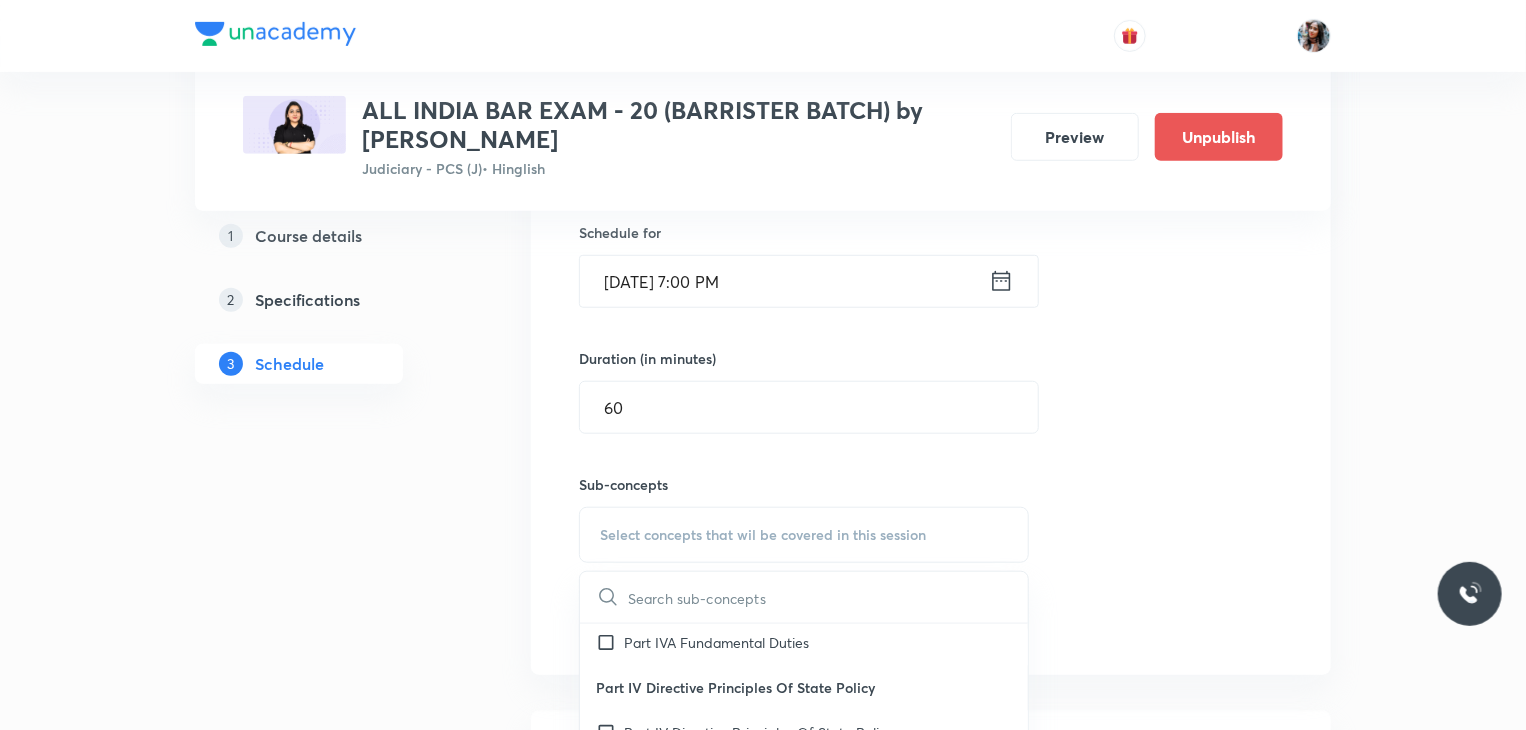 scroll, scrollTop: 2376, scrollLeft: 0, axis: vertical 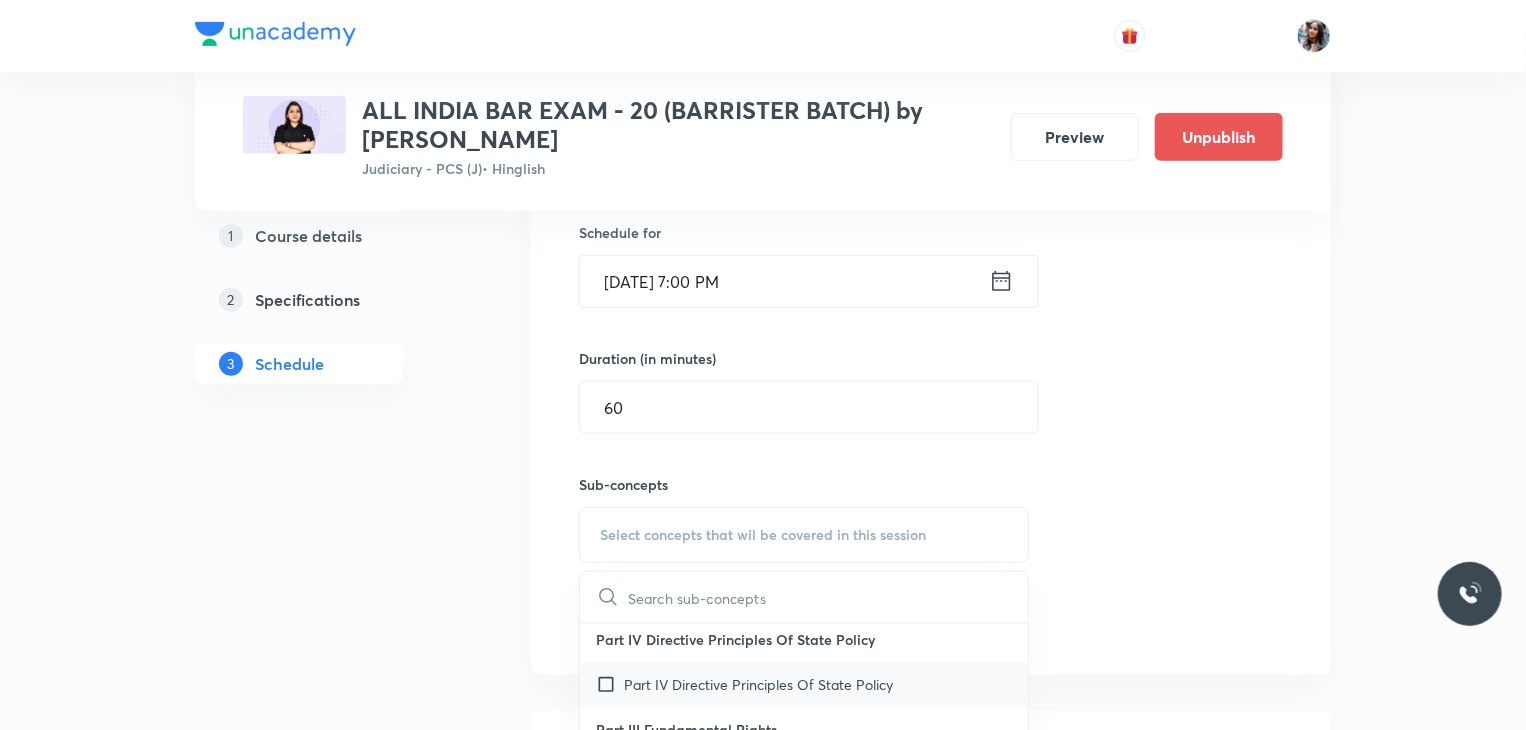click on "Part IV Directive Principles Of State Policy" at bounding box center (804, 685) 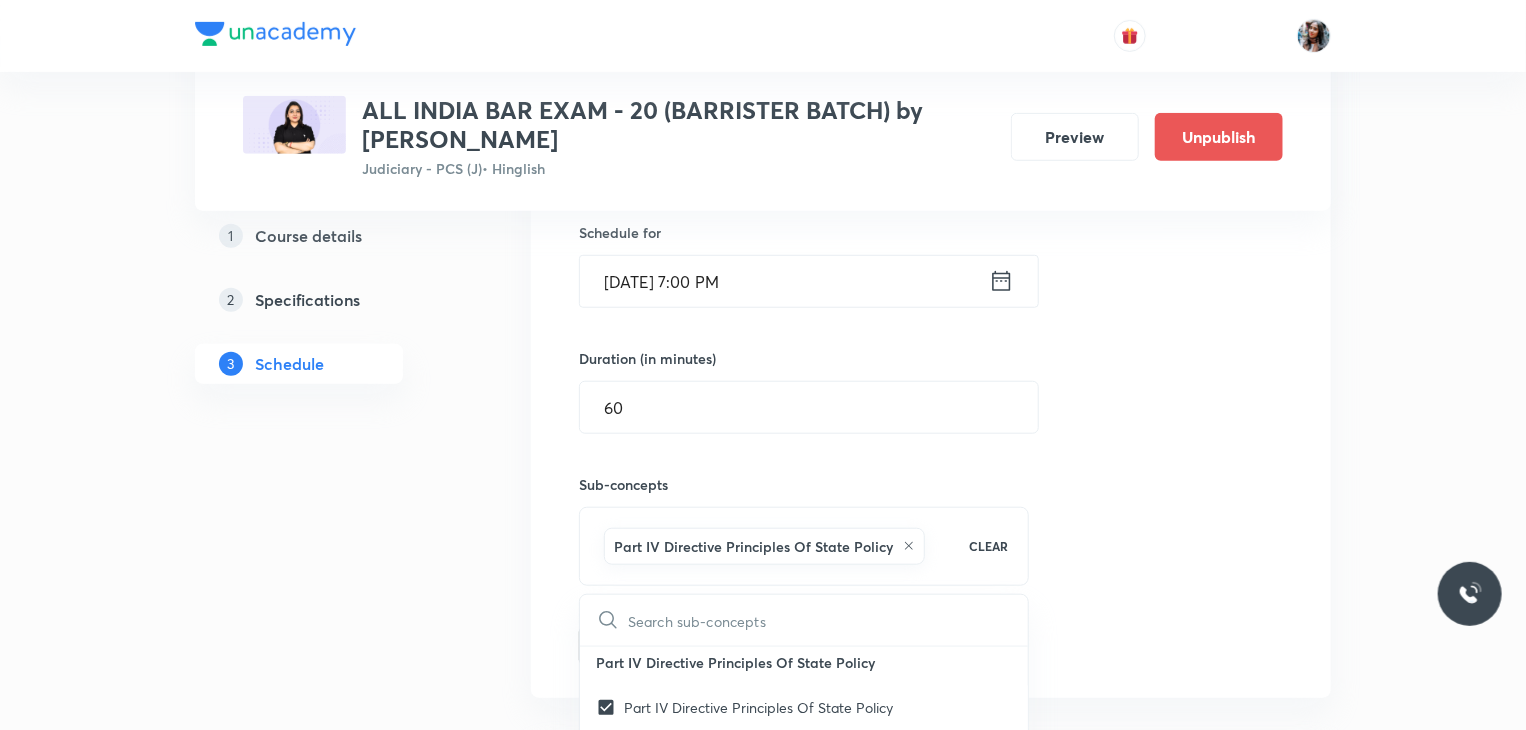click on "Session  31 Live class Quiz Recorded classes Session title 16/99 BNSS - Lecture 2 ​ Schedule for Jul 11, 2025, 7:00 PM ​ Duration (in minutes) 60 ​ Sub-concepts Part IV Directive Principles Of State Policy CLEAR ​ Preamble Preamble Covered previously Schedule Schedule Covered previously Authoritative Text In Hindi And Repeals Authoritative Text In Hindi And Repeals Covered previously Part XXII Short Title Commencement Part XXII Short Title Commencement Covered previously Part XXI Temporary Transitional And Special Provisions Part XXI Temporary Transitional And Special Provisions Part XX Amendment Of The Constitution Part XX Amendment Of The Constitution Covered previously Part XIX Miscellaneous Part XIX Miscellaneous Covered previously Part XVIII Emergency Provisions Part XVIII Emergency Provisions Covered previously Part XVII Official Language Part XVII Official Language Covered previously Part XVI Special Provisions Relating To Certain Classes Part XVI Special Provisions Relating To Certain Classes" at bounding box center (931, 313) 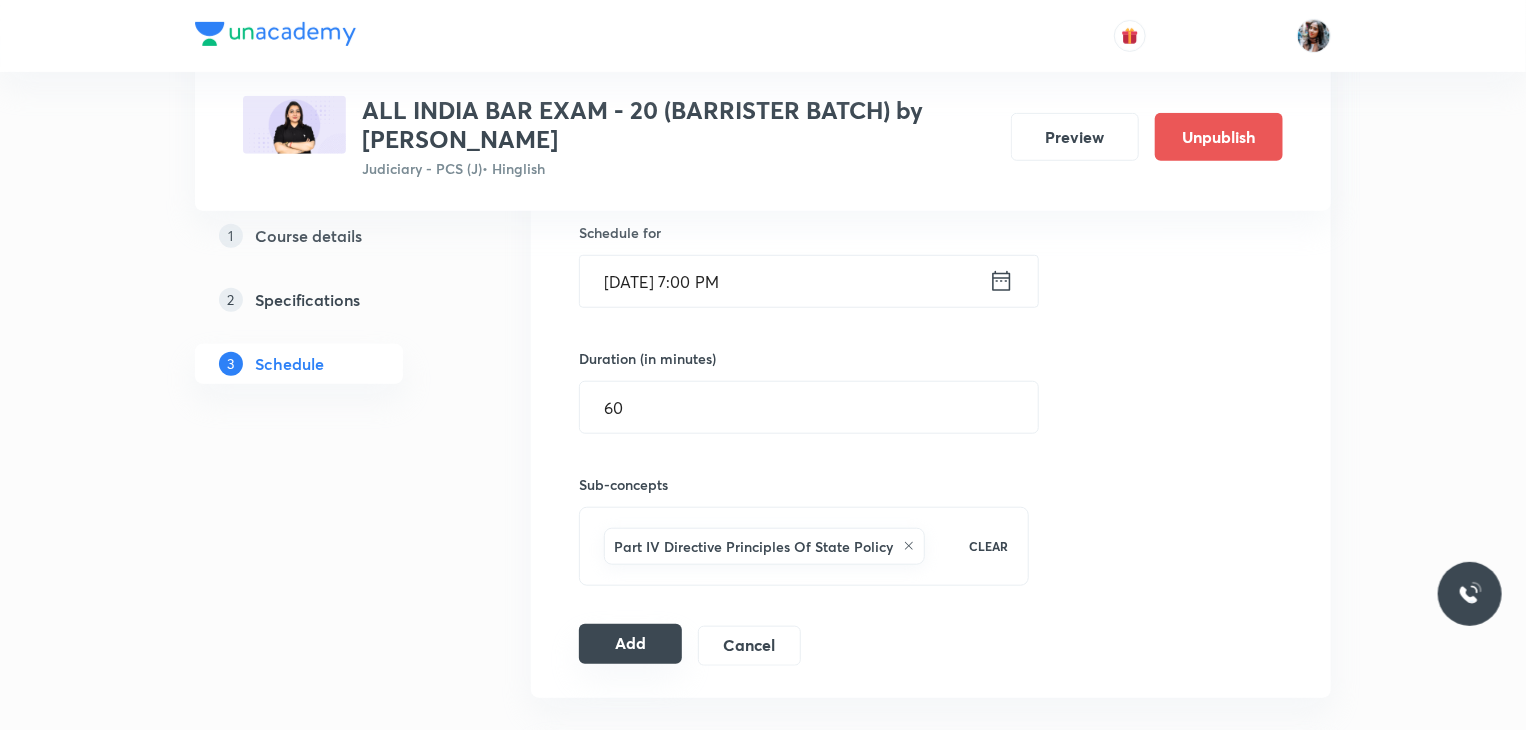 click on "Add" at bounding box center (630, 644) 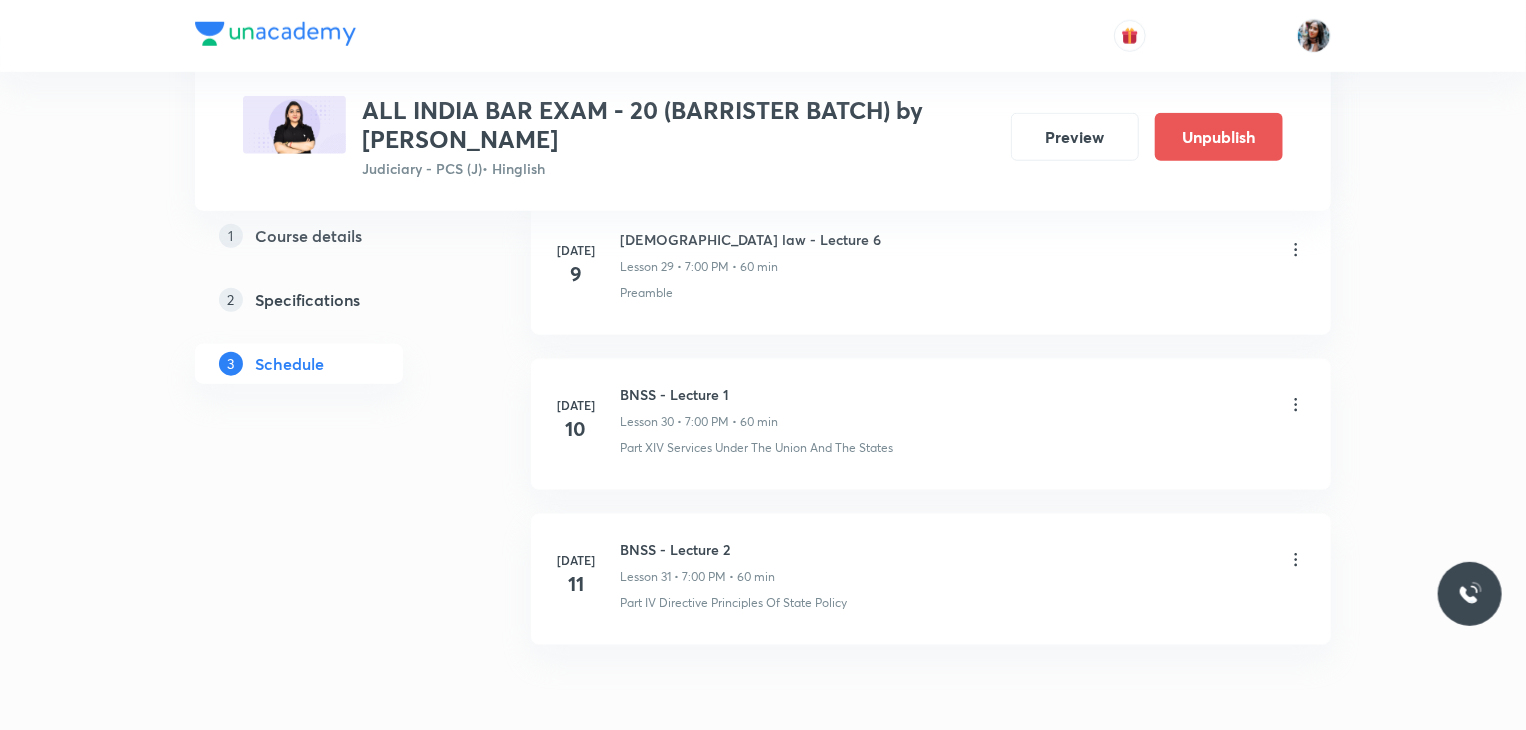 scroll, scrollTop: 4933, scrollLeft: 0, axis: vertical 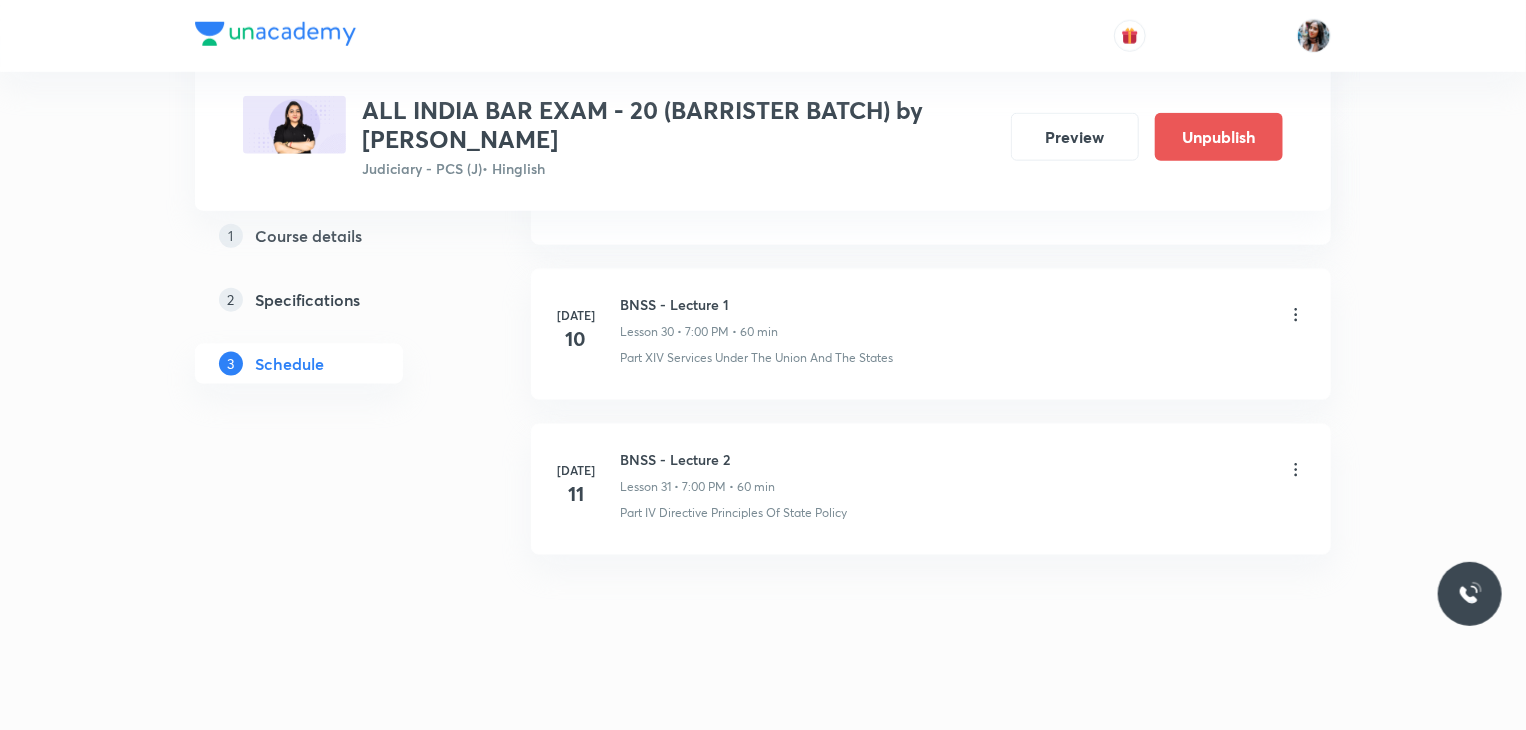 click on "BNSS - Lecture 2" at bounding box center [697, 459] 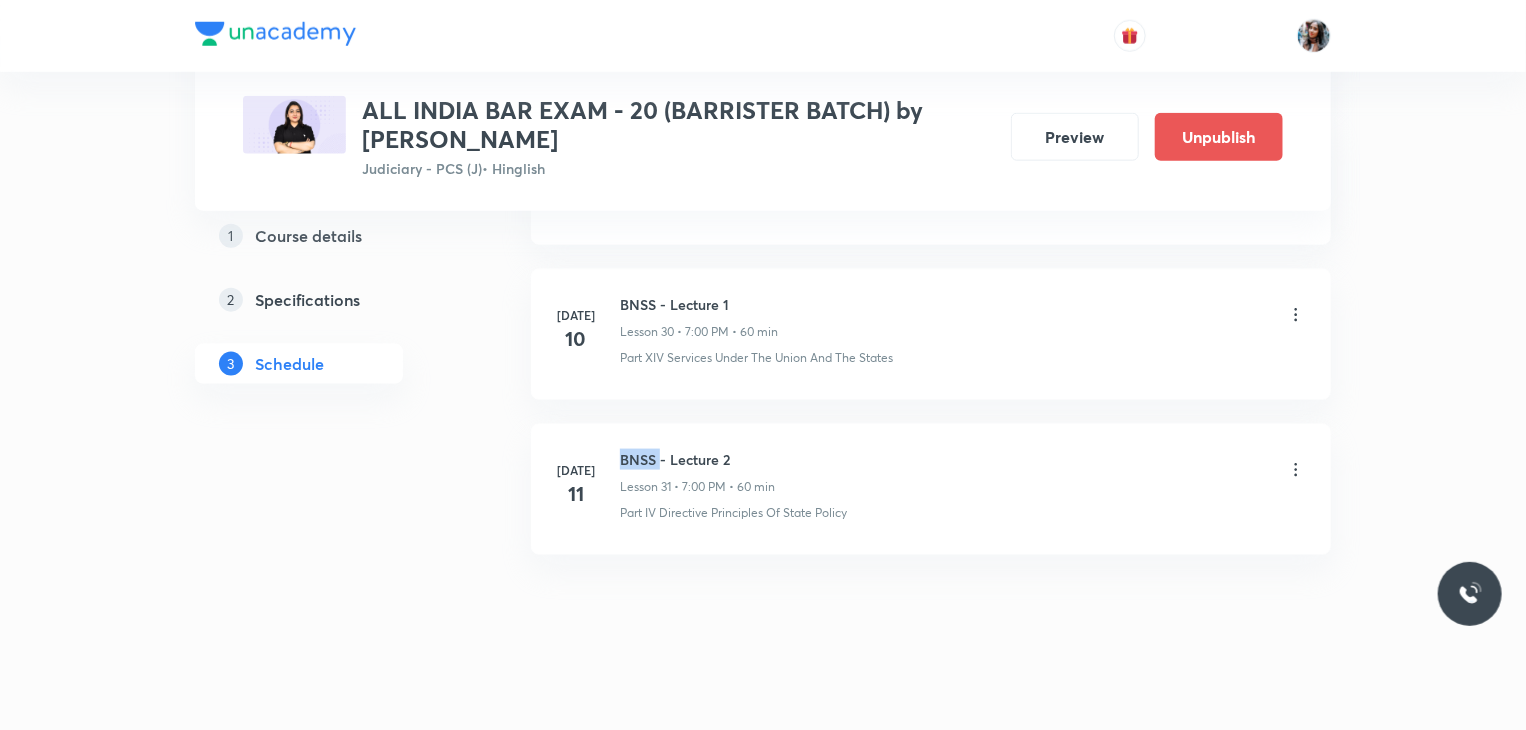 click on "BNSS - Lecture 2" at bounding box center (697, 459) 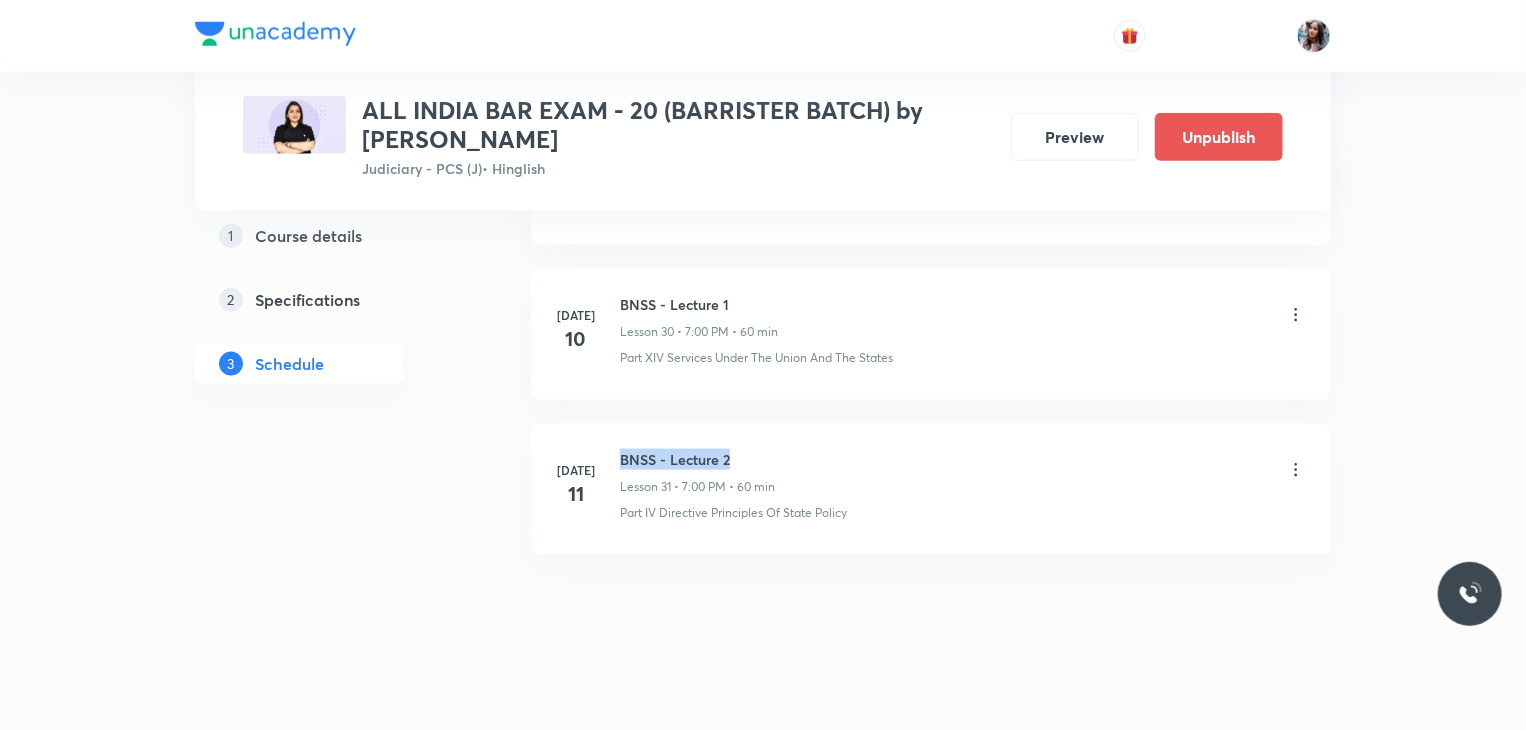 copy on "BNSS - Lecture 2" 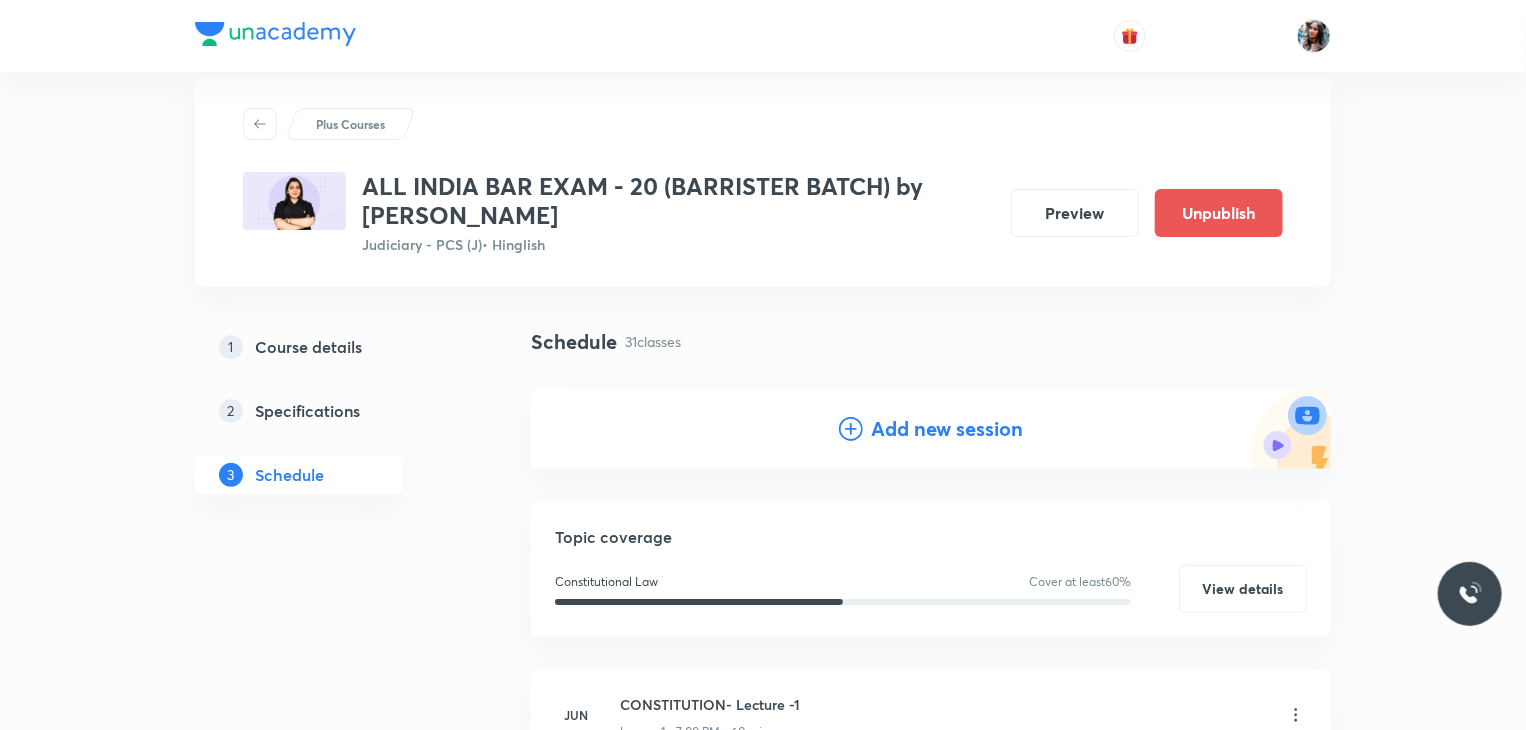 scroll, scrollTop: 0, scrollLeft: 0, axis: both 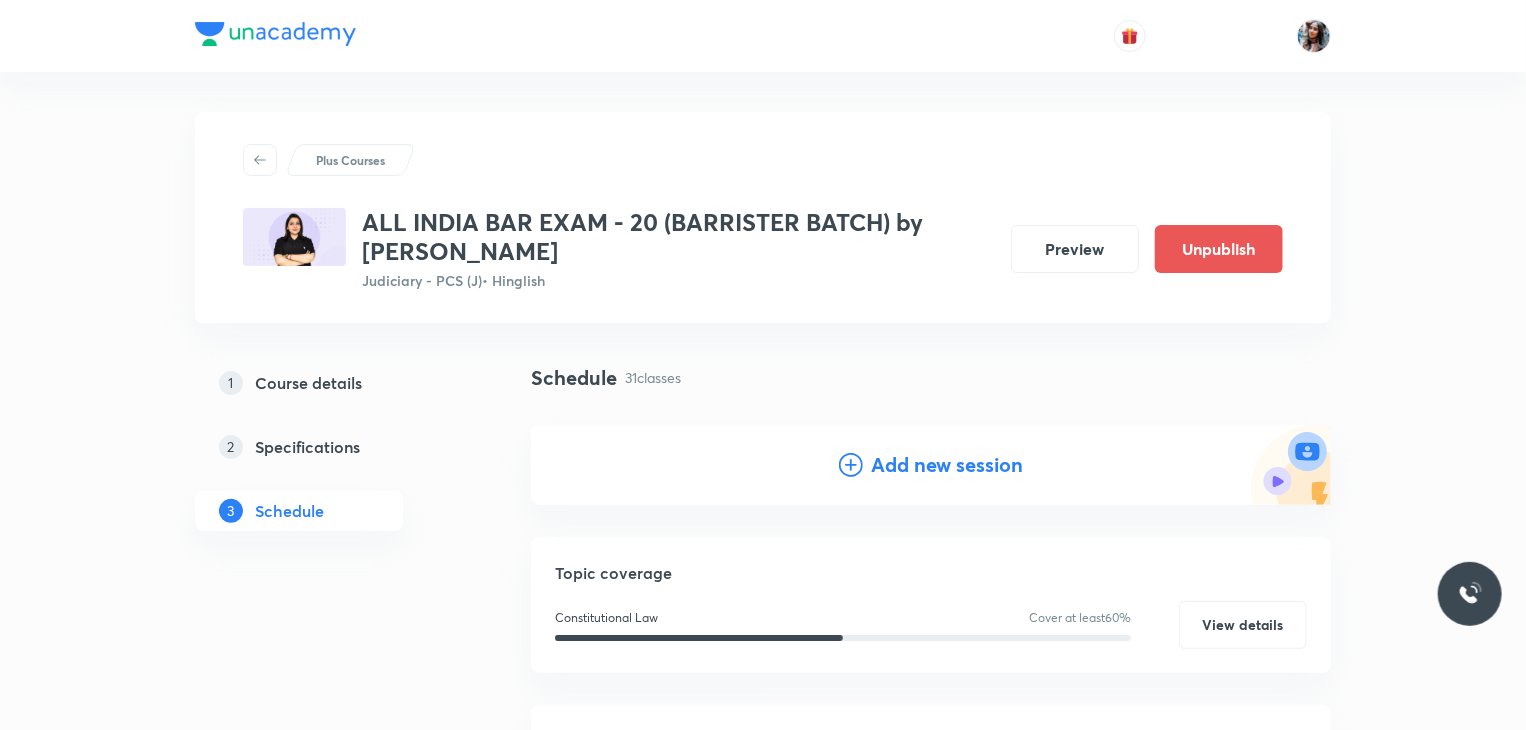 click on "Add new session" at bounding box center [947, 465] 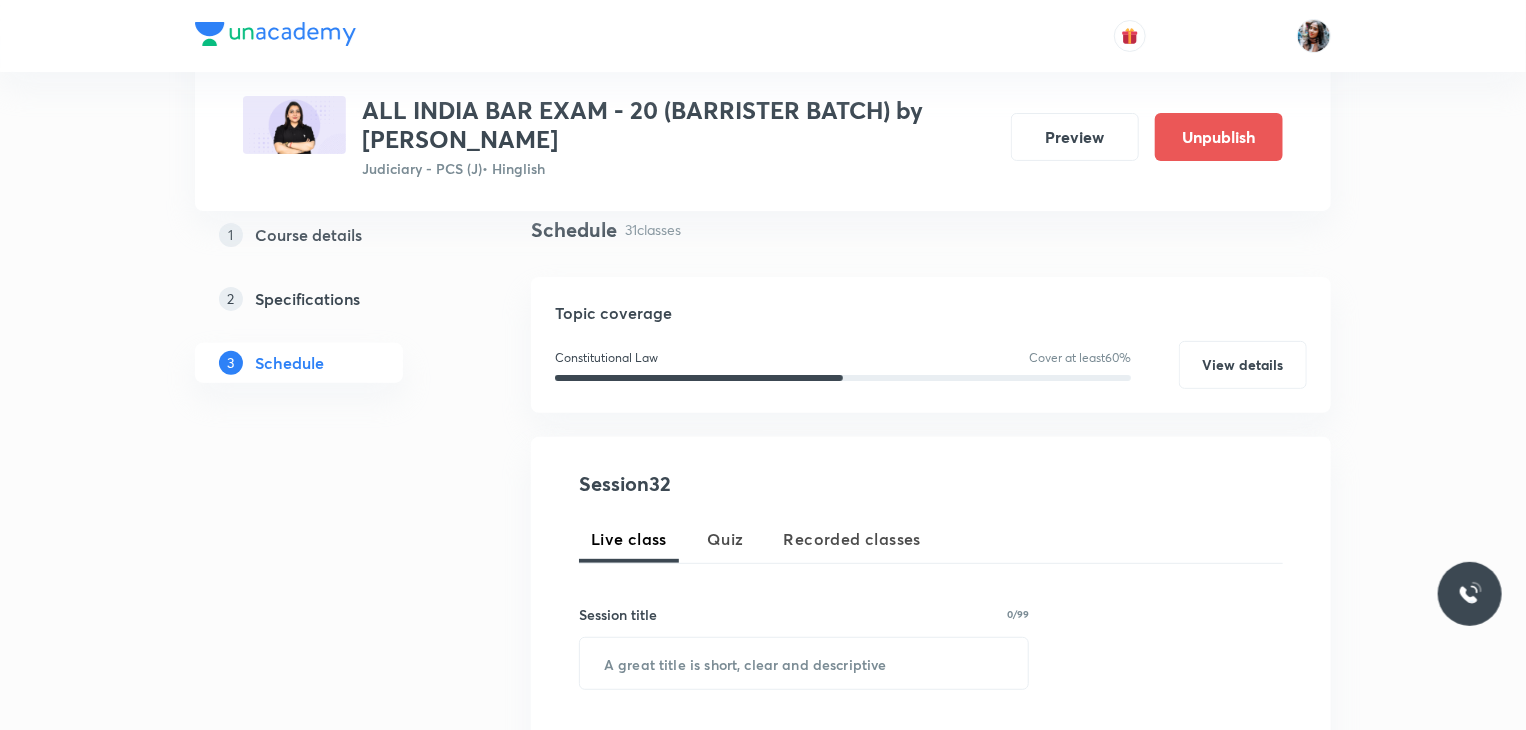 scroll, scrollTop: 308, scrollLeft: 0, axis: vertical 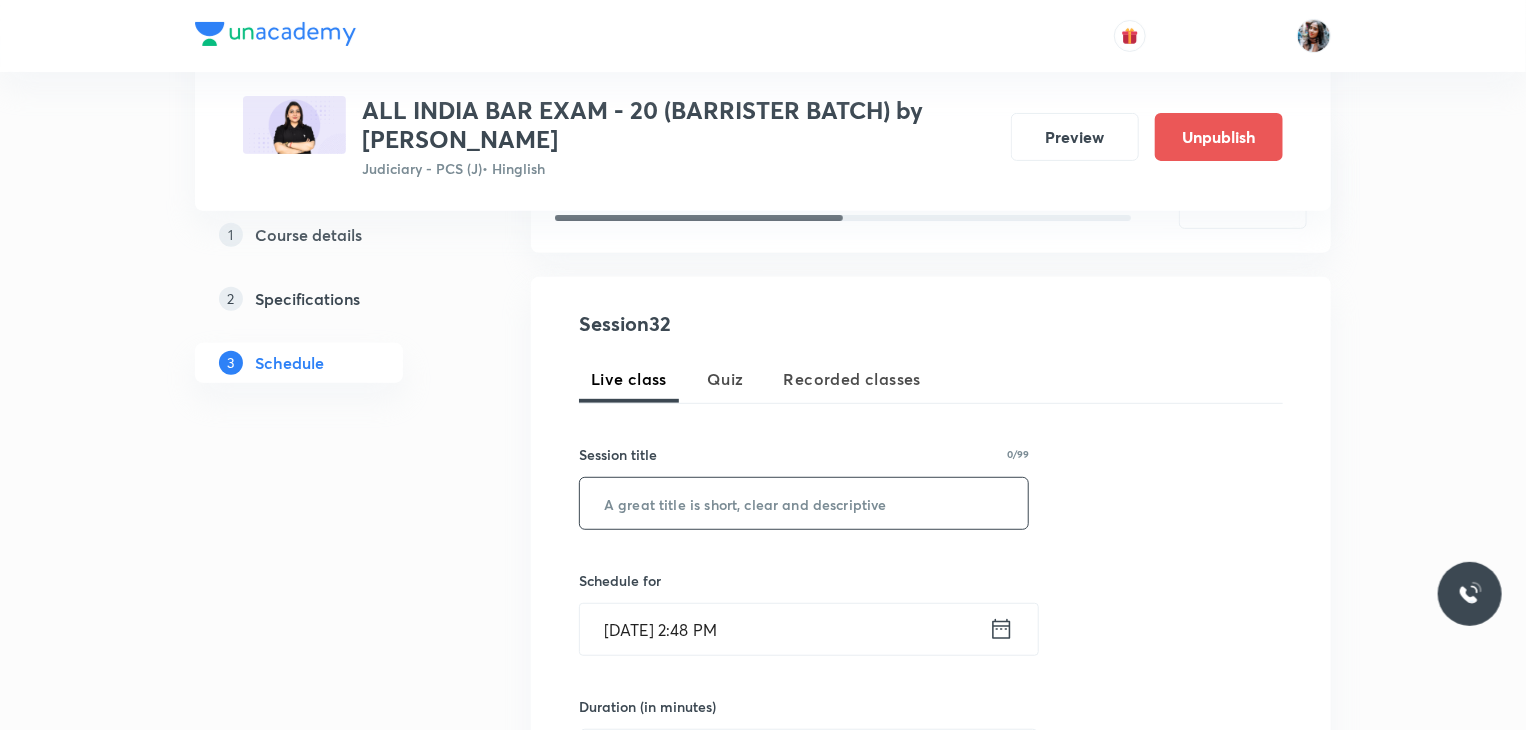 click at bounding box center [804, 503] 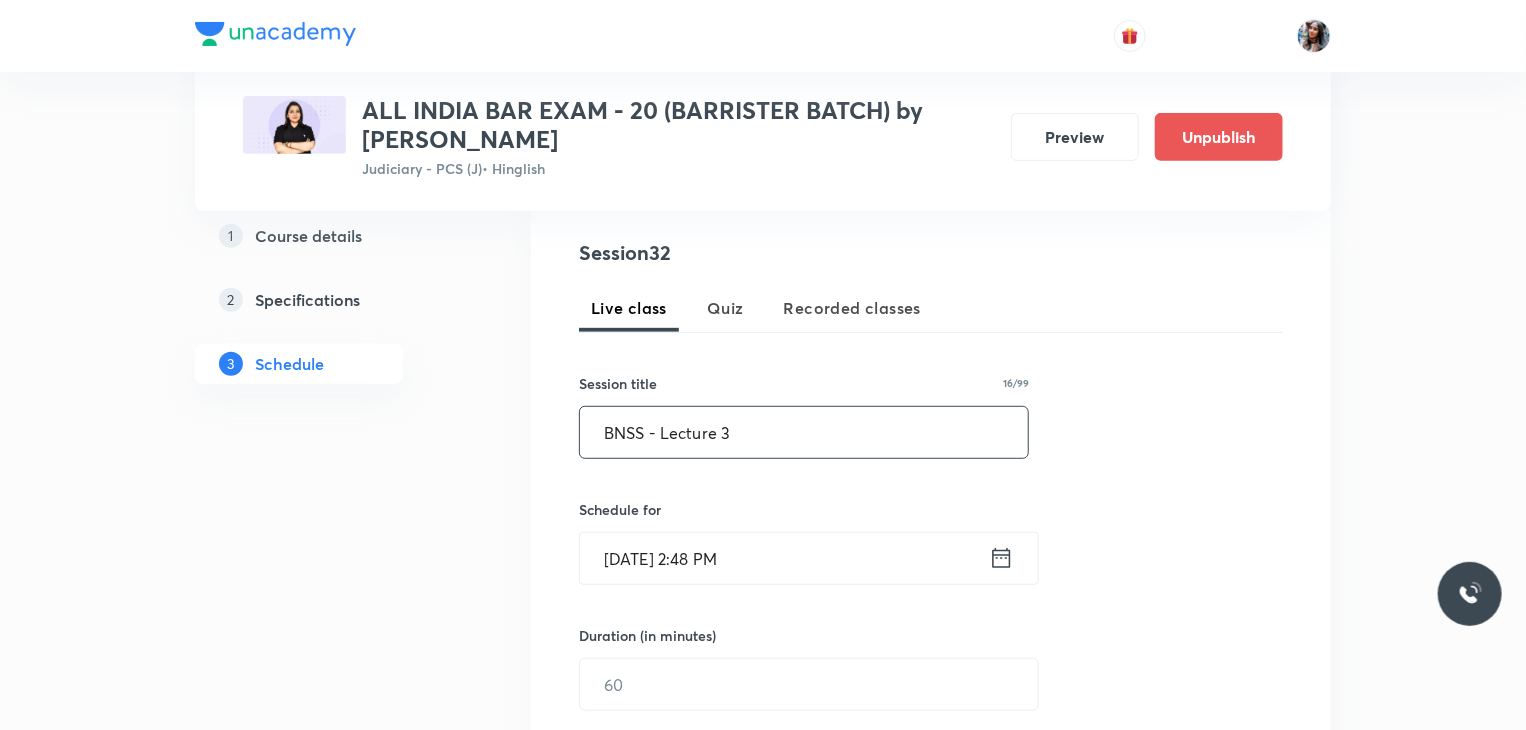 scroll, scrollTop: 380, scrollLeft: 0, axis: vertical 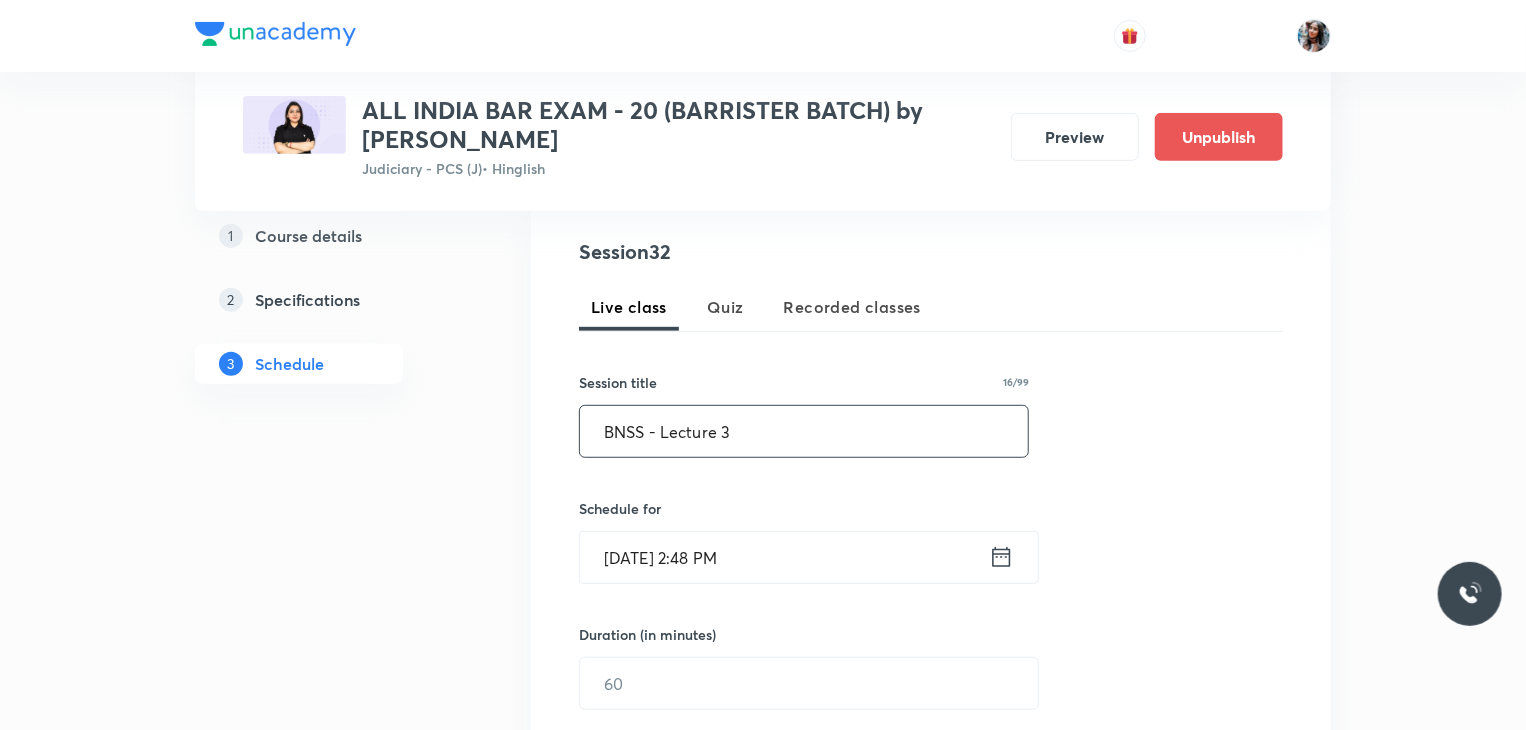 type on "BNSS - Lecture 3" 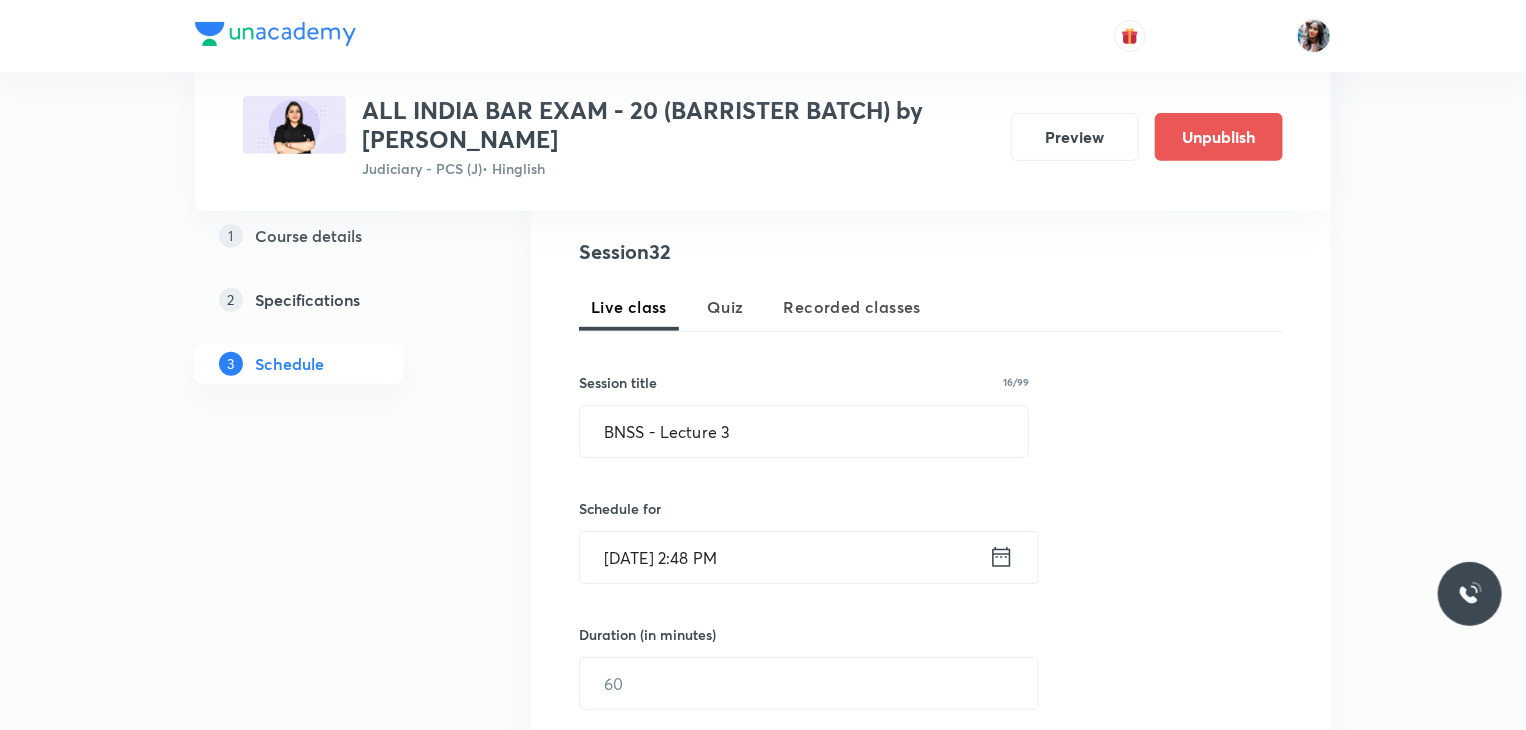 click on "Jul 10, 2025, 2:48 PM" at bounding box center [784, 557] 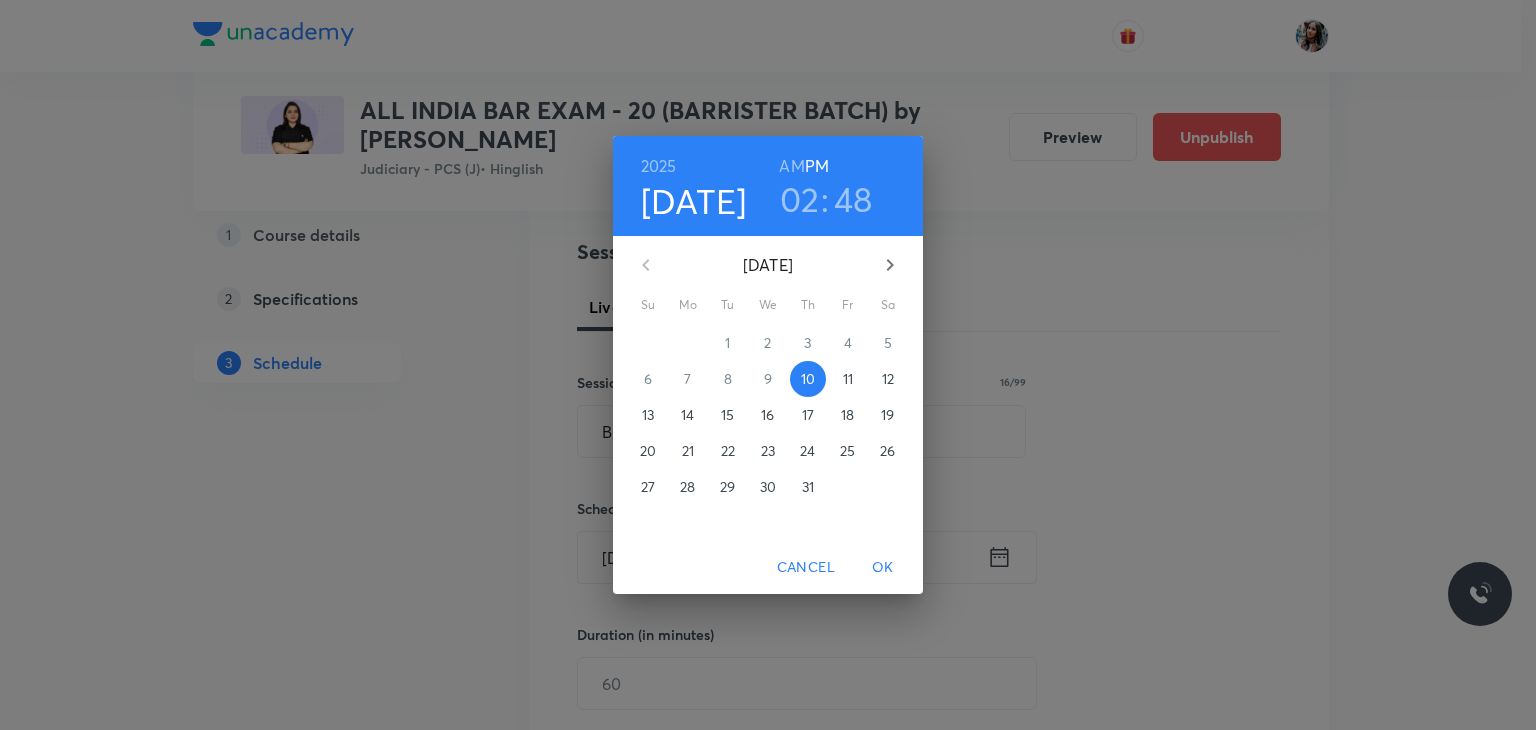 click on "14" at bounding box center [687, 415] 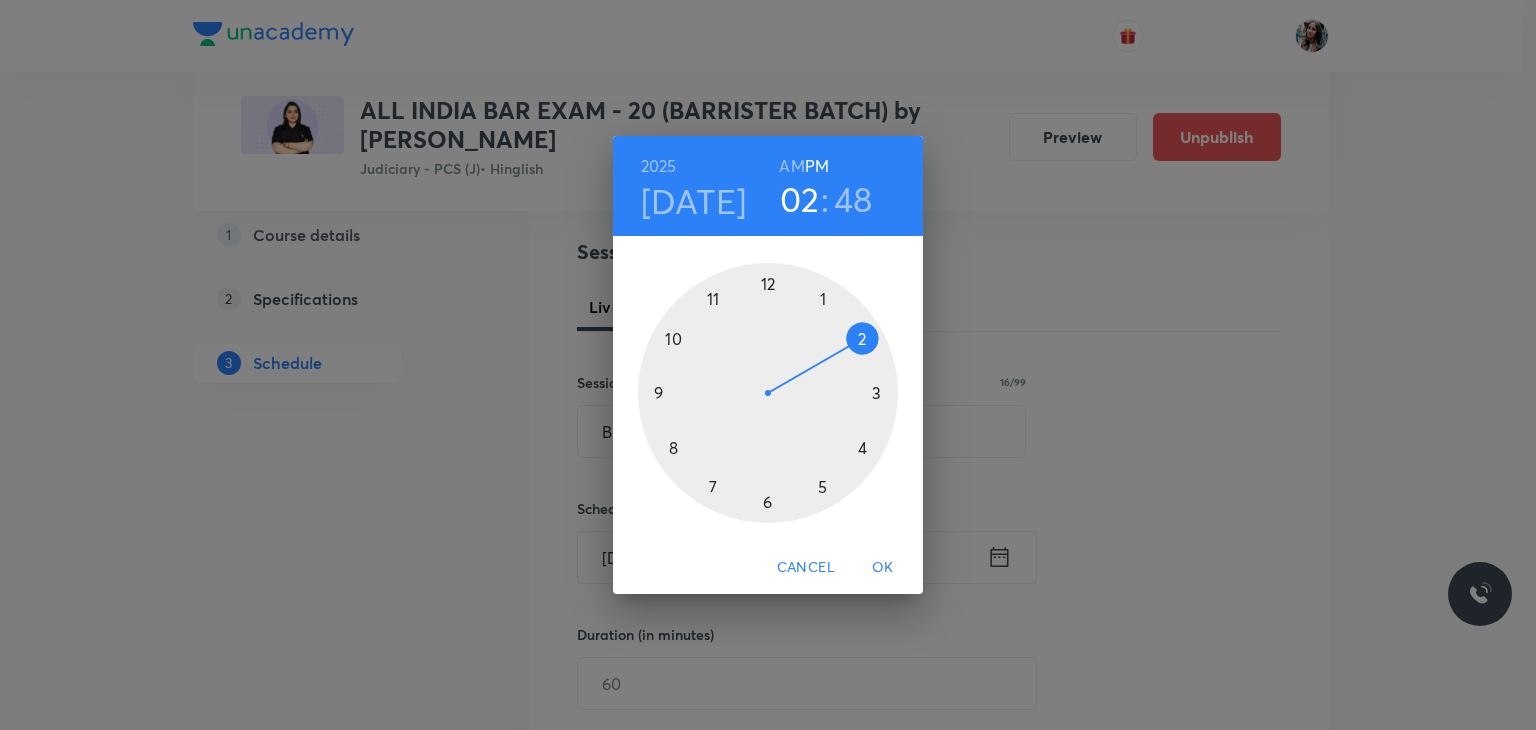 click at bounding box center (768, 393) 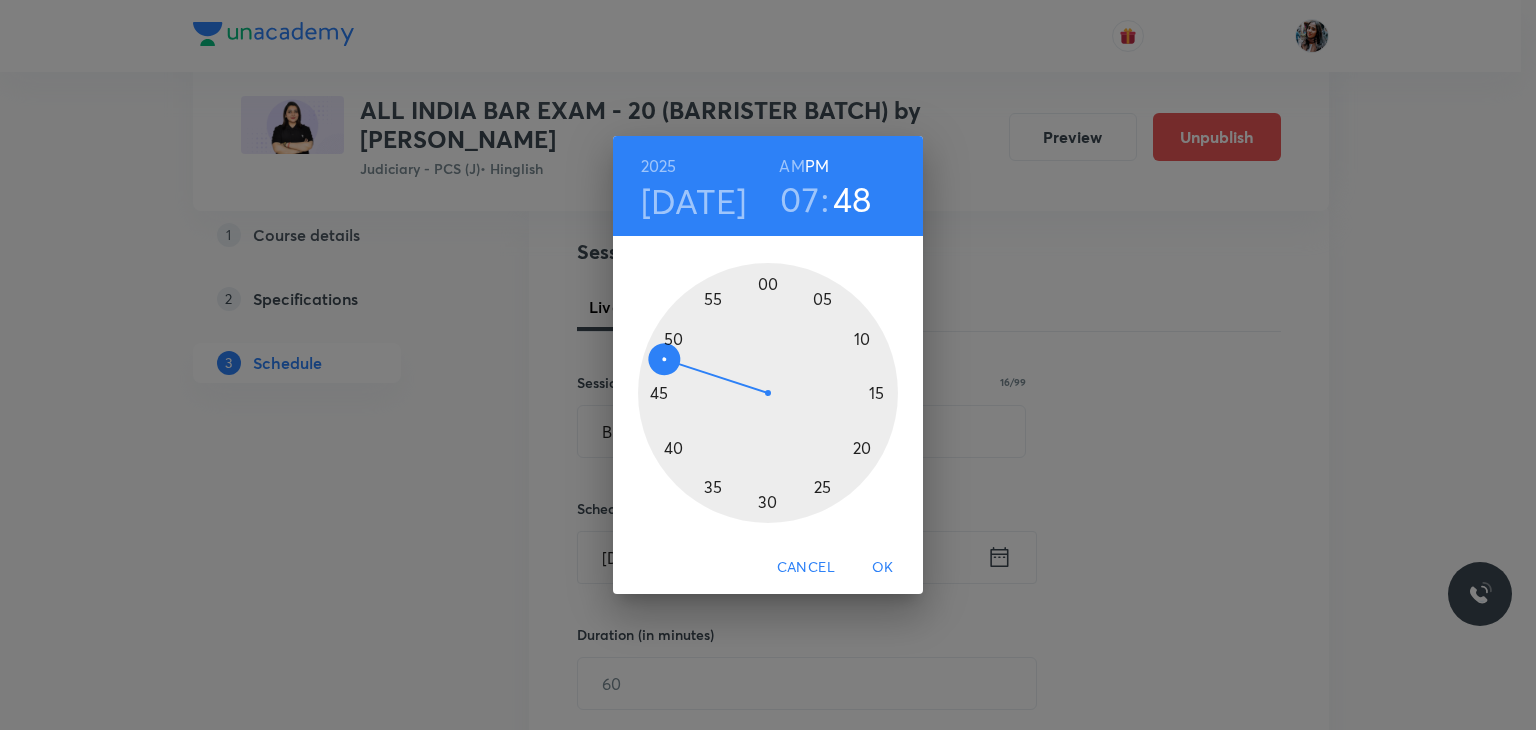 click at bounding box center (768, 393) 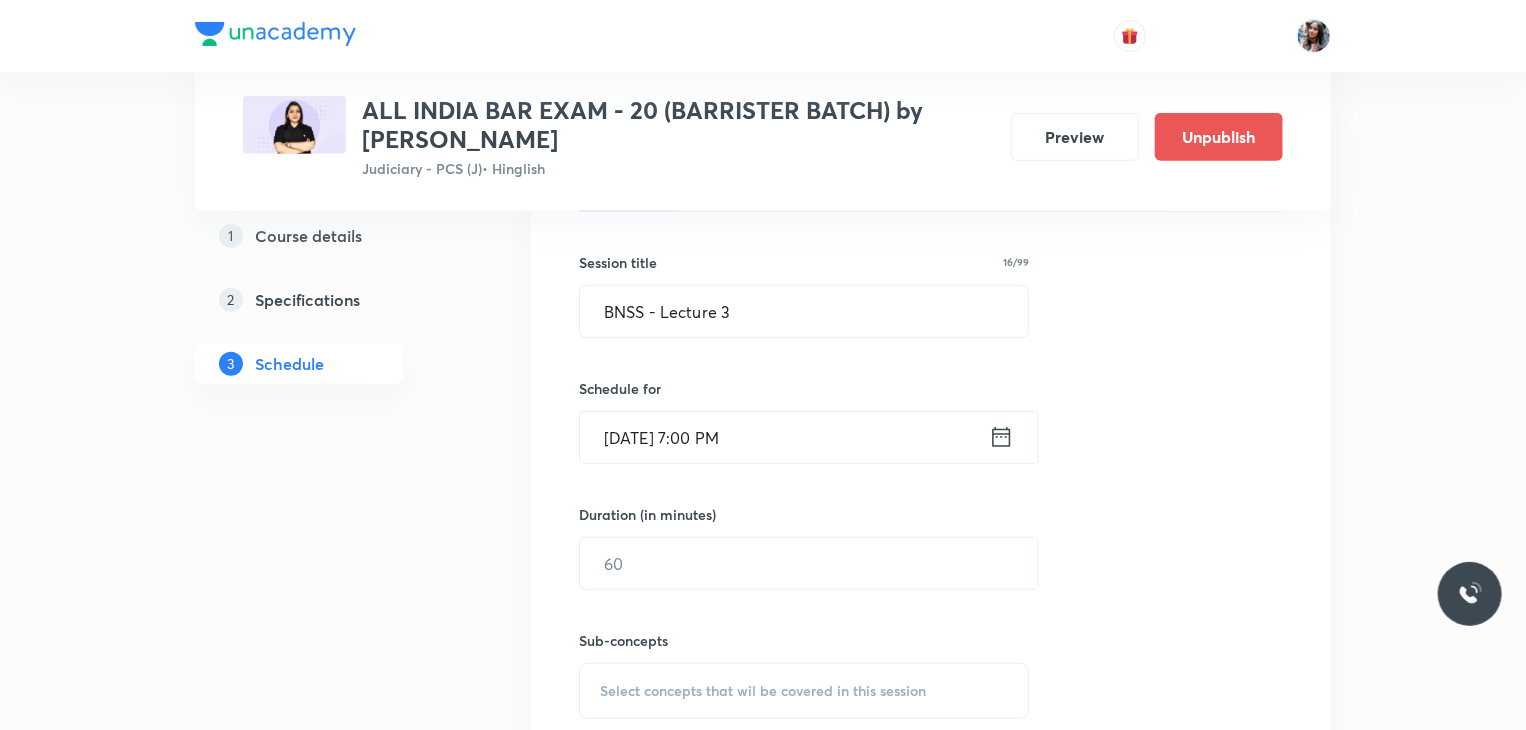 scroll, scrollTop: 588, scrollLeft: 0, axis: vertical 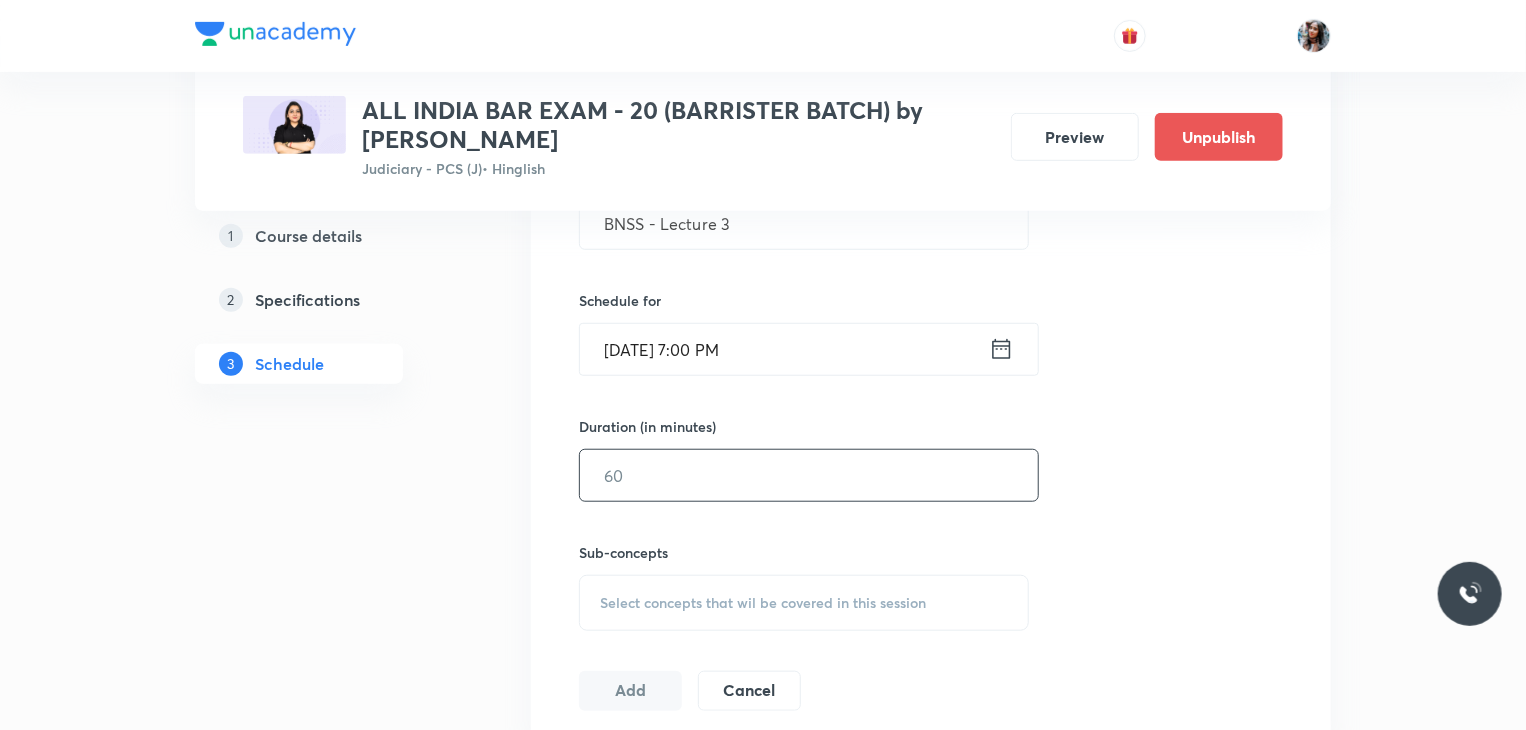 click at bounding box center [809, 475] 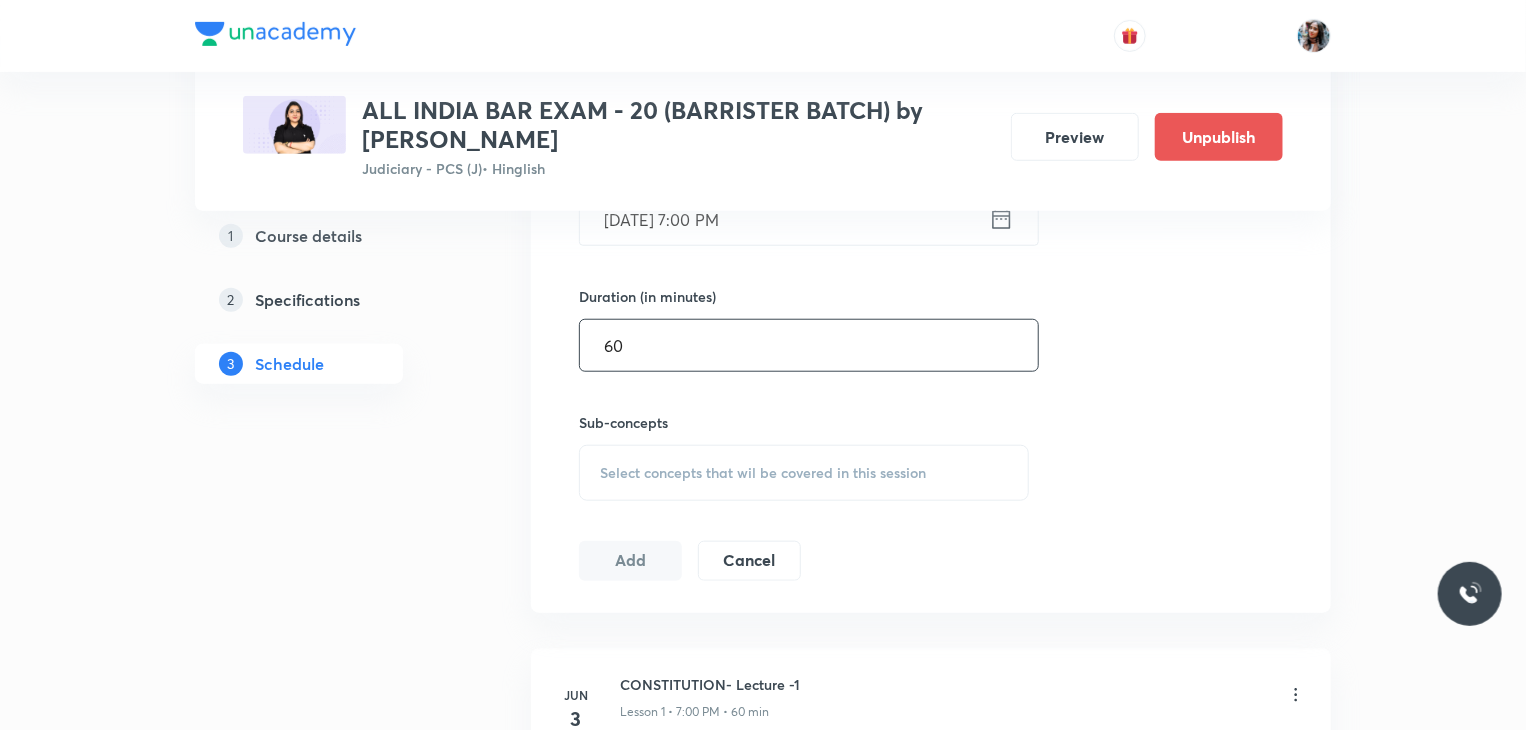 scroll, scrollTop: 723, scrollLeft: 0, axis: vertical 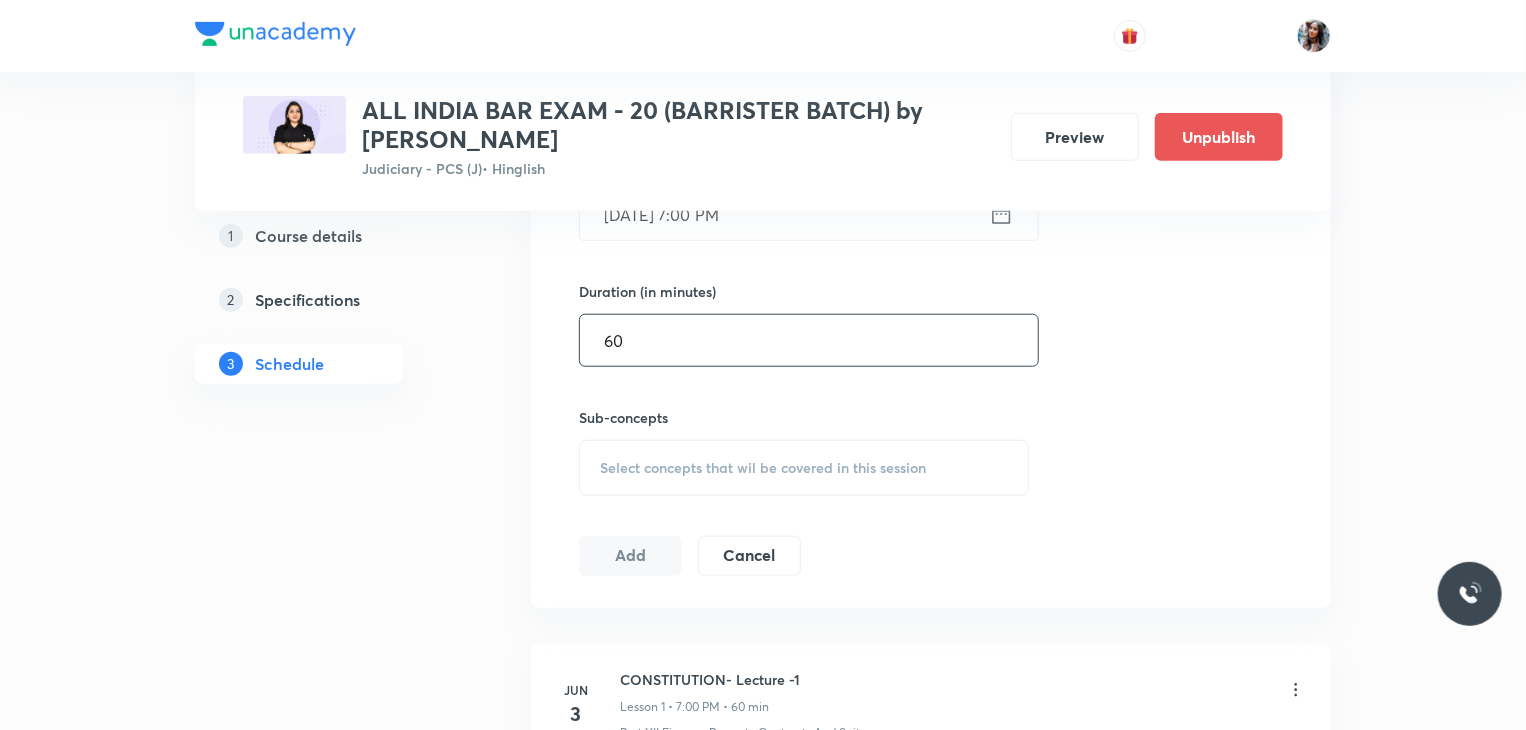 type on "60" 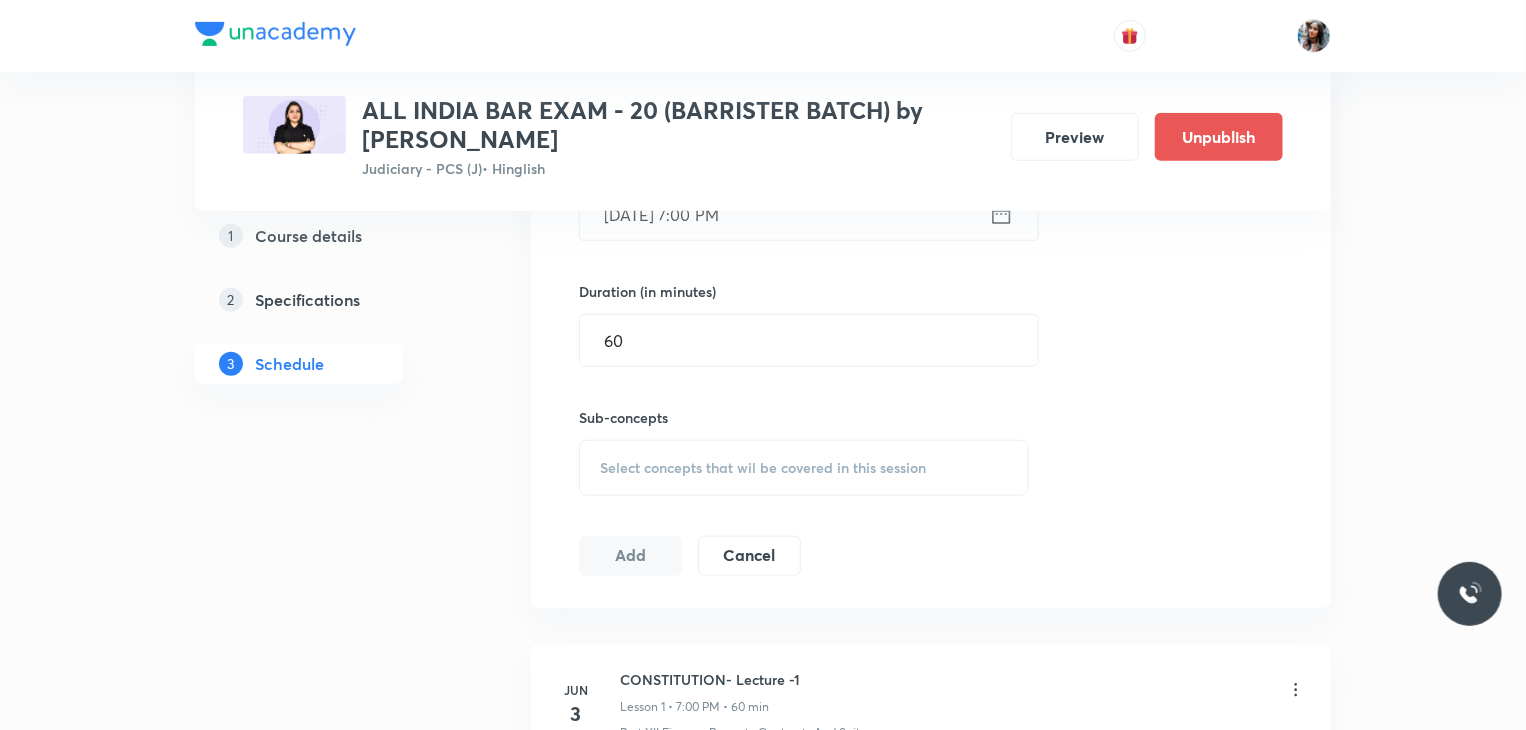 click on "Select concepts that wil be covered in this session" at bounding box center (763, 468) 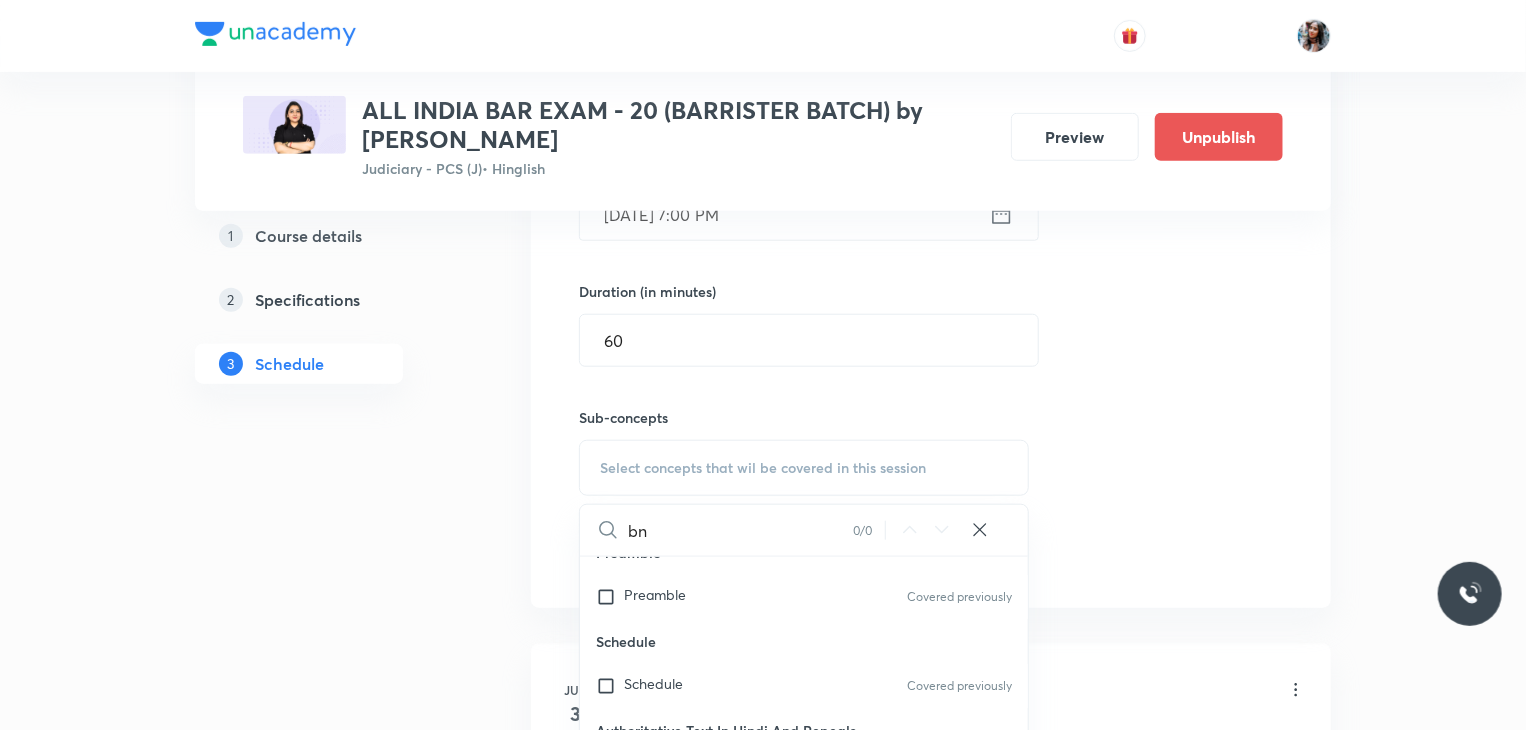 scroll, scrollTop: 0, scrollLeft: 0, axis: both 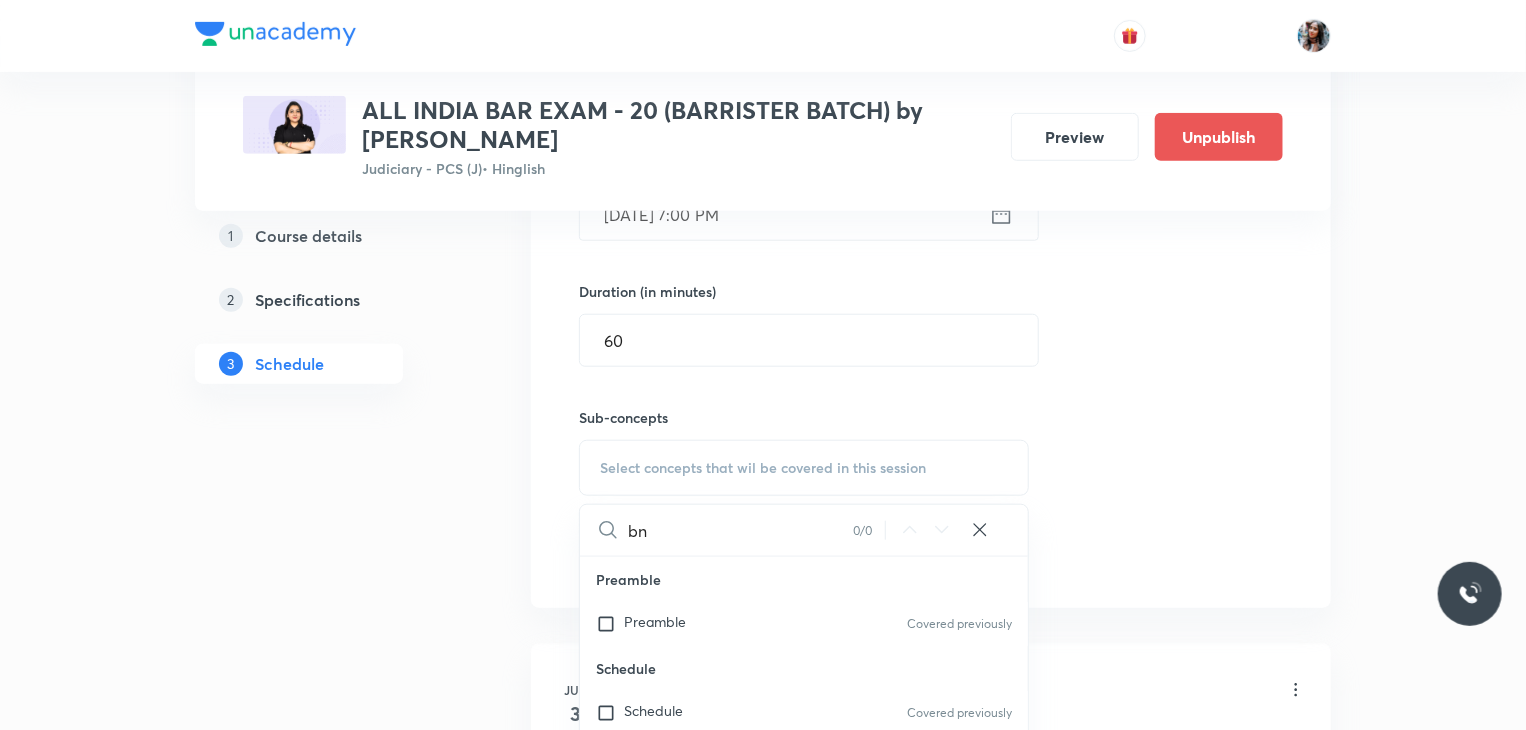 type on "b" 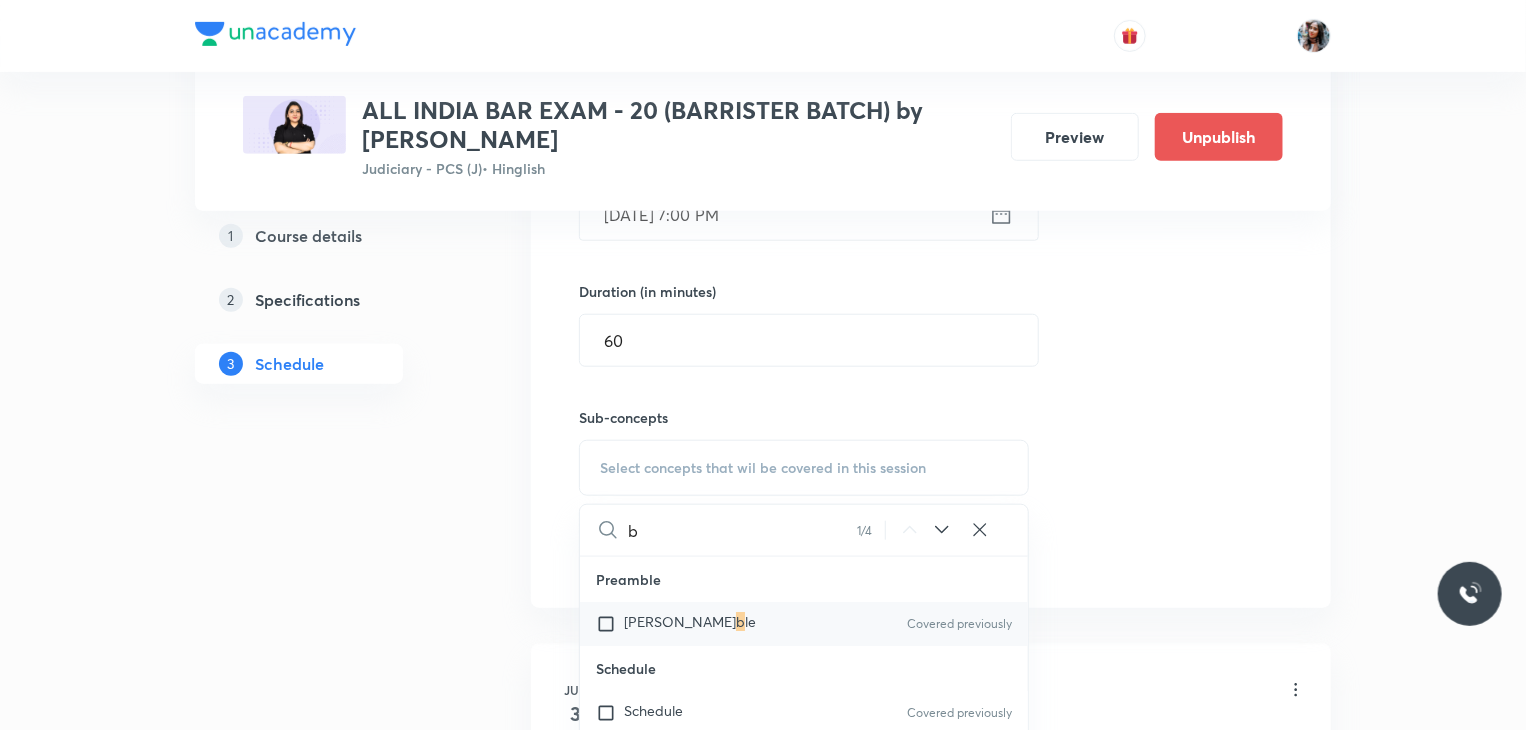 type 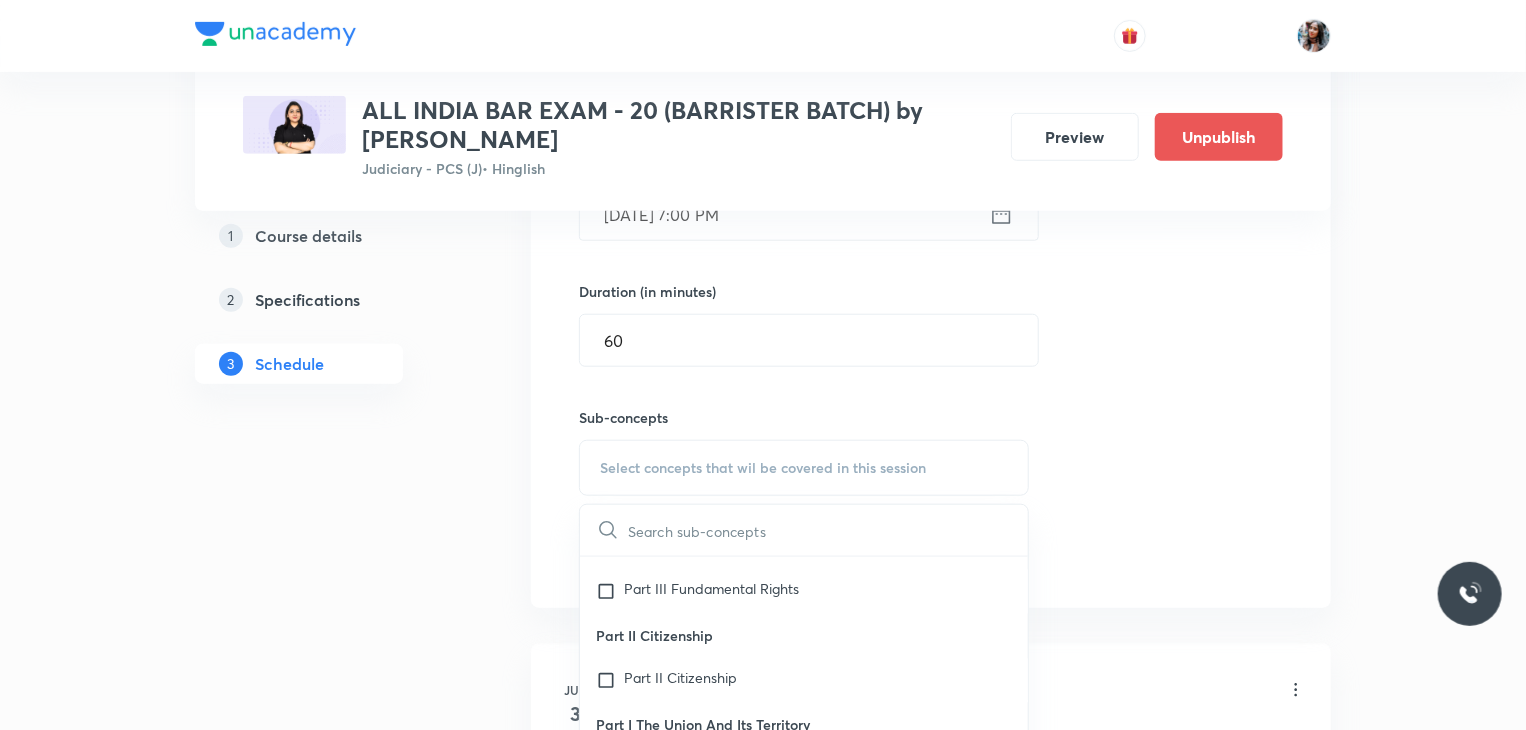 scroll, scrollTop: 2517, scrollLeft: 0, axis: vertical 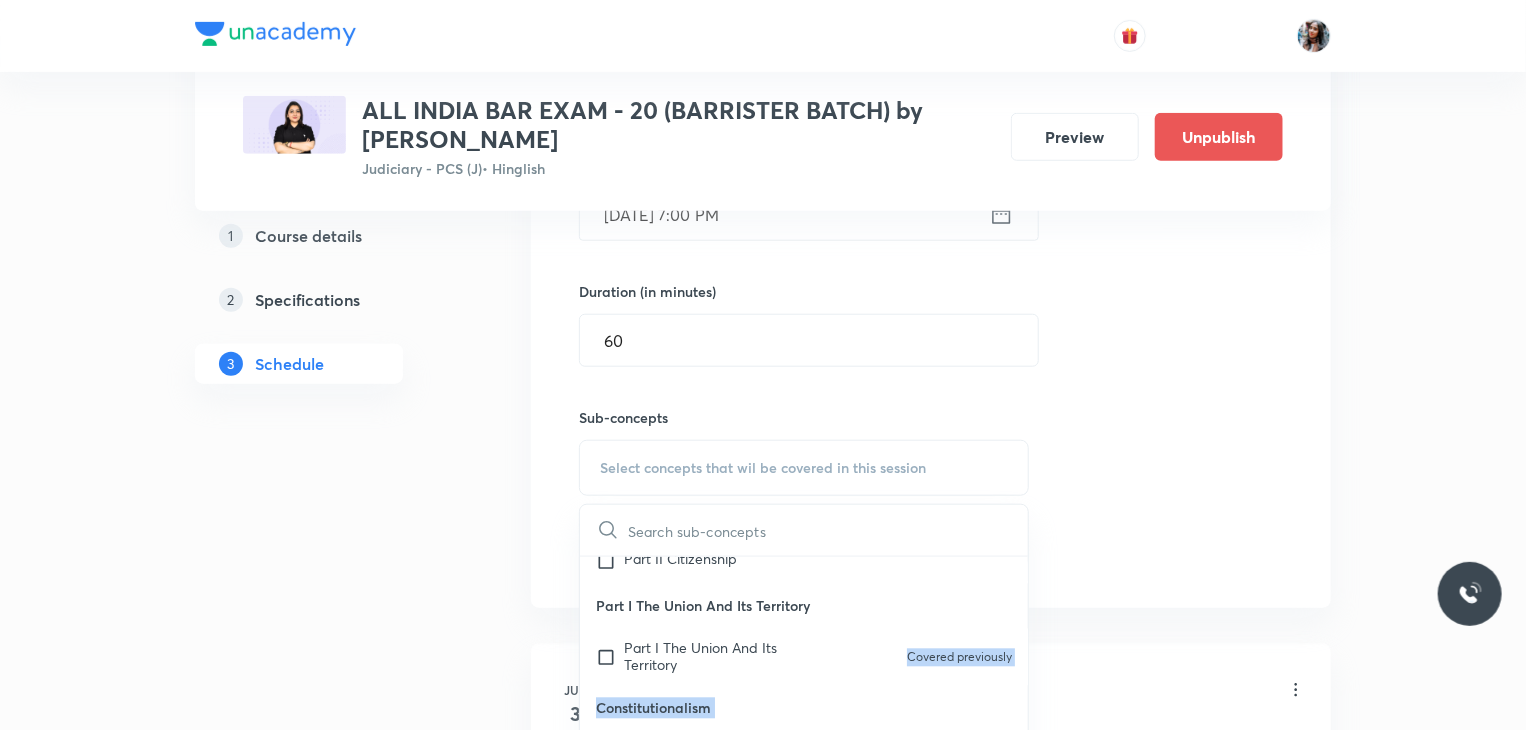 drag, startPoint x: 674, startPoint y: 665, endPoint x: 512, endPoint y: 609, distance: 171.40594 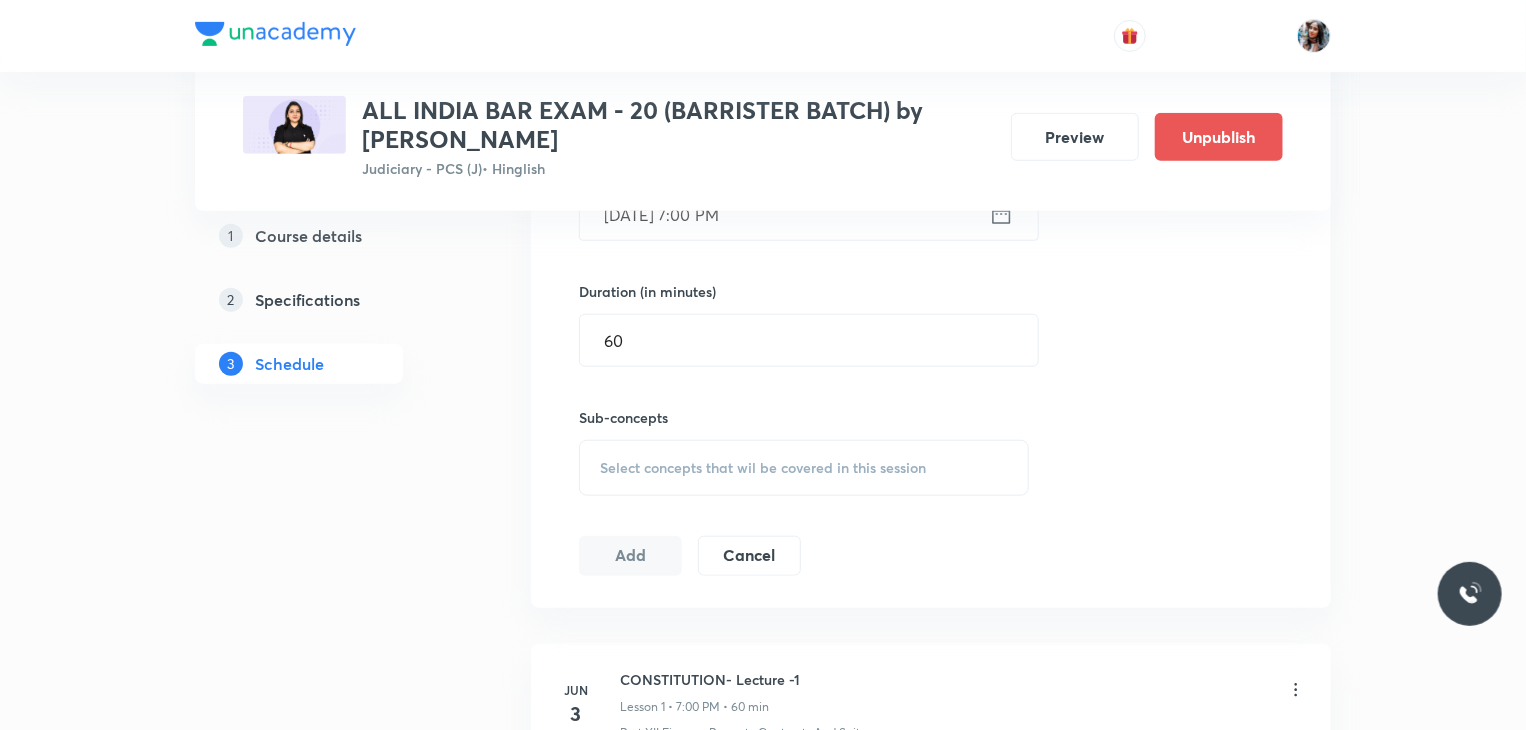 click on "Plus Courses ALL INDIA BAR EXAM - 20 (BARRISTER BATCH) by Apurva vats Judiciary - PCS (J)  • Hinglish Preview Unpublish 1 Course details 2 Specifications 3 Schedule Schedule 31  classes Topic coverage Constitutional Law Cover at least  60 % View details Session  32 Live class Quiz Recorded classes Session title 16/99 BNSS - Lecture 3 ​ Schedule for Jul 14, 2025, 7:00 PM ​ Duration (in minutes) 60 ​ Sub-concepts Select concepts that wil be covered in this session Add Cancel Jun 3 CONSTITUTION- Lecture -1 Lesson 1 • 7:00 PM • 60 min Part XII Finance Property Contracts And Suits Jun 4 CONSTITUTION- Lecture -2 Lesson 2 • 7:00 PM • 60 min Part XII Finance Property Contracts And Suits Jun 5 CONSTITUTION- Lecture -3 Lesson 3 • 7:00 PM • 60 min Part XII Finance Property Contracts And Suits Jun 6 CONSTITUTION- Lecture -4 Lesson 4 • 7:00 PM • 60 min Part XII Finance Property Contracts And Suits Jun 9 CONSTITUTION- Lecture -5 Lesson 5 • 7:00 PM • 60 min Jun 10 CONSTITUTION- Lecture -6 Jun 11" at bounding box center [763, 2484] 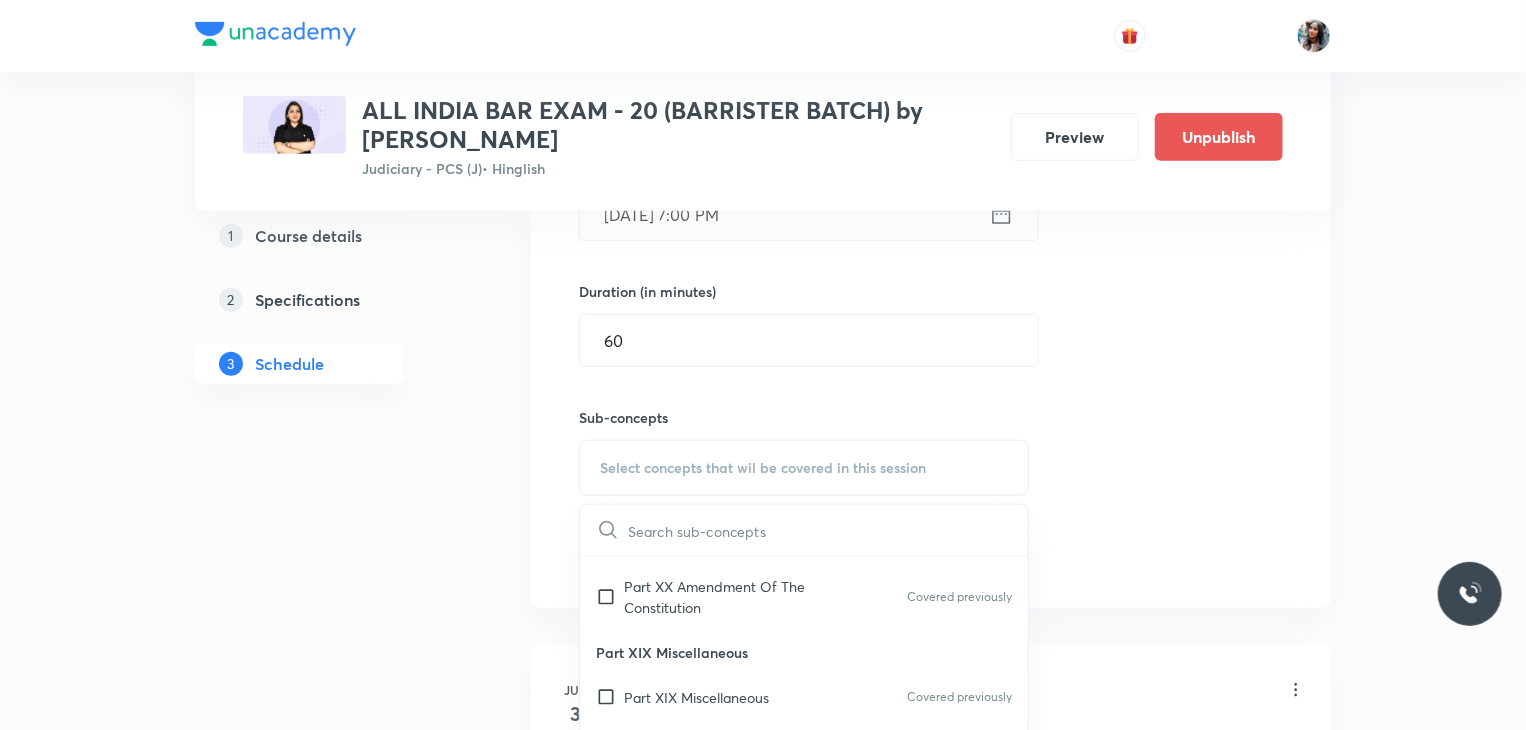 scroll, scrollTop: 532, scrollLeft: 0, axis: vertical 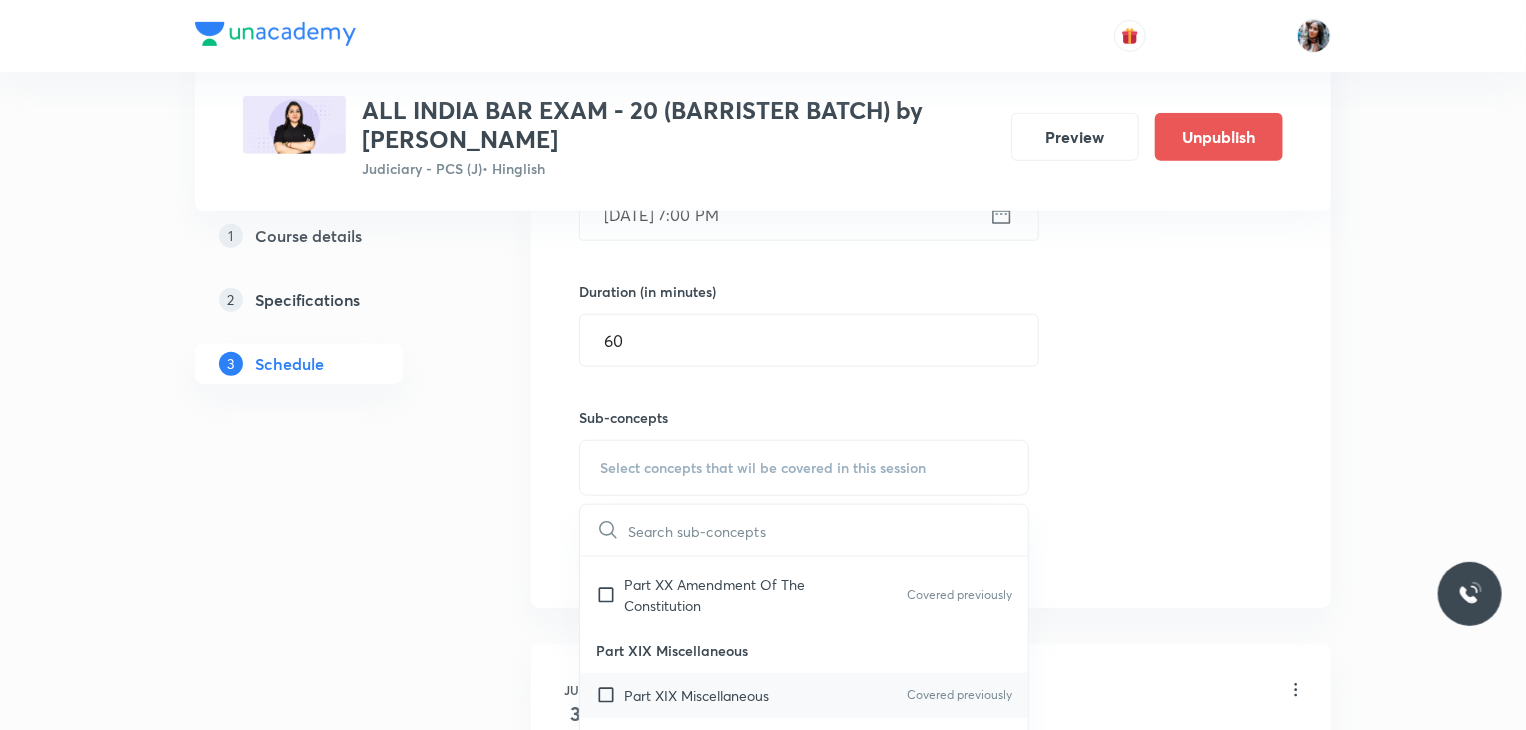click on "Part XIX Miscellaneous" at bounding box center (696, 695) 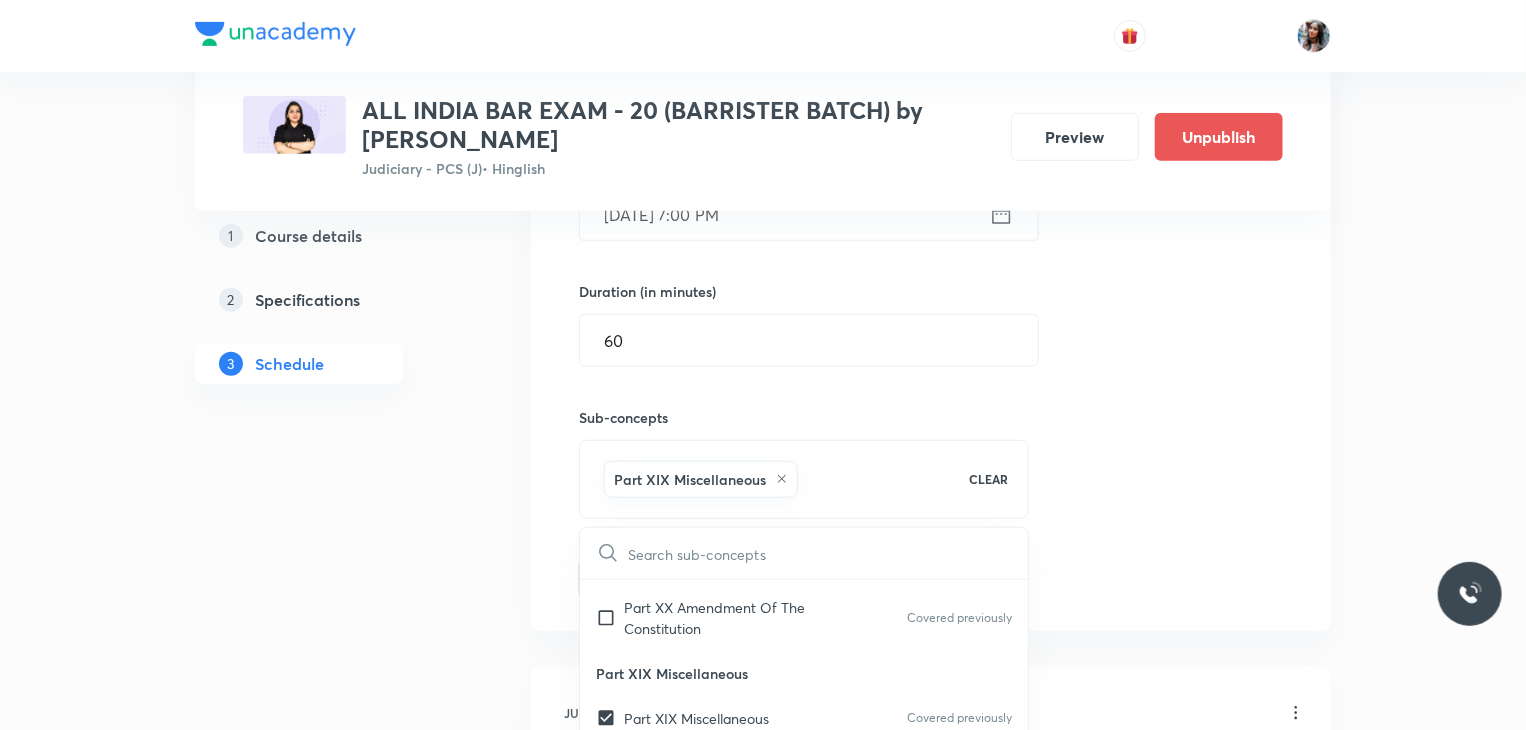 click on "Session  32 Live class Quiz Recorded classes Session title 16/99 BNSS - Lecture 3 ​ Schedule for Jul 14, 2025, 7:00 PM ​ Duration (in minutes) 60 ​ Sub-concepts Part XIX Miscellaneous CLEAR ​ Preamble Preamble Covered previously Schedule Schedule Covered previously Authoritative Text In Hindi And Repeals Authoritative Text In Hindi And Repeals Covered previously Part XXII Short Title Commencement Part XXII Short Title Commencement Covered previously Part XXI Temporary Transitional And Special Provisions Part XXI Temporary Transitional And Special Provisions Part XX Amendment Of The Constitution Part XX Amendment Of The Constitution Covered previously Part XIX Miscellaneous Part XIX Miscellaneous Covered previously Part XVIII Emergency Provisions Part XVIII Emergency Provisions Covered previously Part XVII Official Language Part XVII Official Language Covered previously Part XVI Special Provisions Relating To Certain Classes Part XVI Special Provisions Relating To Certain Classes Covered previously Add" at bounding box center [931, 246] 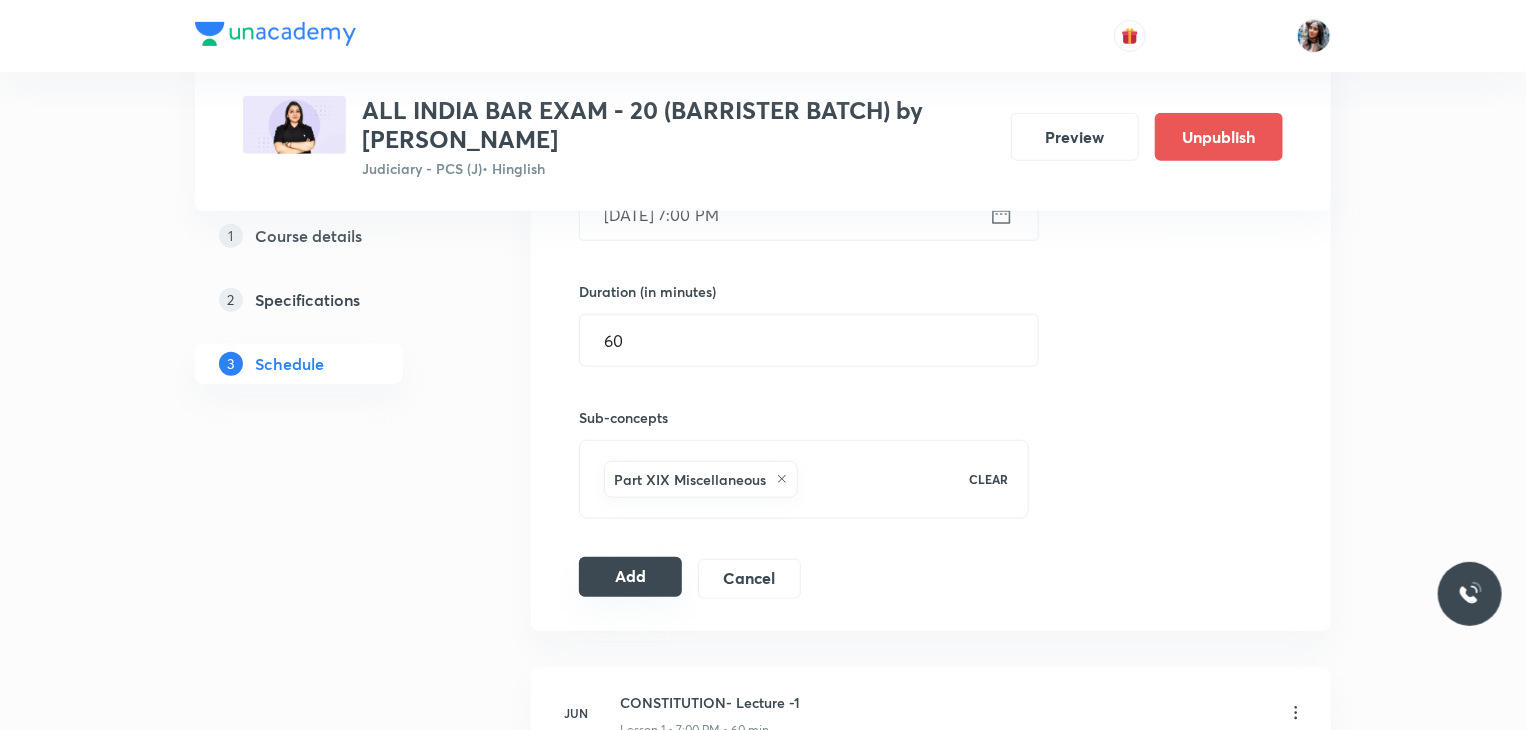 click on "Add" at bounding box center [630, 577] 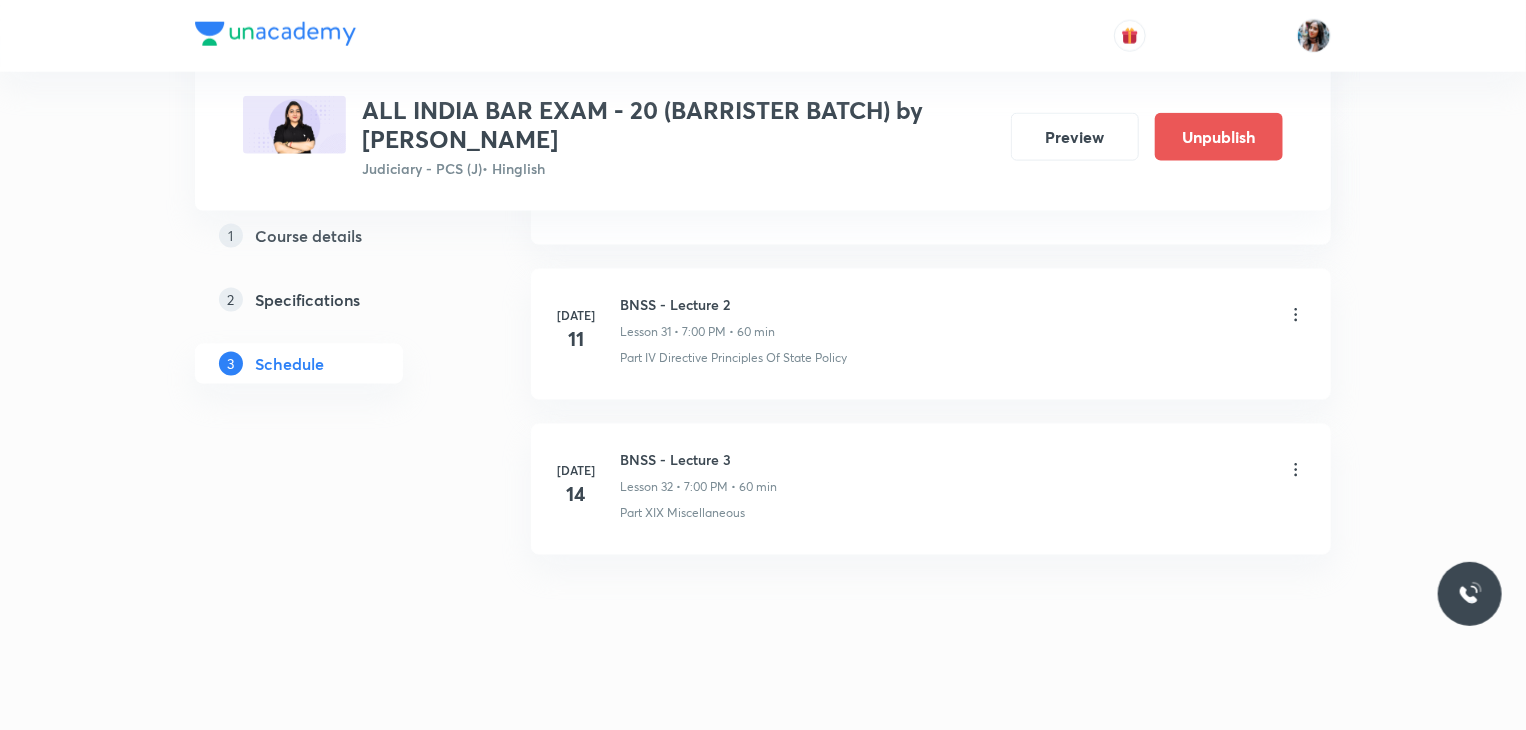 scroll, scrollTop: 5087, scrollLeft: 0, axis: vertical 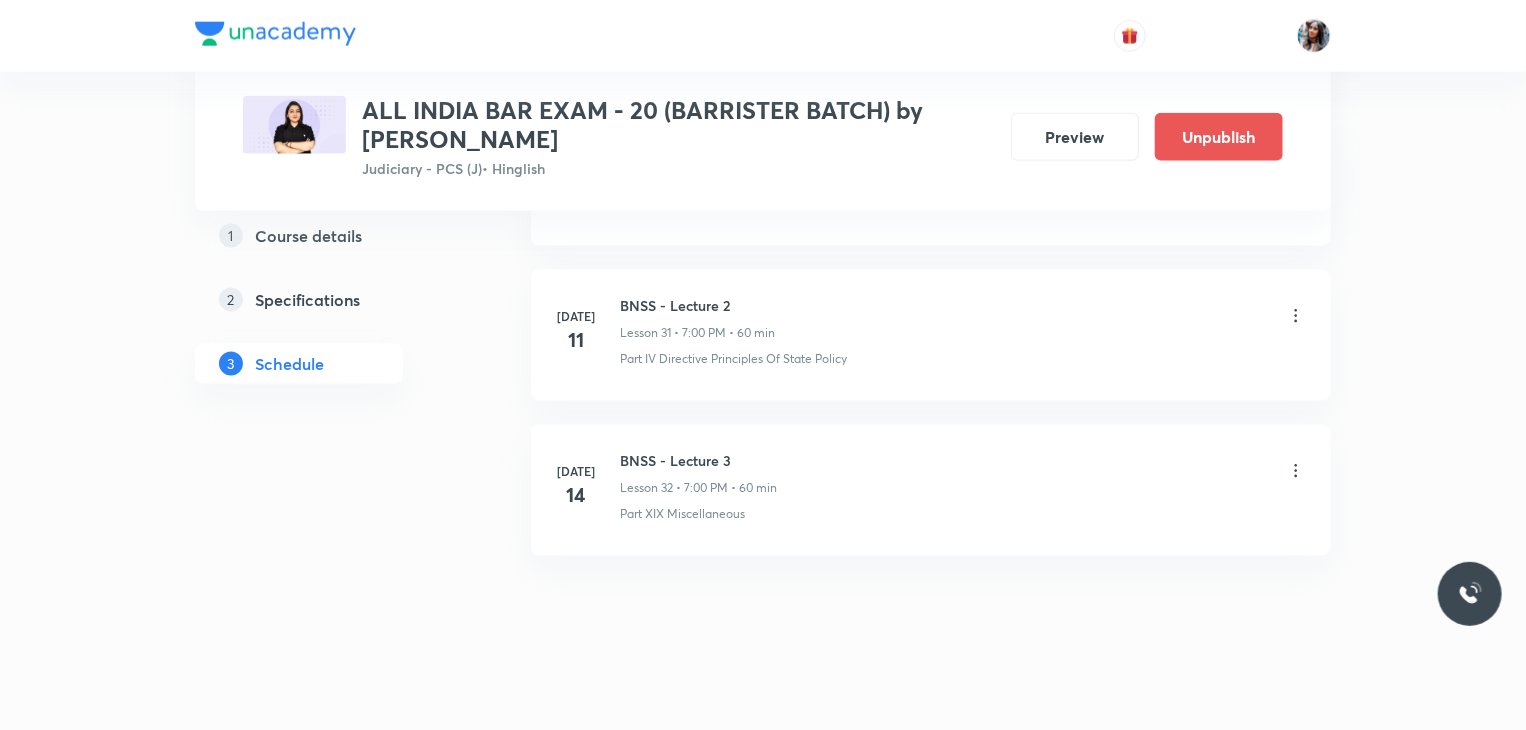 click on "BNSS - Lecture 3" at bounding box center (698, 460) 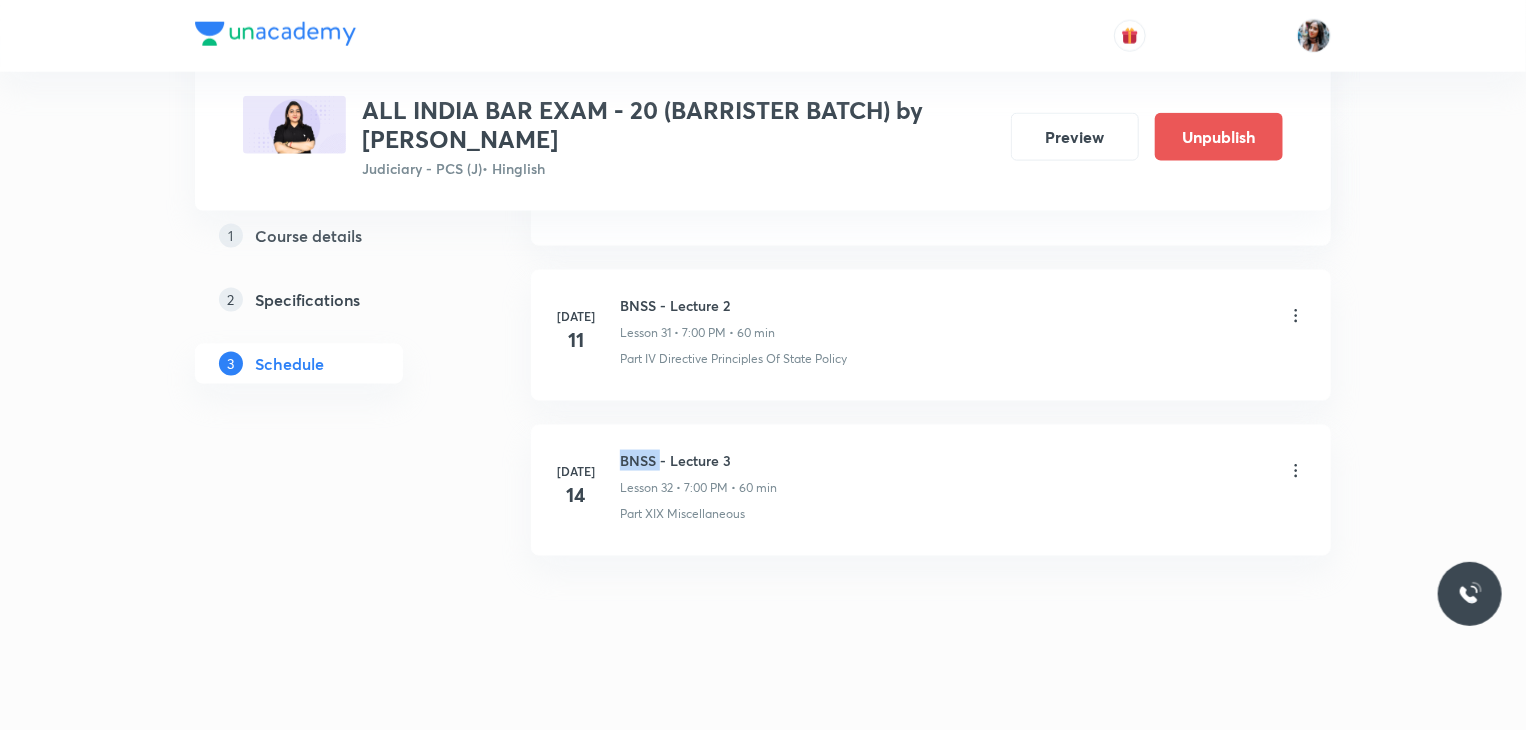 click on "BNSS - Lecture 3" at bounding box center [698, 460] 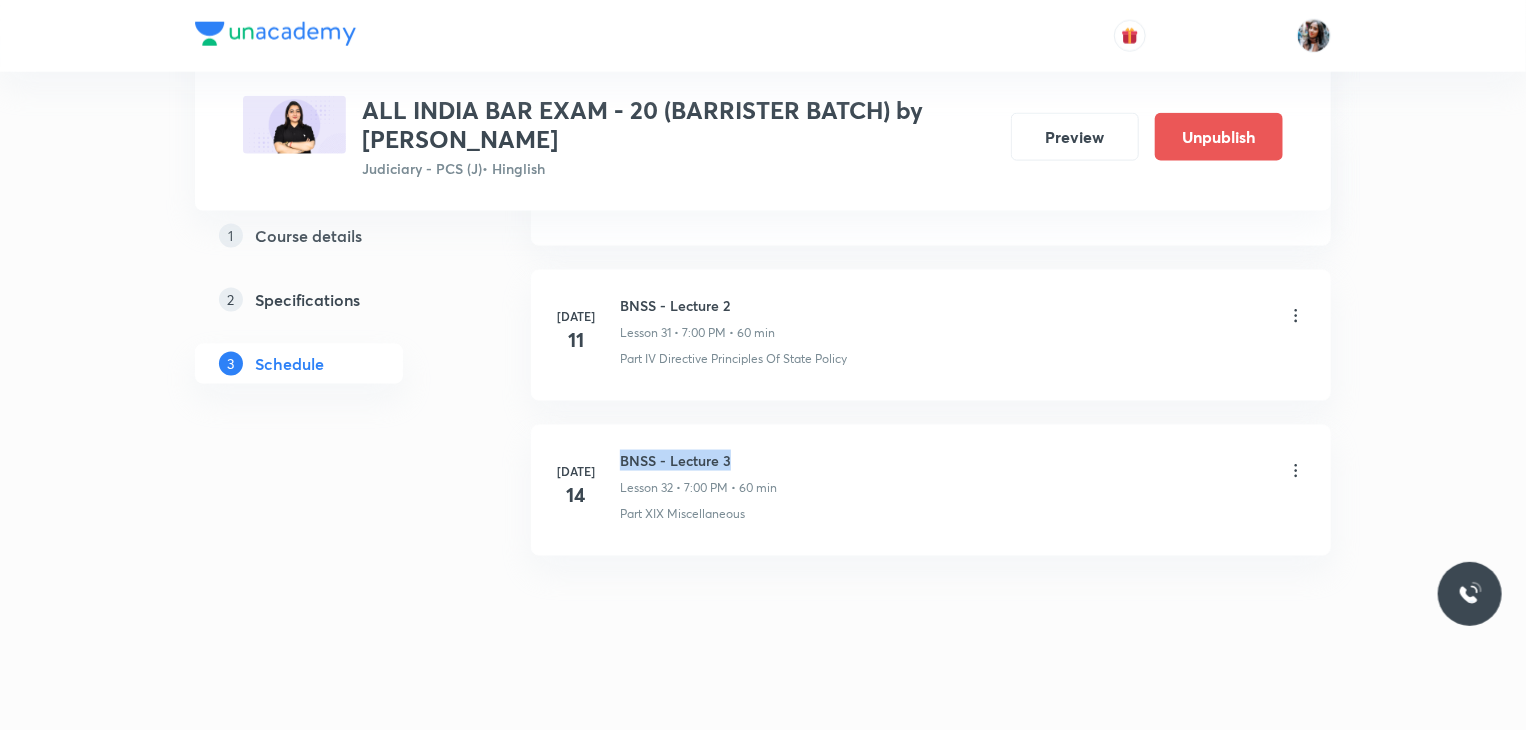 copy on "BNSS - Lecture 3" 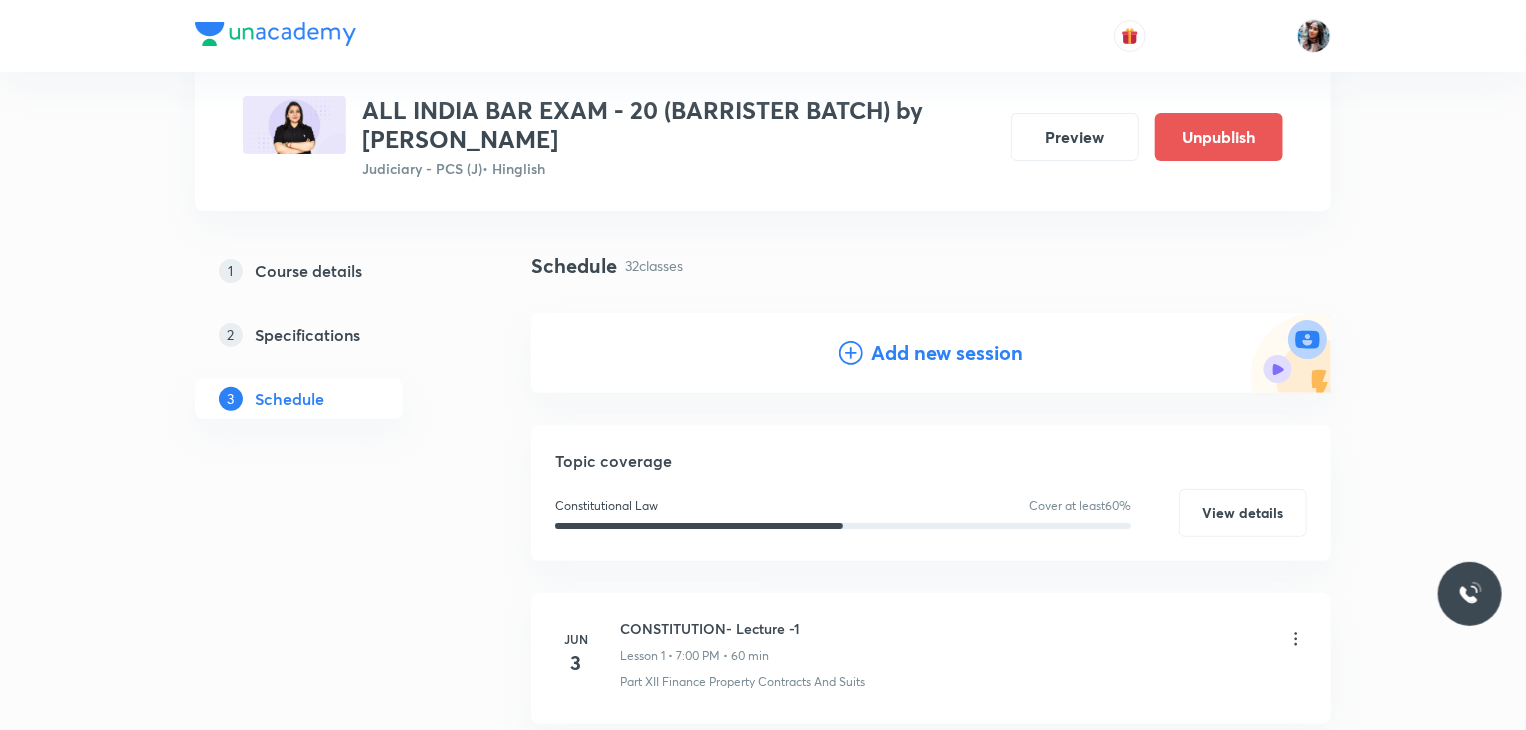 scroll, scrollTop: 100, scrollLeft: 0, axis: vertical 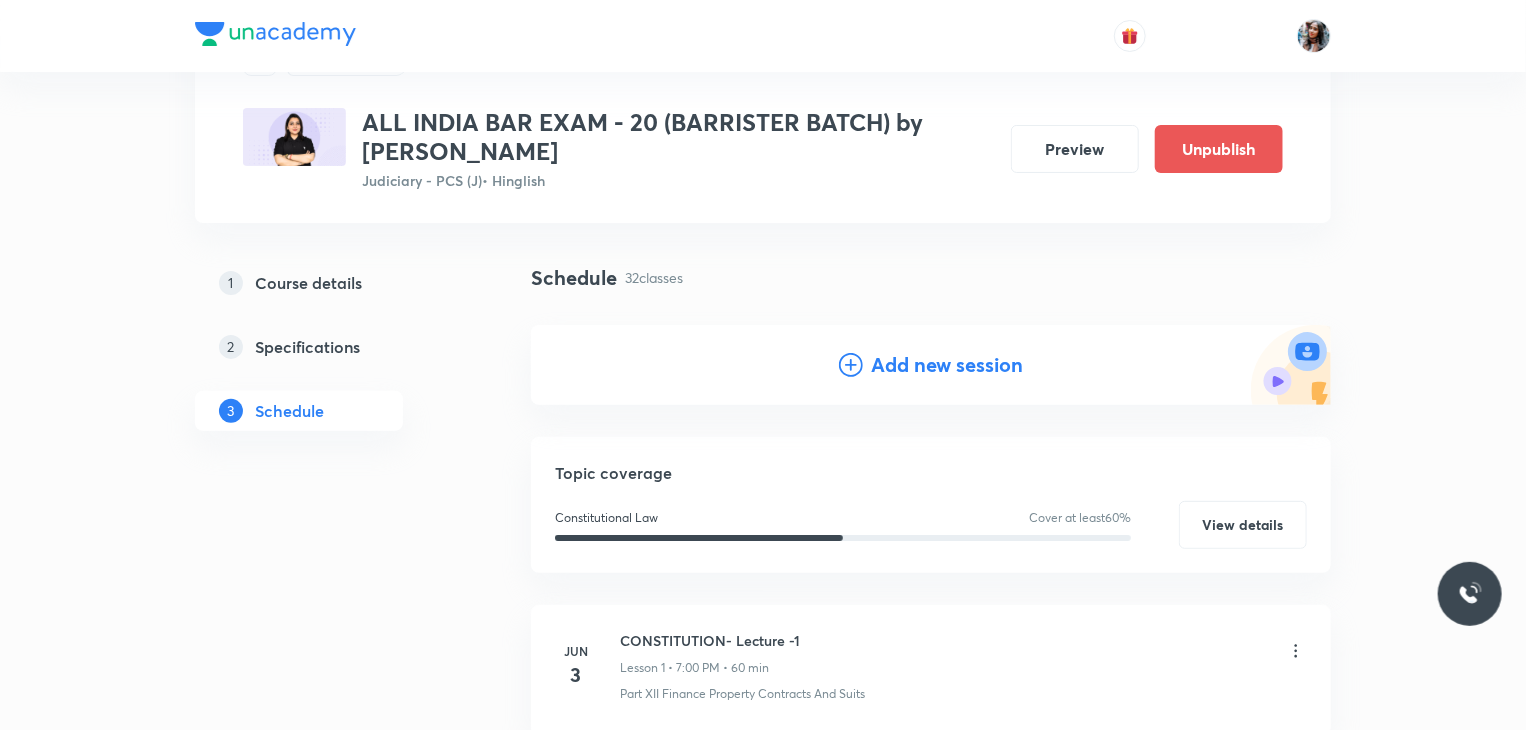 click on "Add new session" at bounding box center (947, 365) 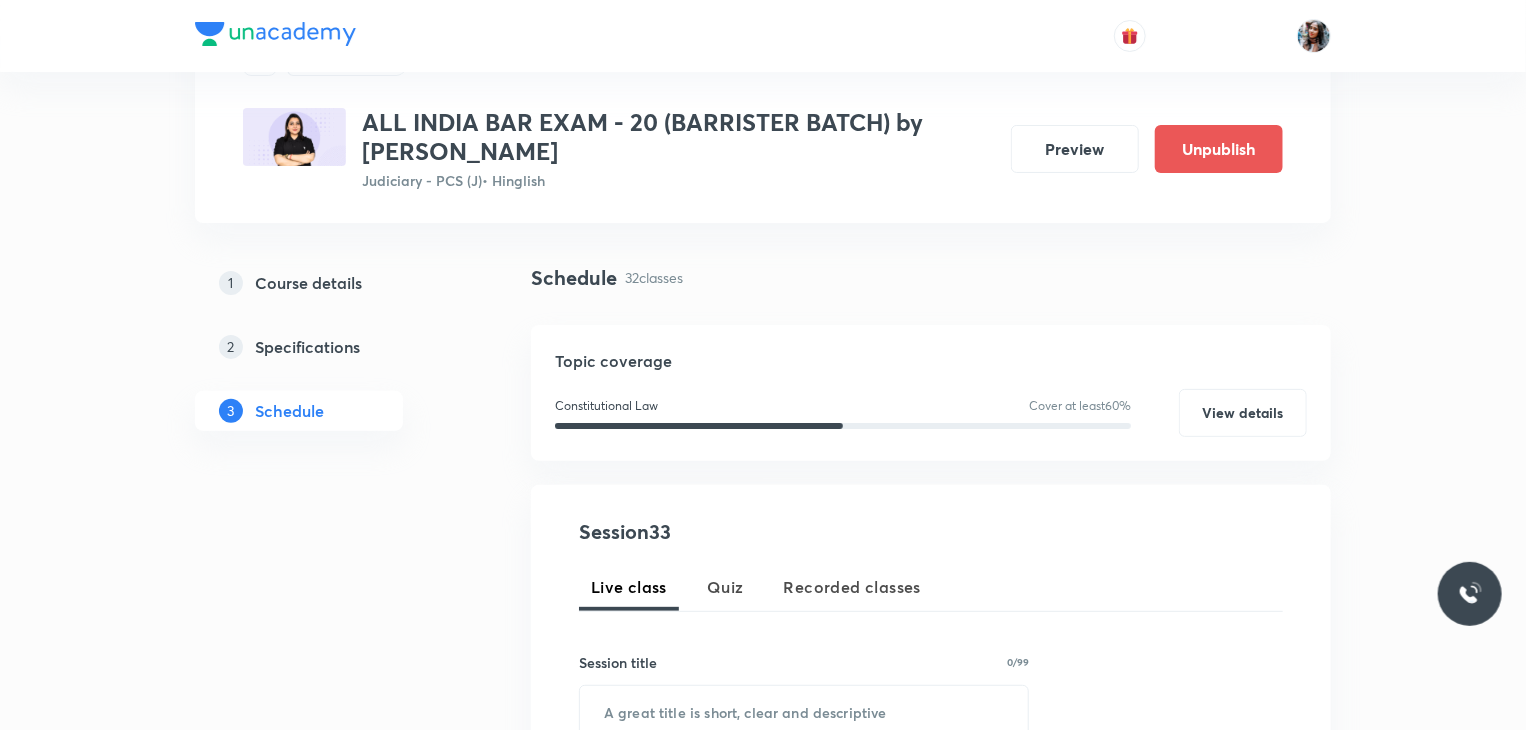 scroll, scrollTop: 276, scrollLeft: 0, axis: vertical 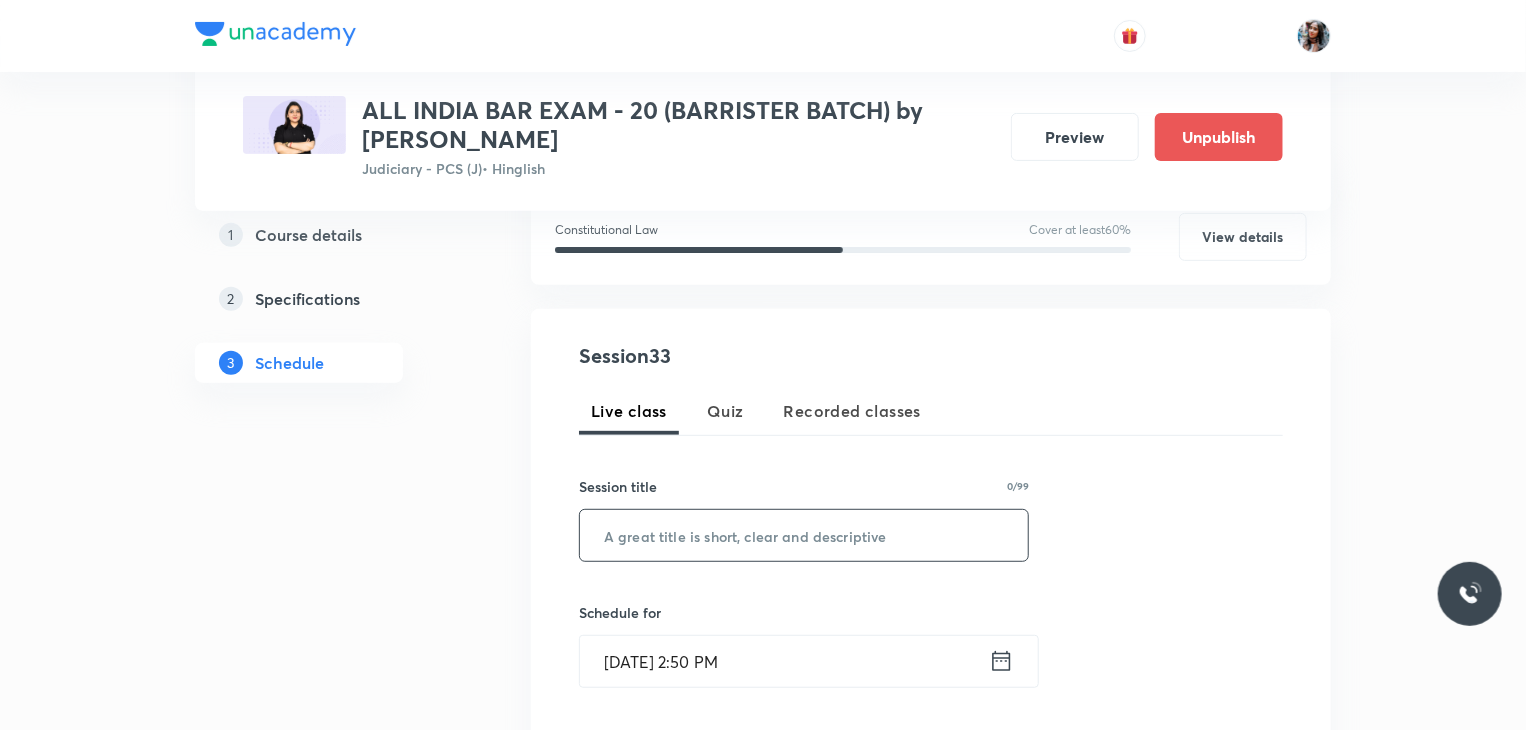 click at bounding box center (804, 535) 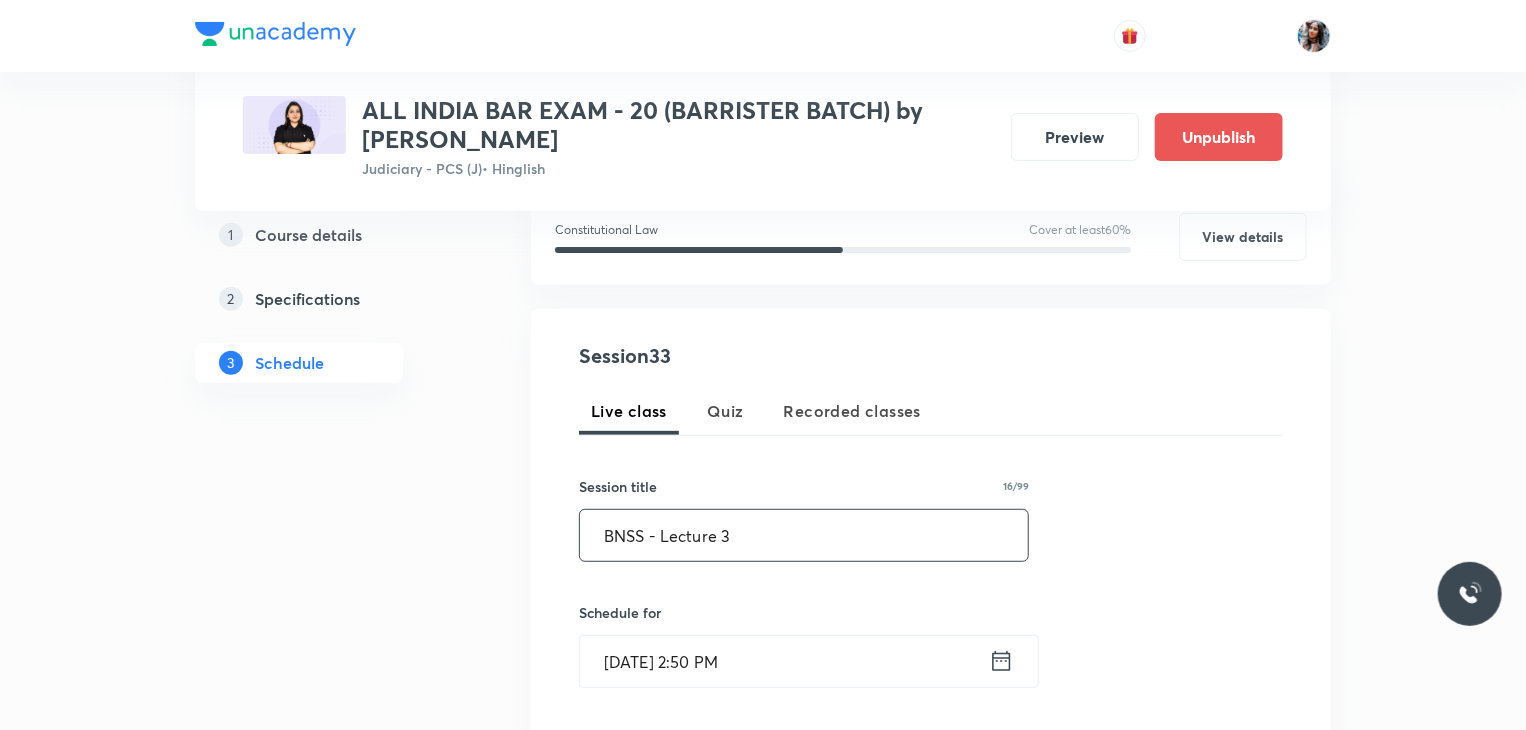click on "BNSS - Lecture 3" at bounding box center (804, 535) 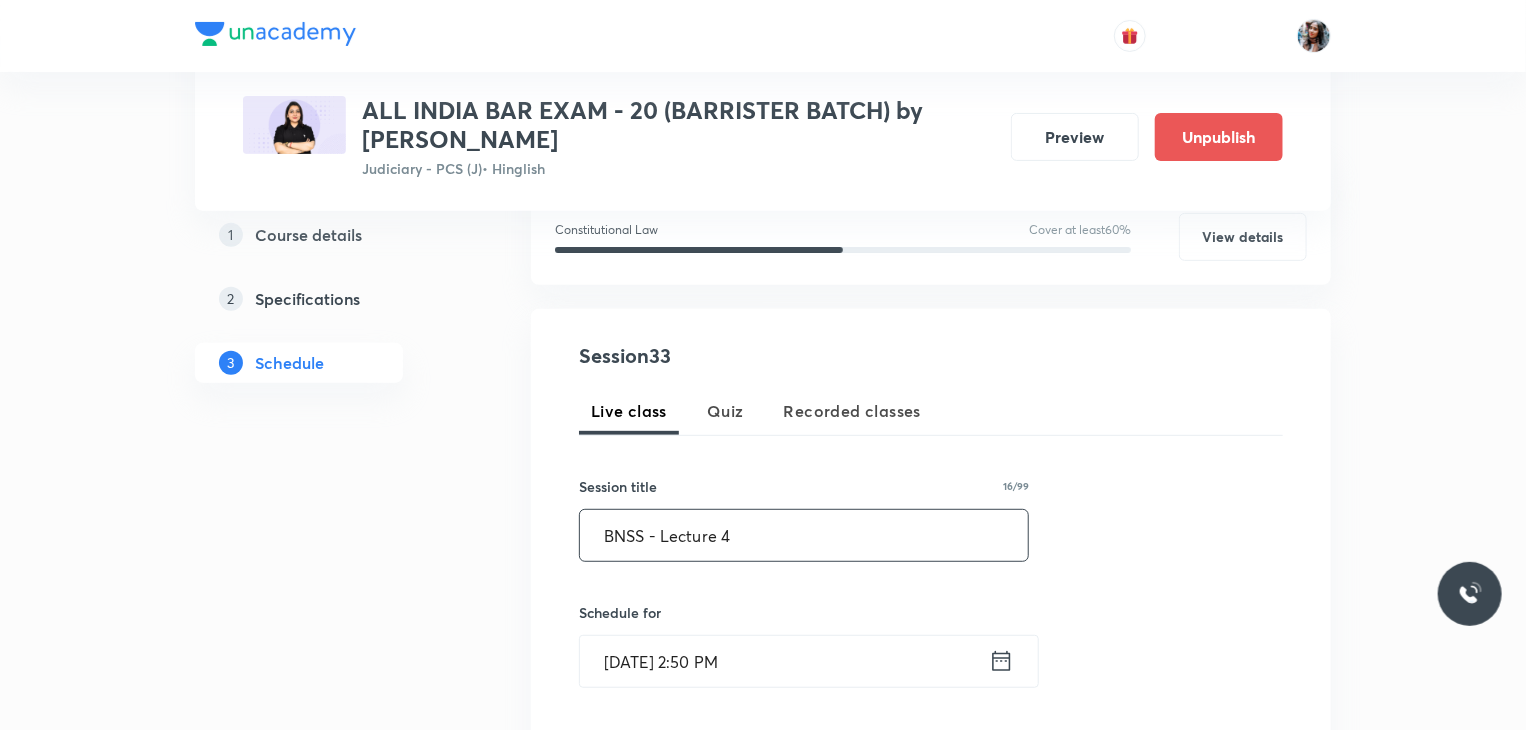 scroll, scrollTop: 395, scrollLeft: 0, axis: vertical 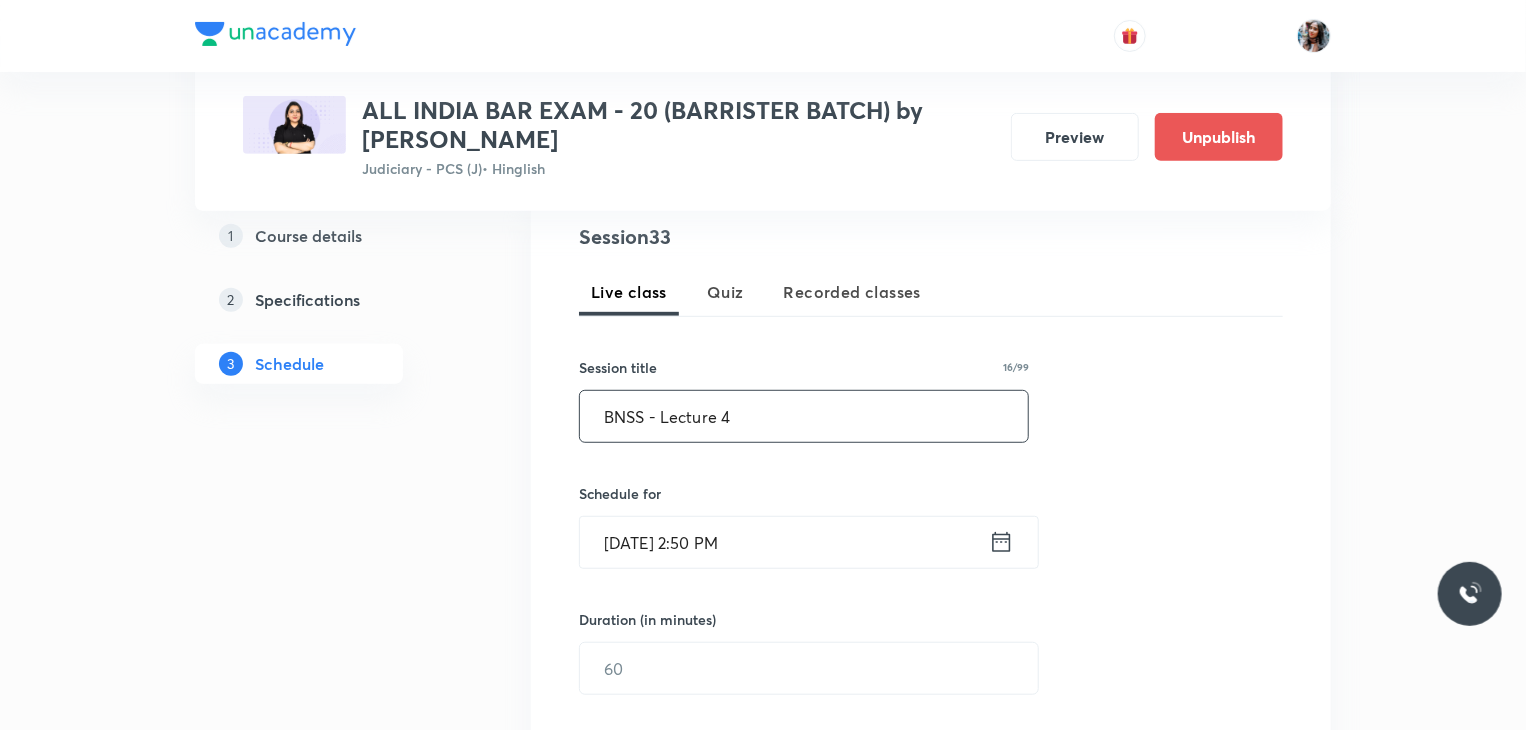 type on "BNSS - Lecture 4" 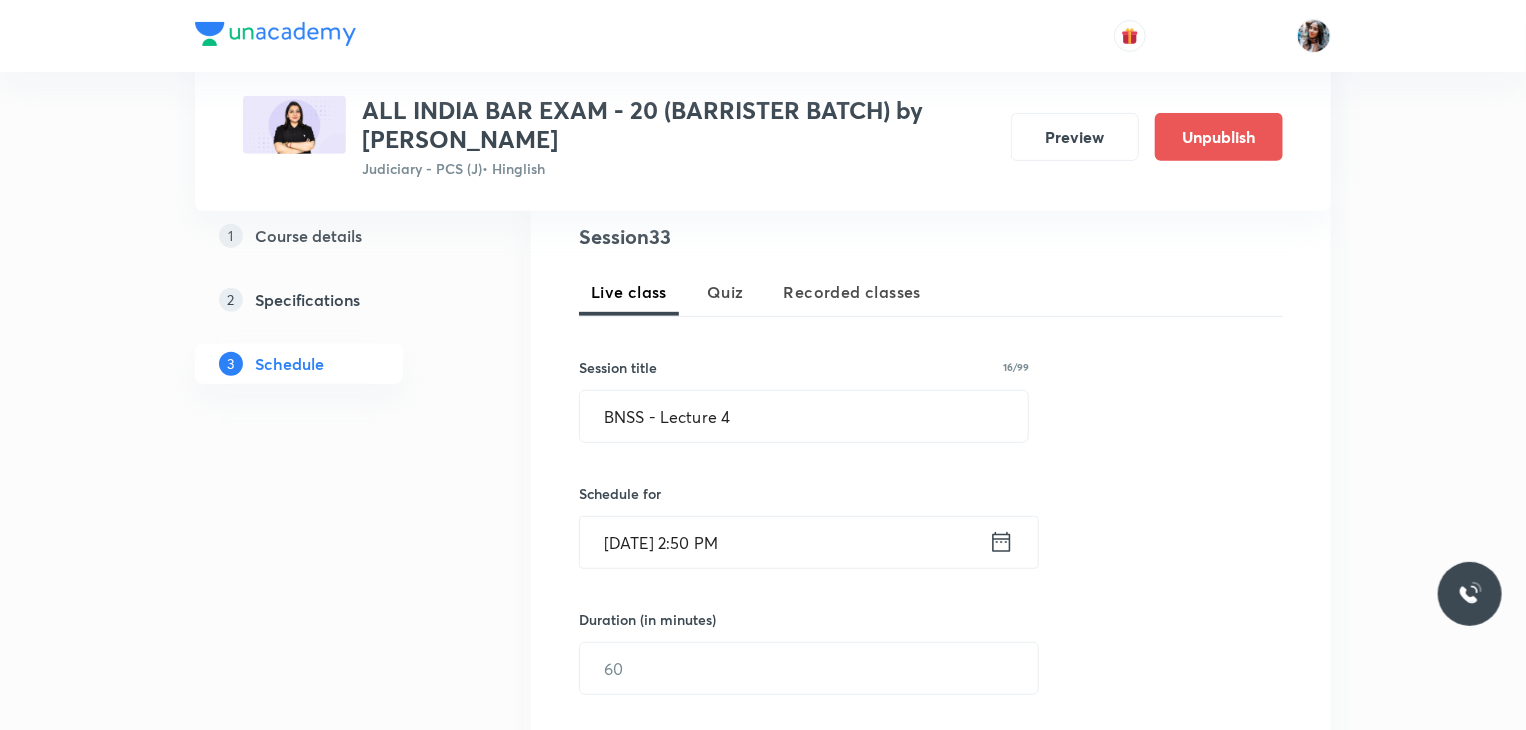 click on "Jul 10, 2025, 2:50 PM" at bounding box center [784, 542] 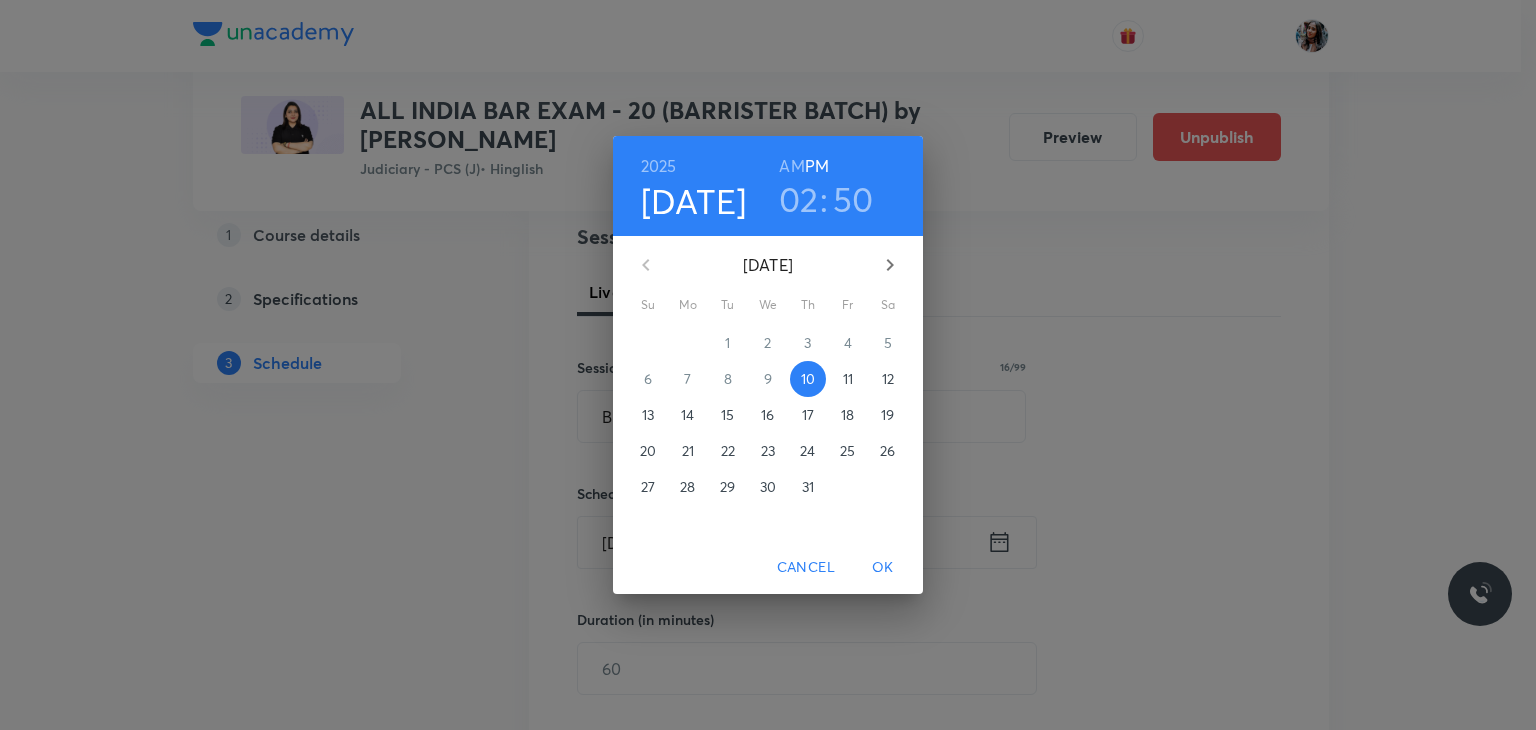 click on "15" at bounding box center [727, 415] 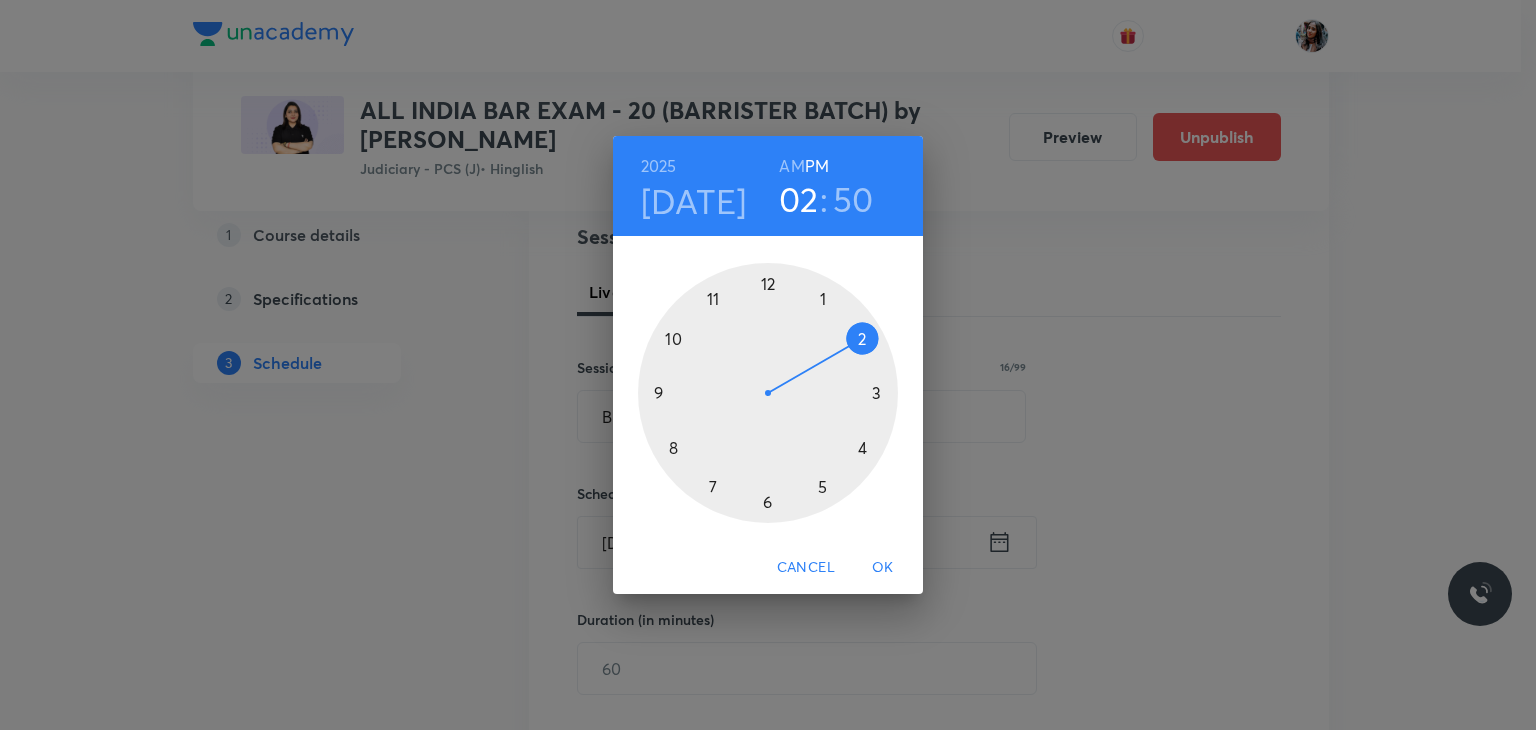 click at bounding box center [768, 393] 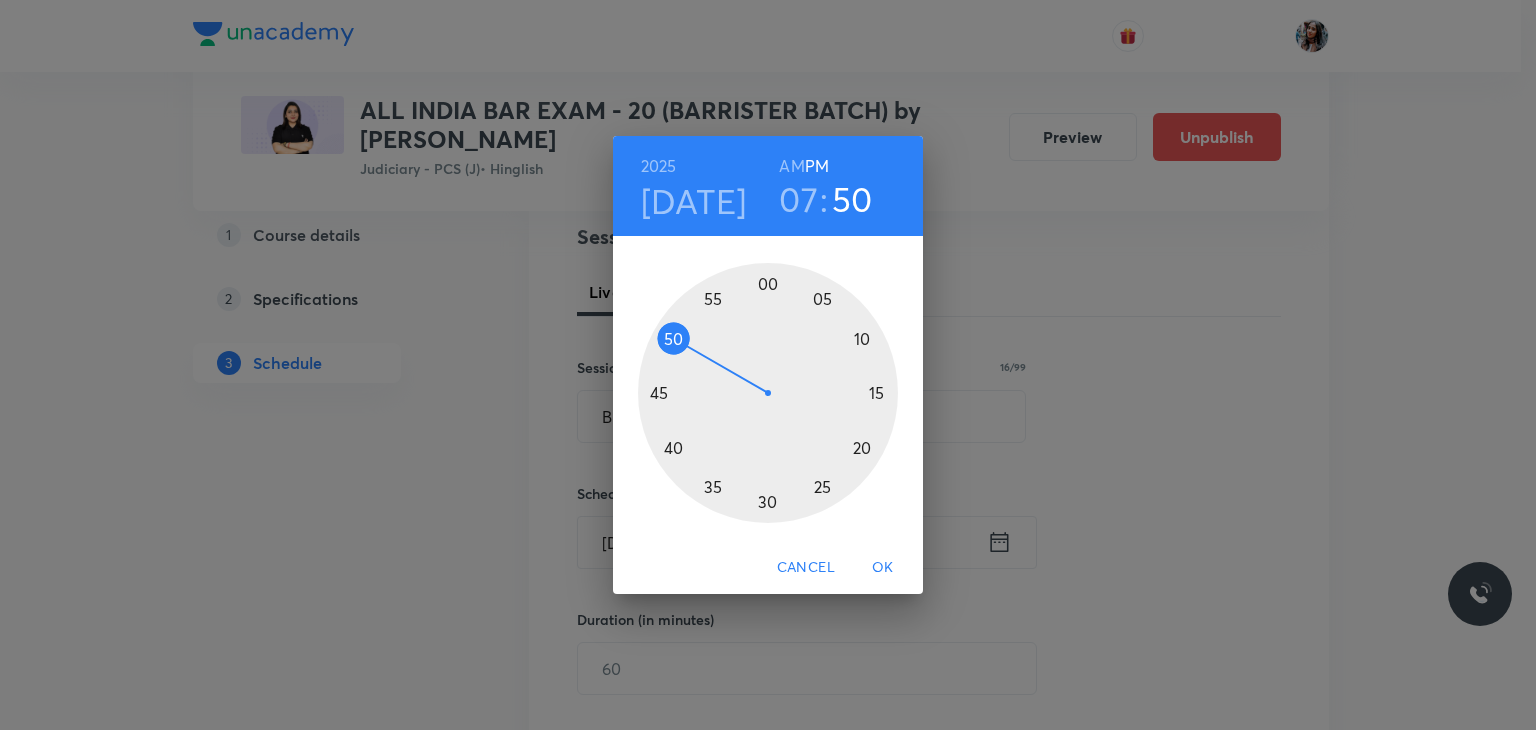 click at bounding box center [768, 393] 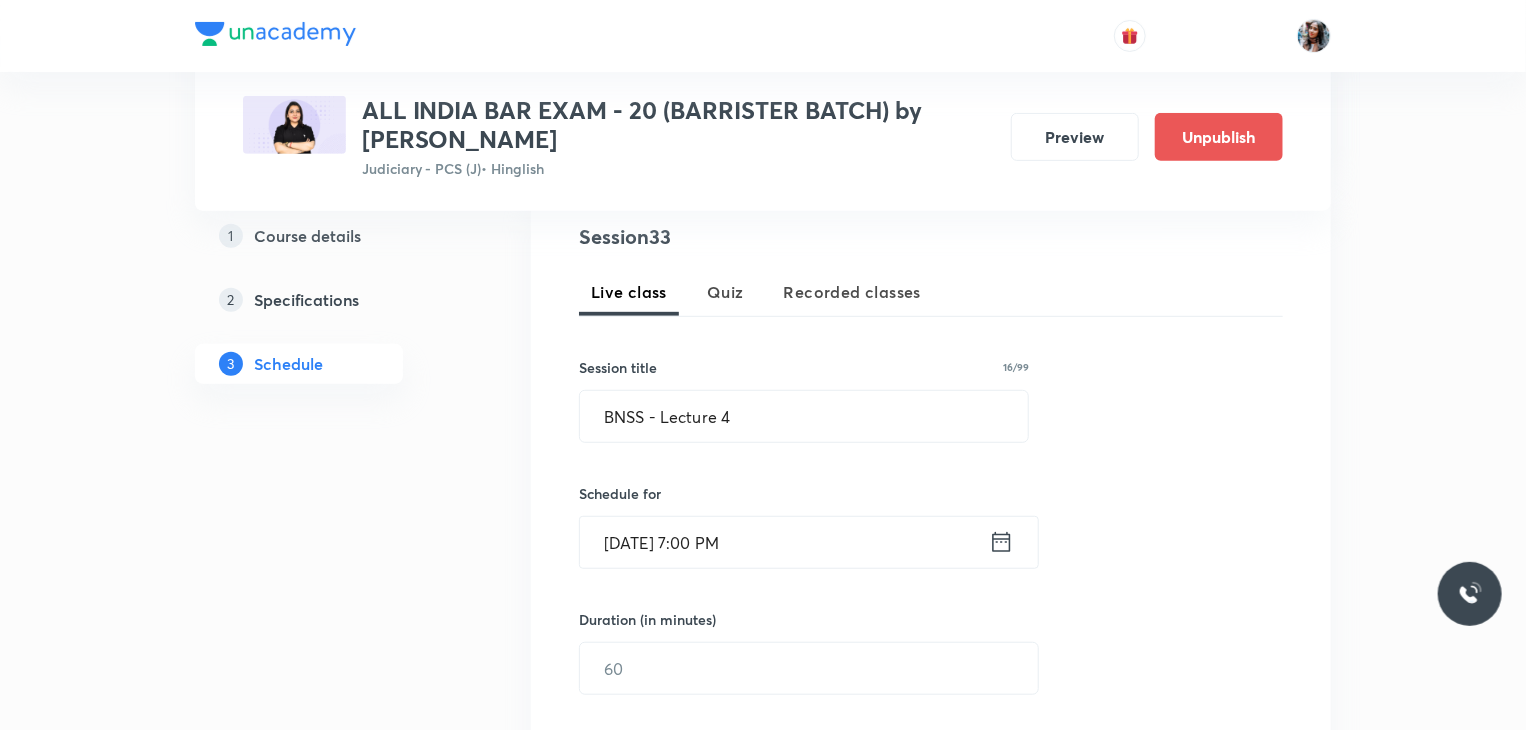 scroll, scrollTop: 532, scrollLeft: 0, axis: vertical 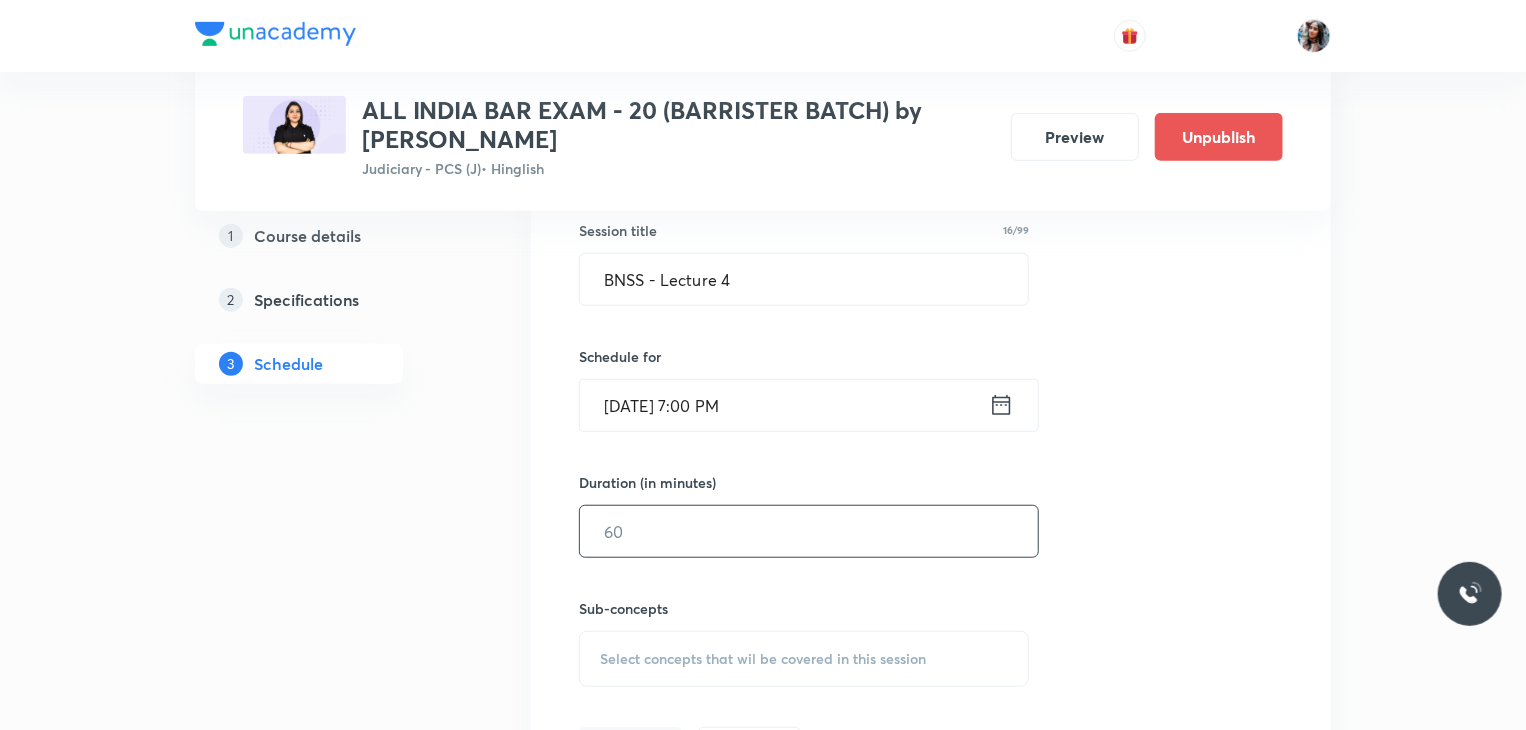 click at bounding box center (809, 531) 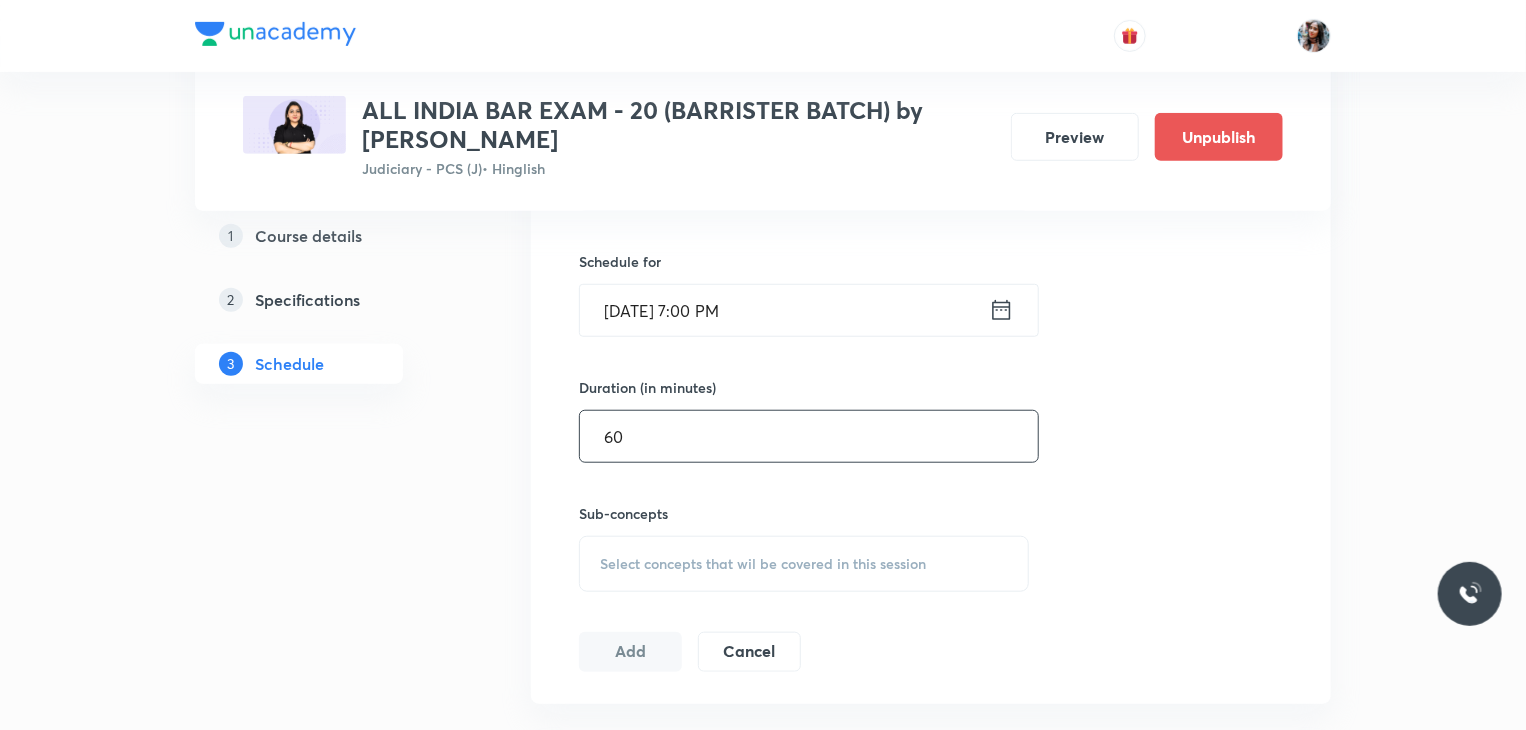 scroll, scrollTop: 652, scrollLeft: 0, axis: vertical 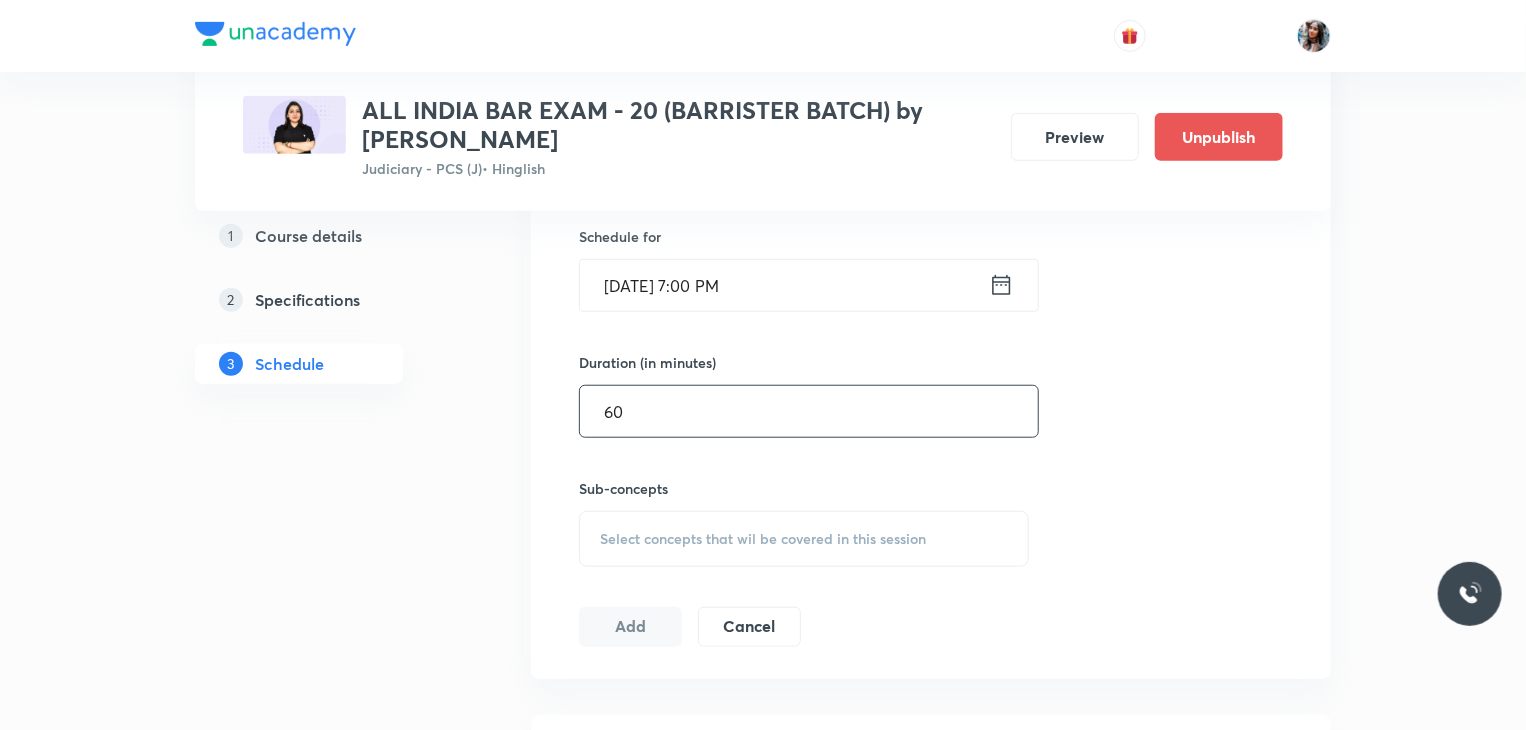 type on "60" 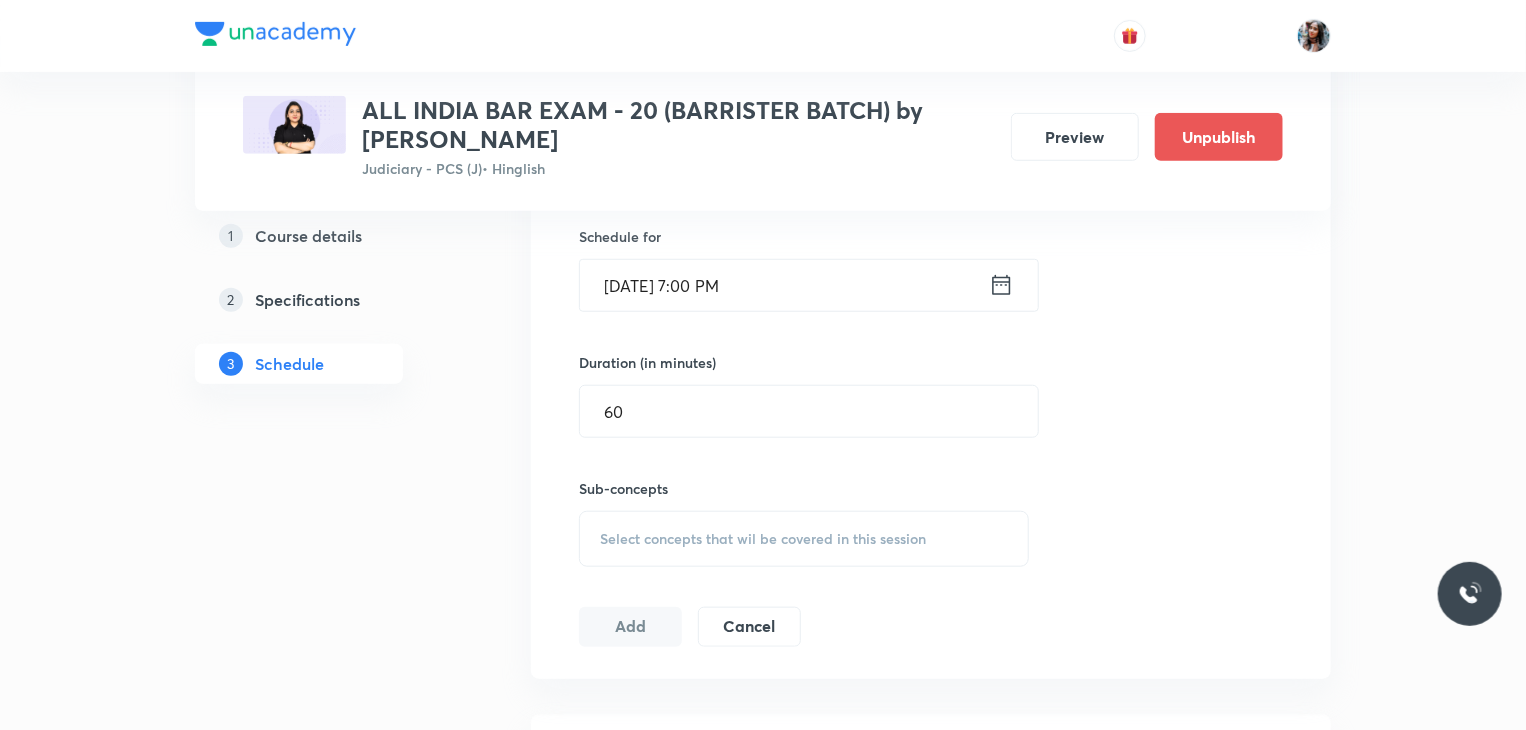 click on "Select concepts that wil be covered in this session" at bounding box center (804, 539) 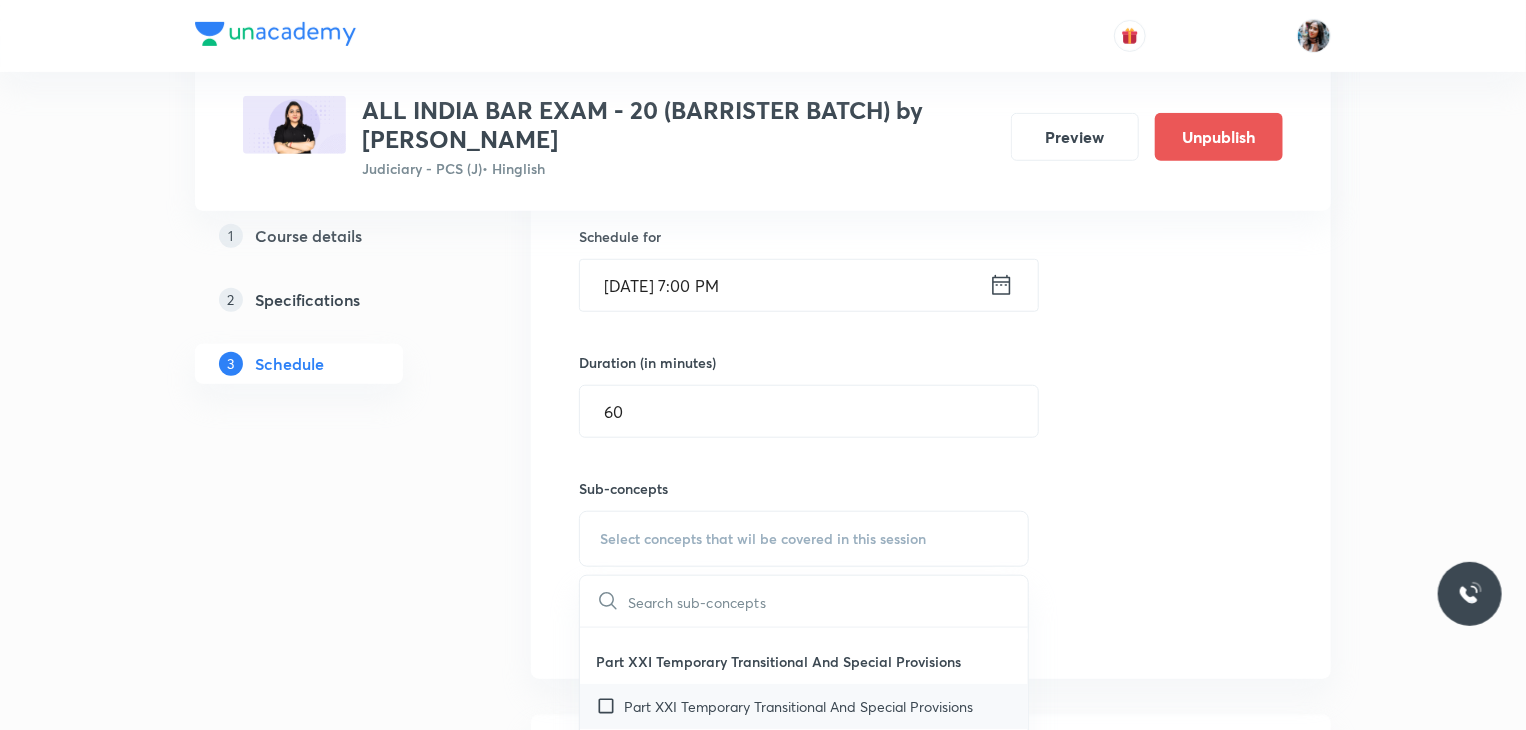 scroll, scrollTop: 392, scrollLeft: 0, axis: vertical 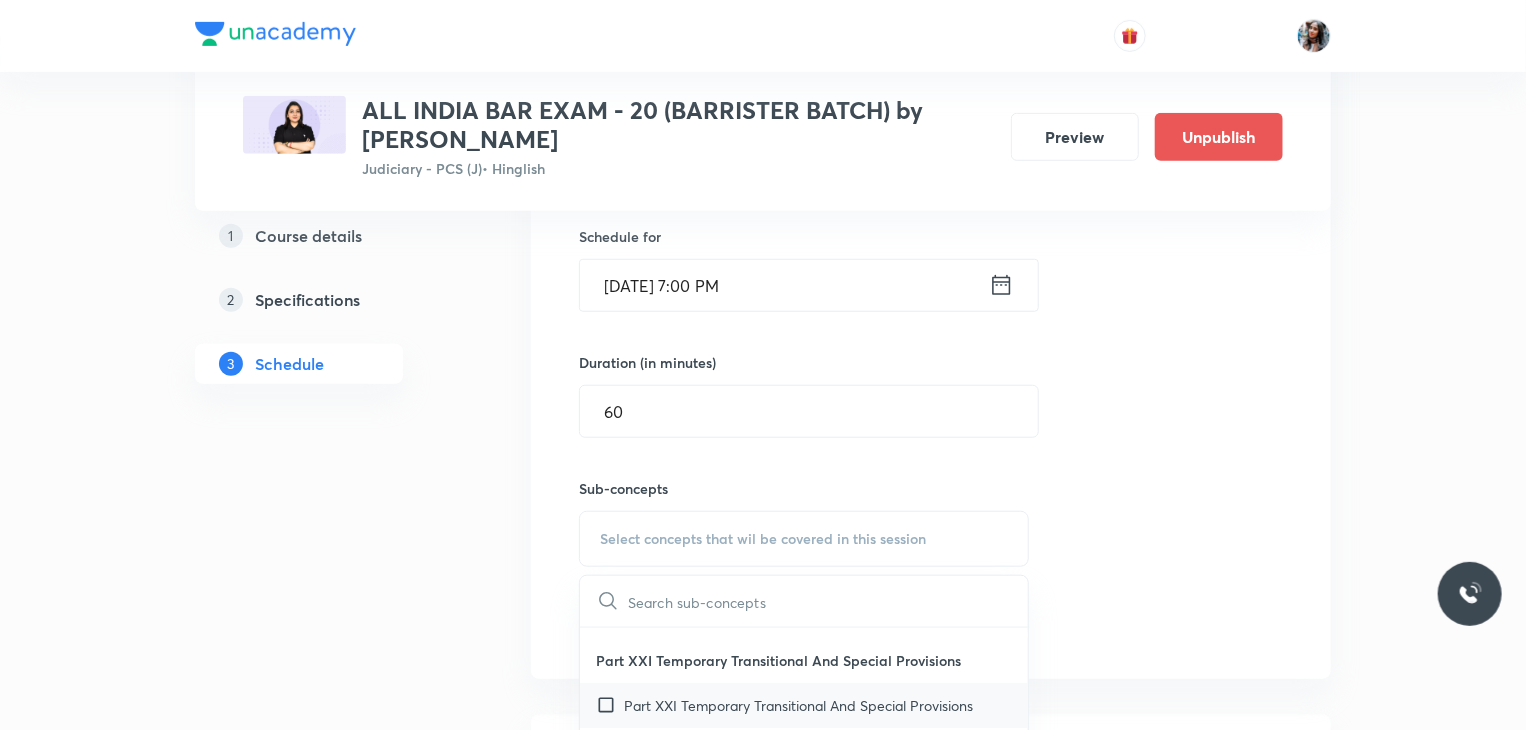 click on "Part XXI Temporary Transitional And Special Provisions" at bounding box center [798, 705] 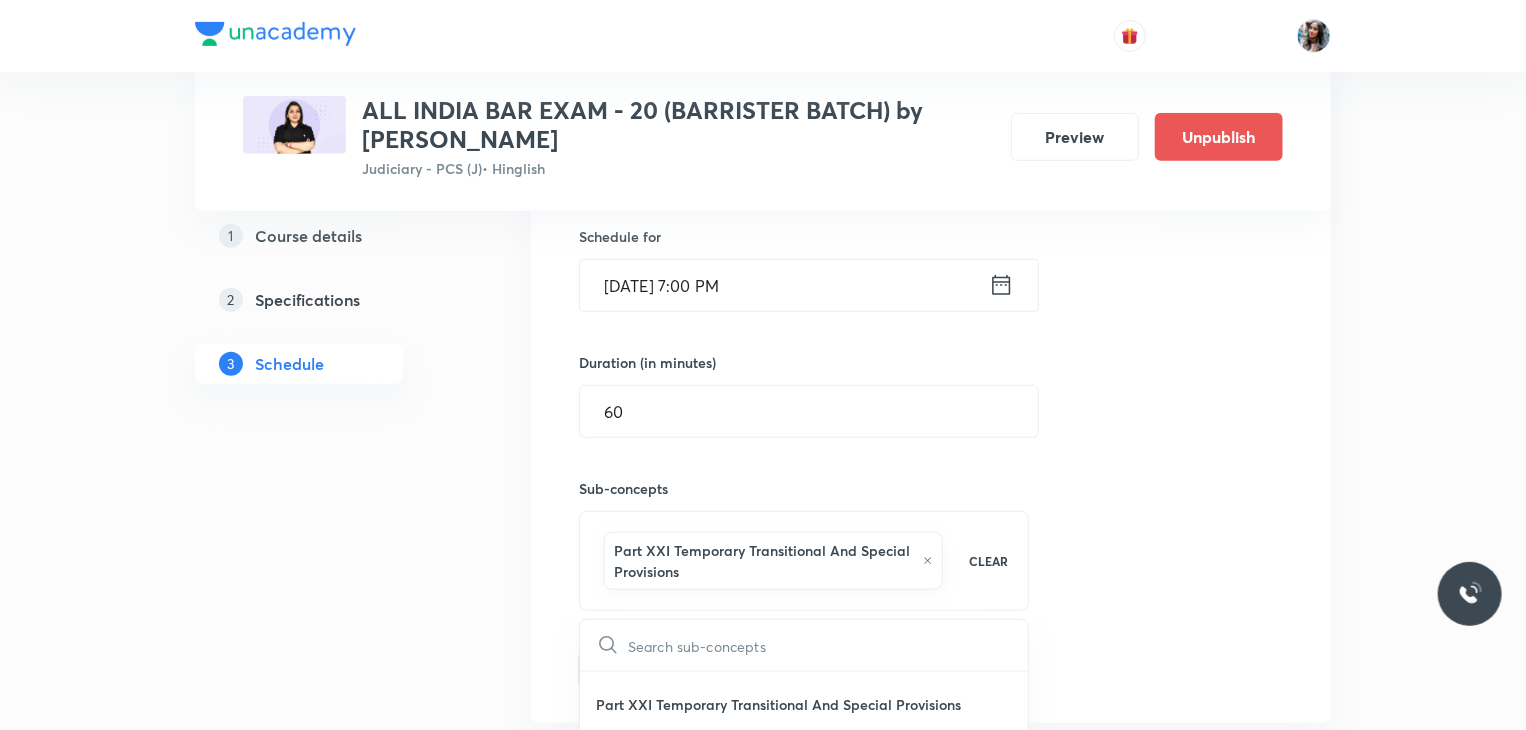 click on "​" at bounding box center [804, 645] 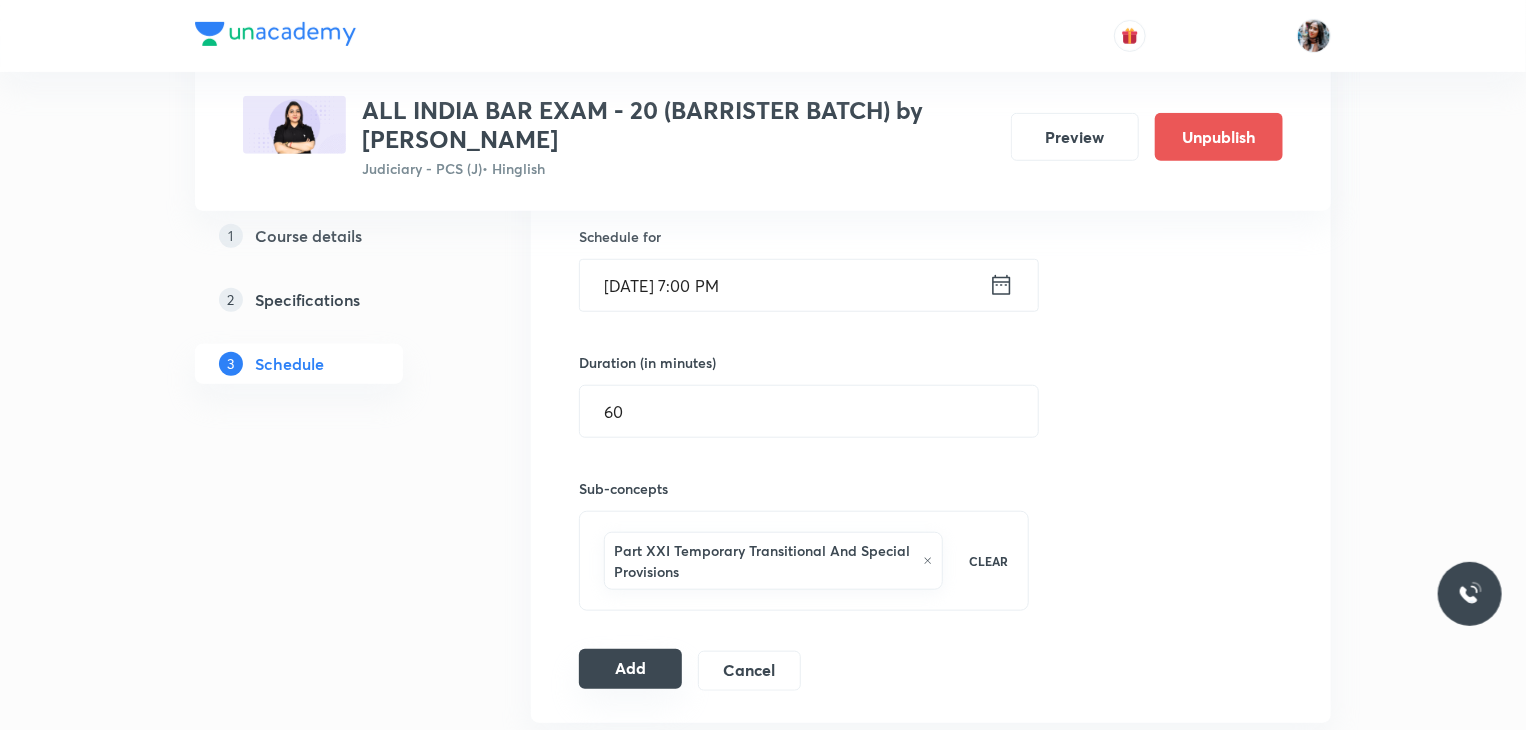 click on "Add" at bounding box center [630, 669] 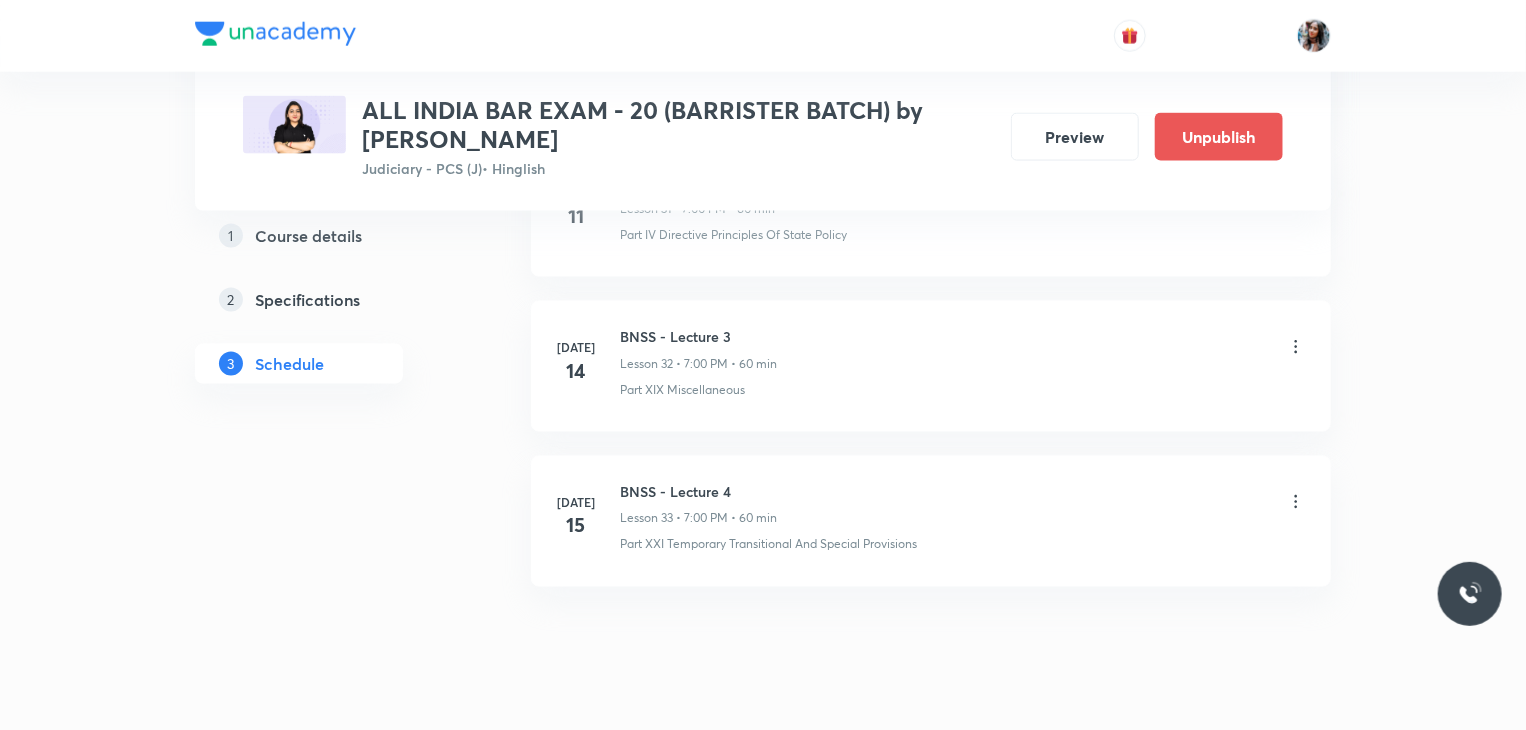 scroll, scrollTop: 5243, scrollLeft: 0, axis: vertical 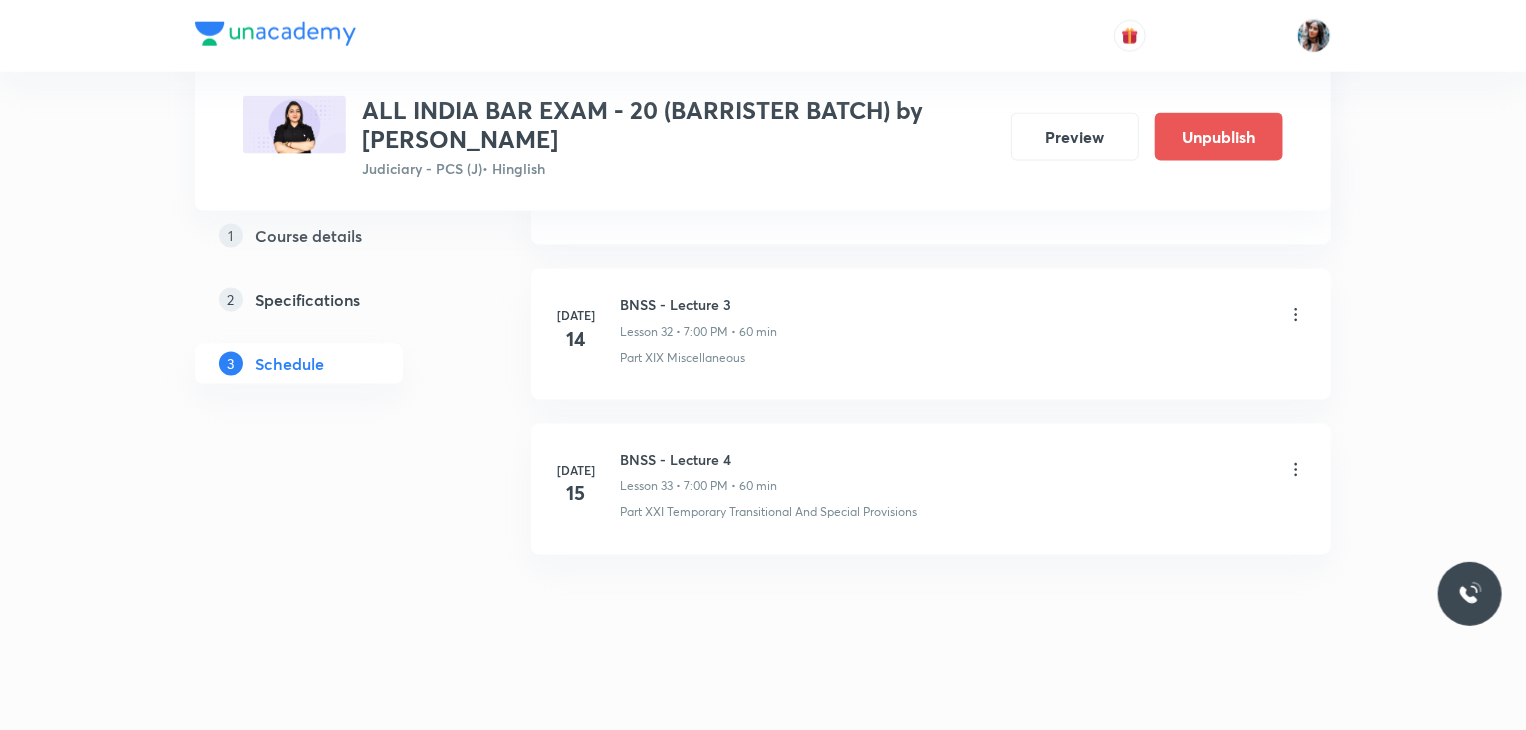 click on "BNSS - Lecture 4" at bounding box center (698, 459) 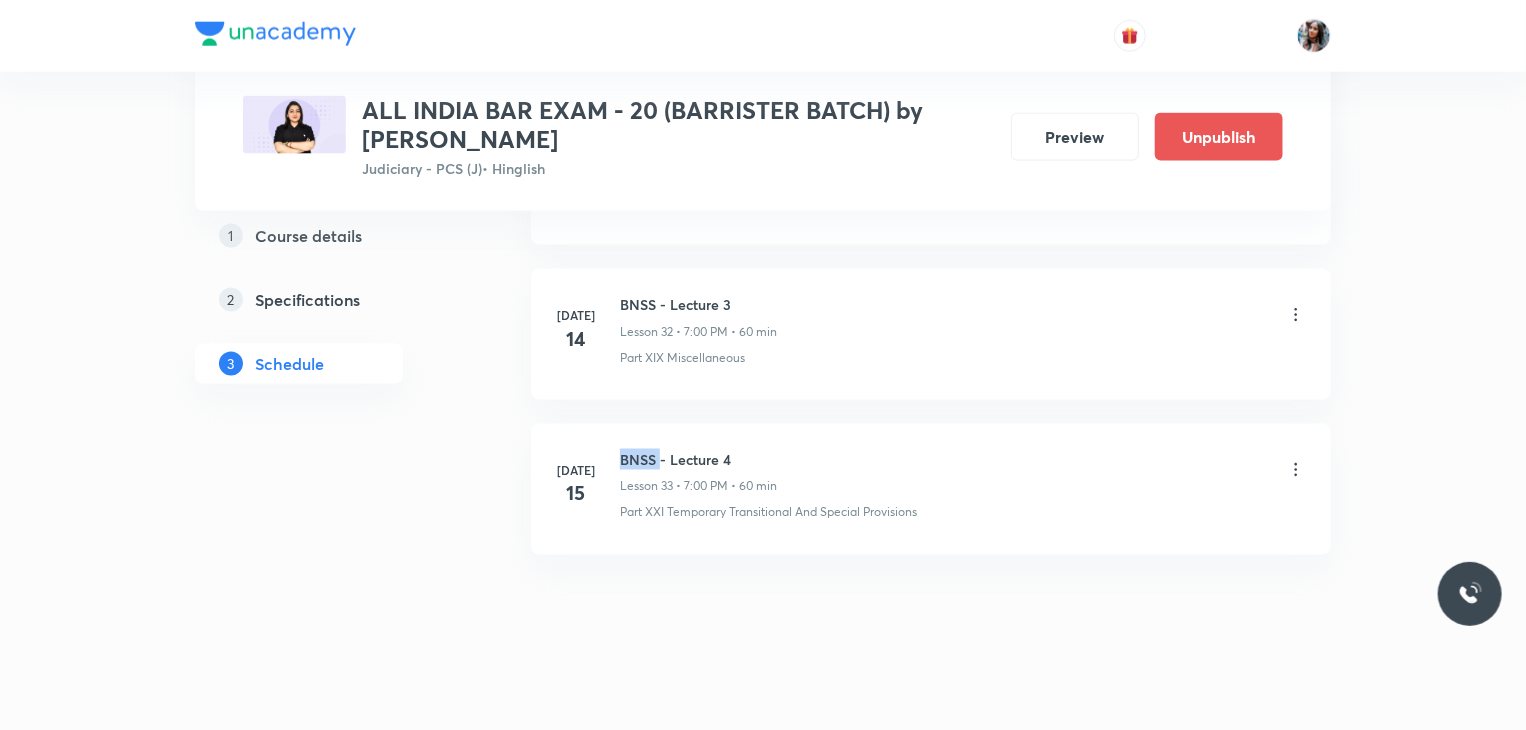 click on "BNSS - Lecture 4" at bounding box center [698, 459] 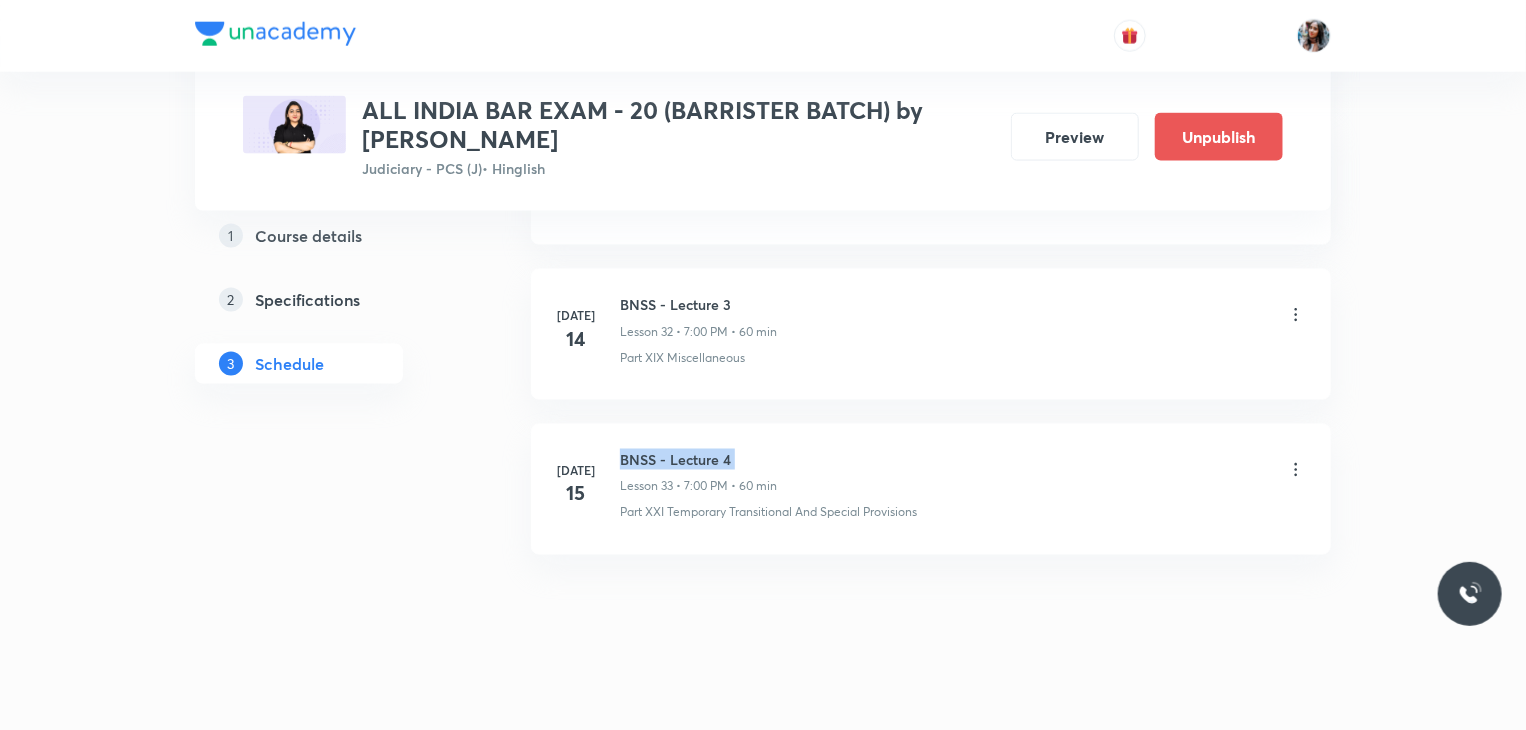 copy on "BNSS - Lecture 4" 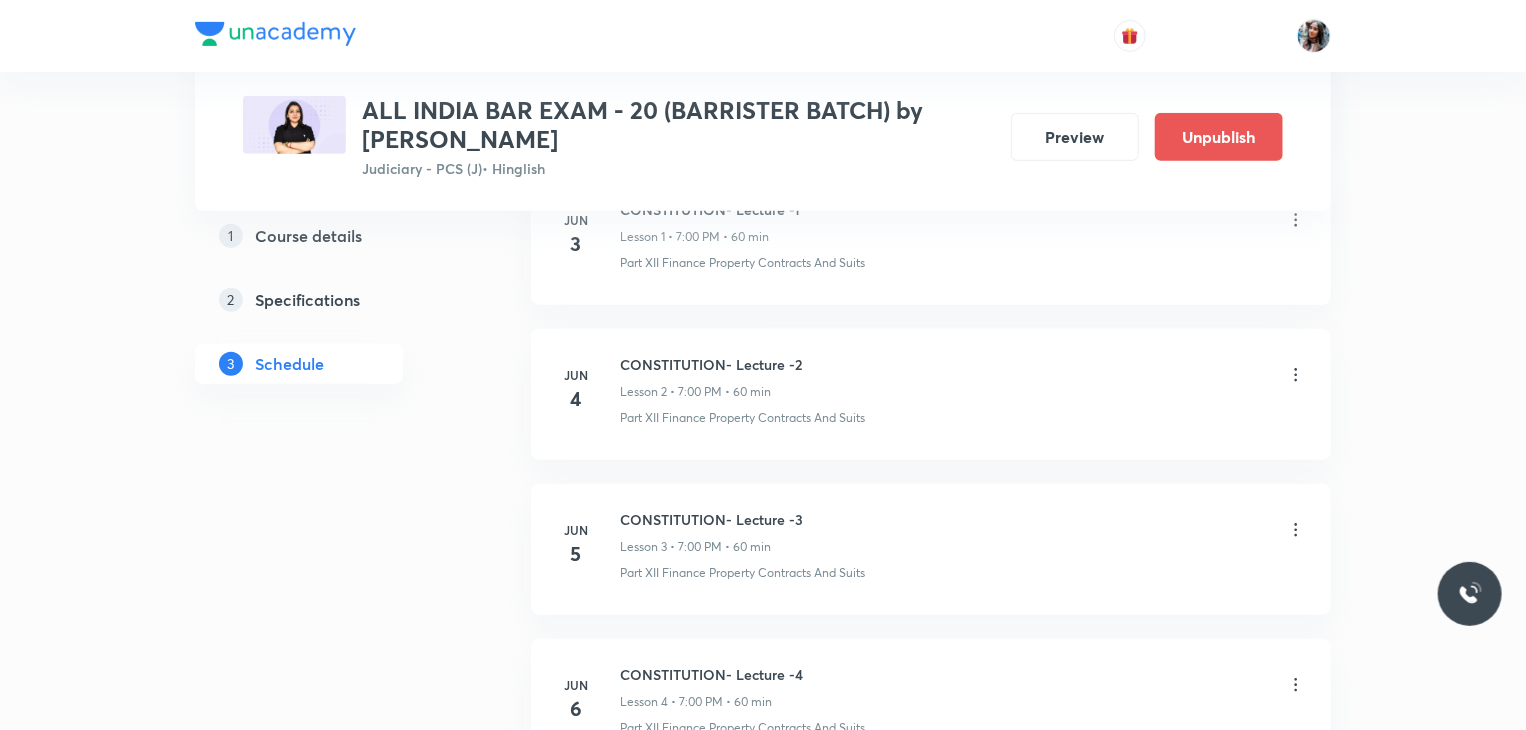 scroll, scrollTop: 0, scrollLeft: 0, axis: both 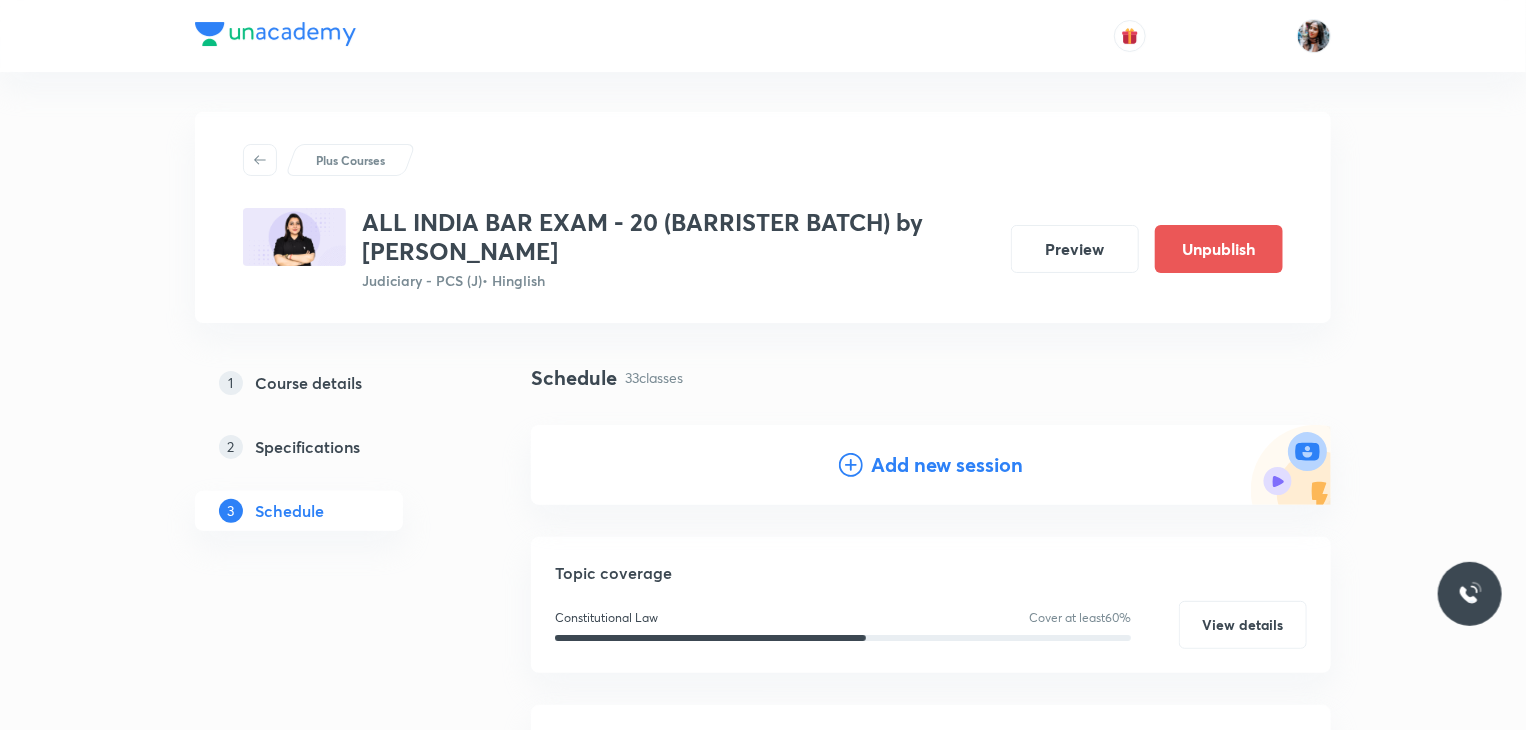 click on "Add new session" at bounding box center [947, 465] 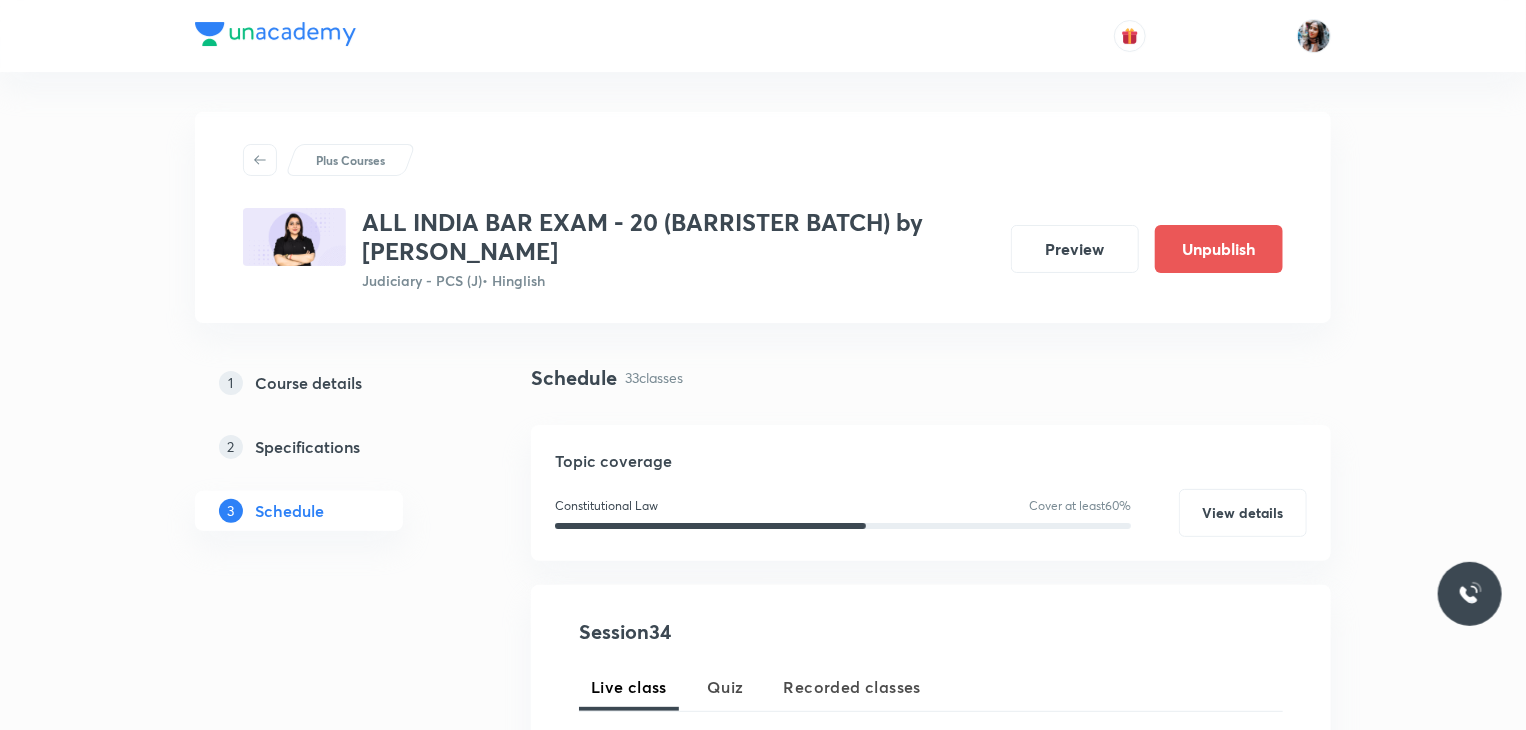 scroll, scrollTop: 164, scrollLeft: 0, axis: vertical 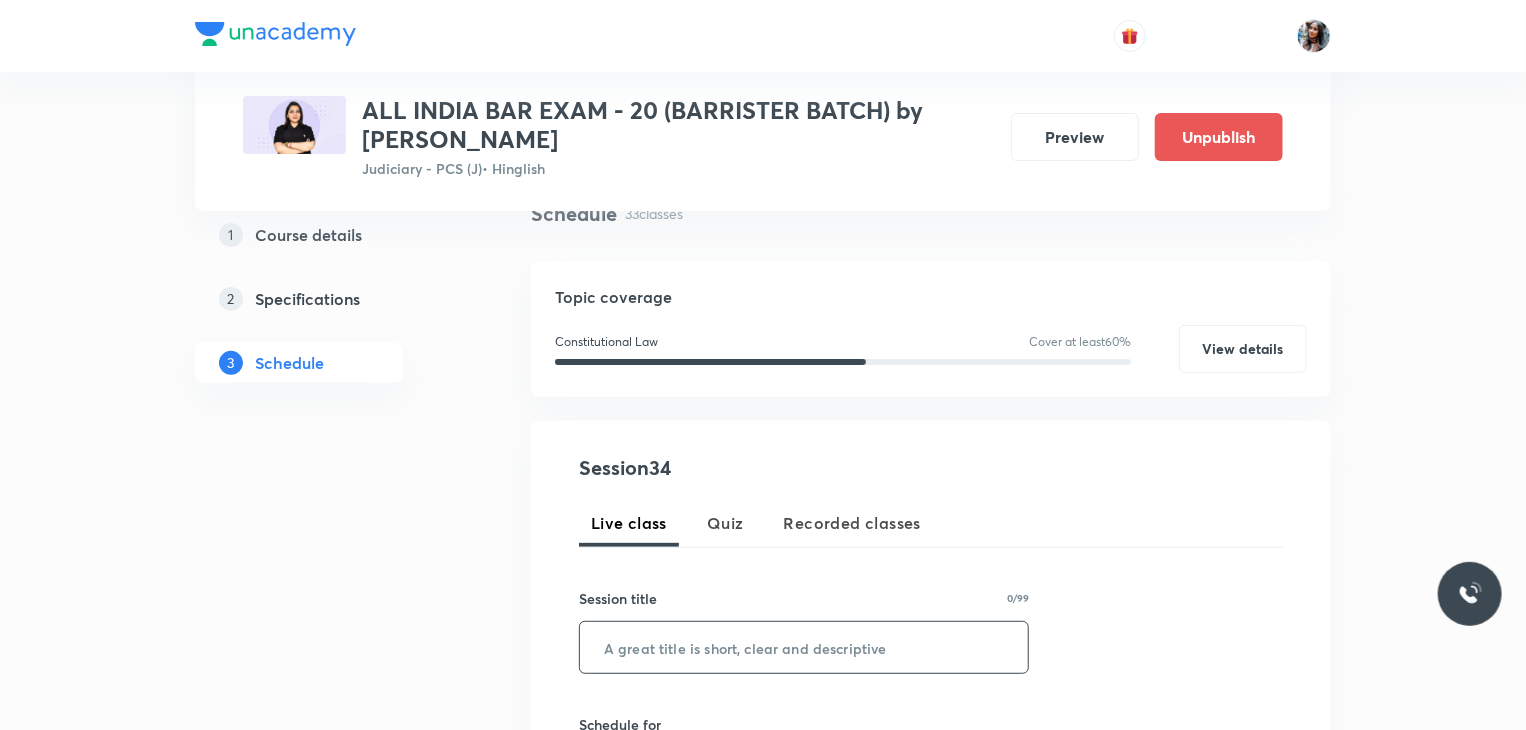 click at bounding box center (804, 647) 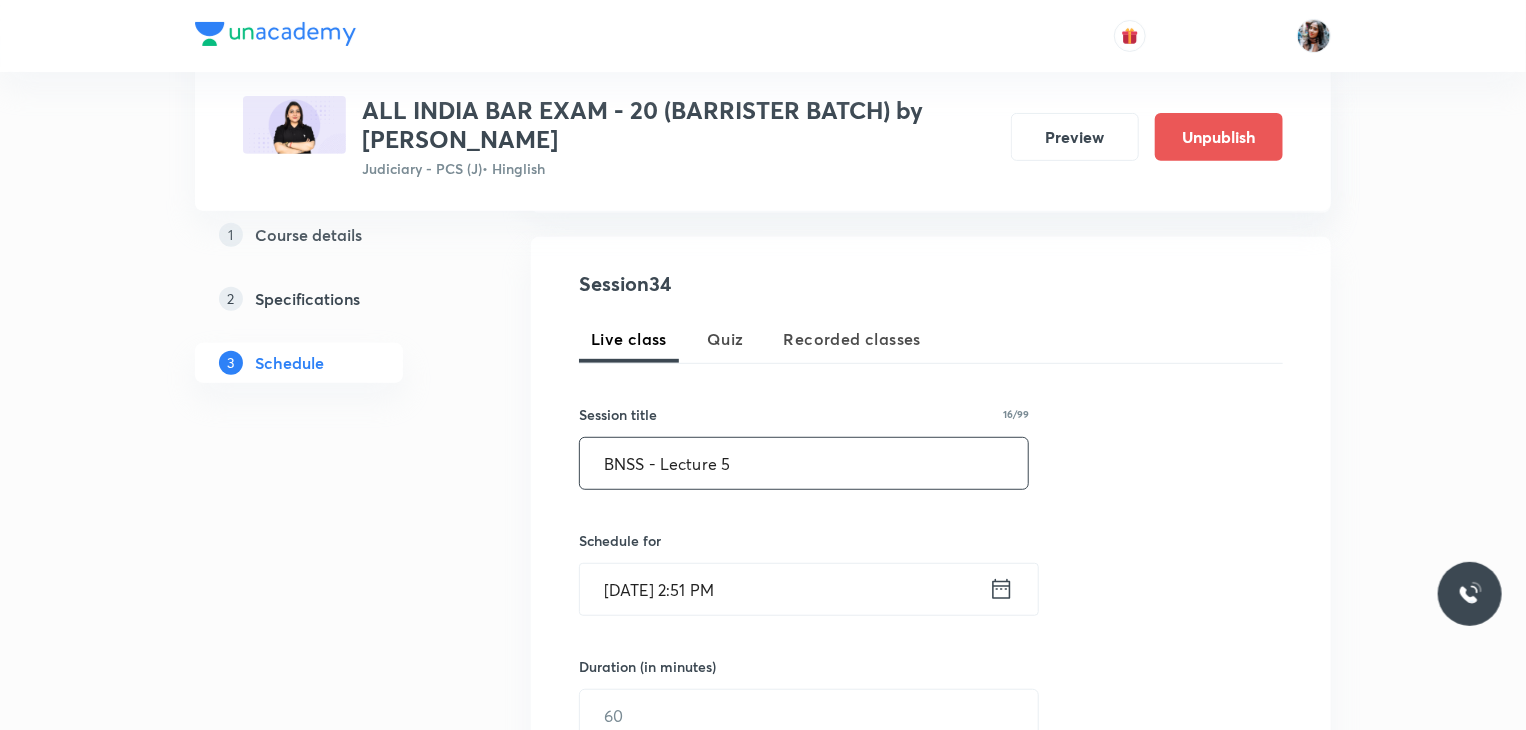 scroll, scrollTop: 360, scrollLeft: 0, axis: vertical 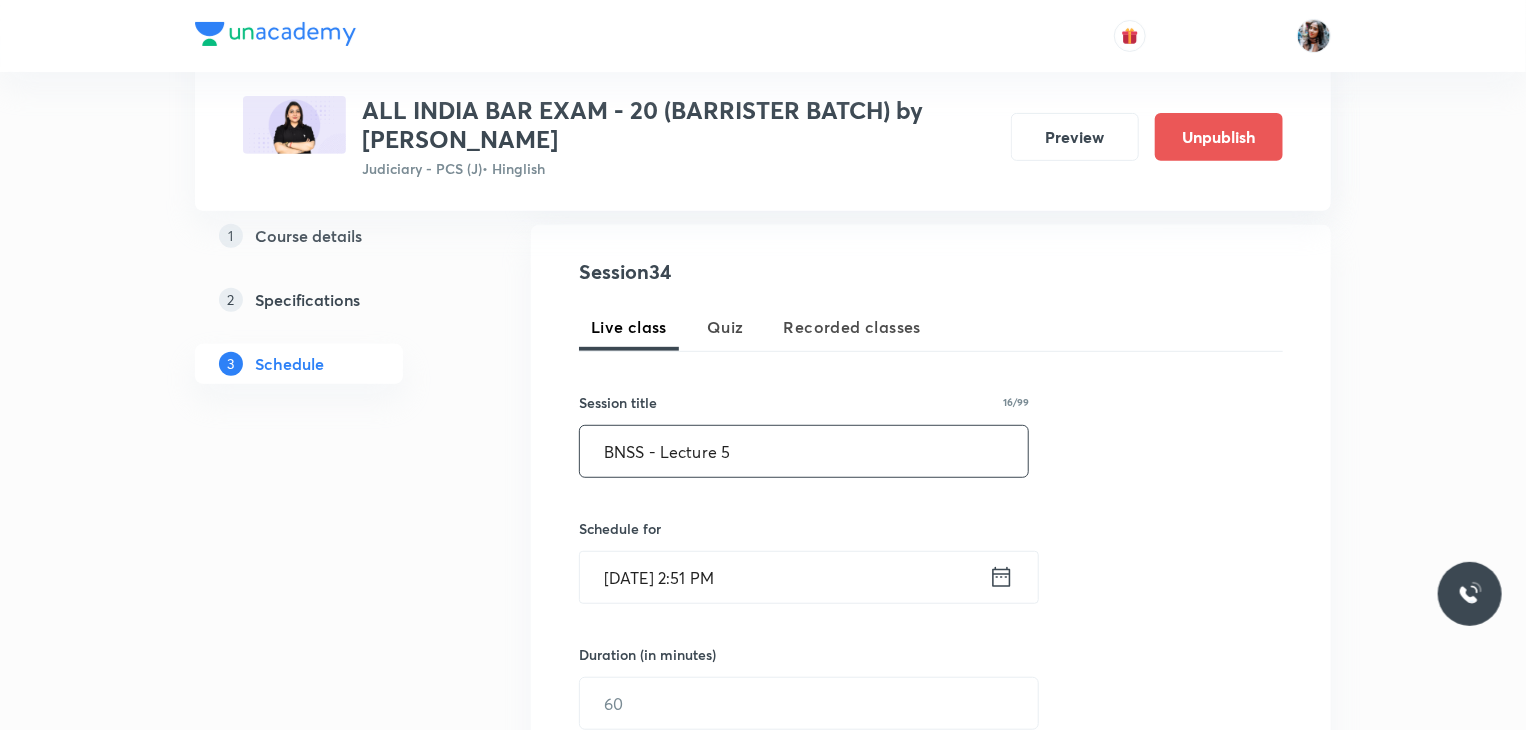 type on "BNSS - Lecture 5" 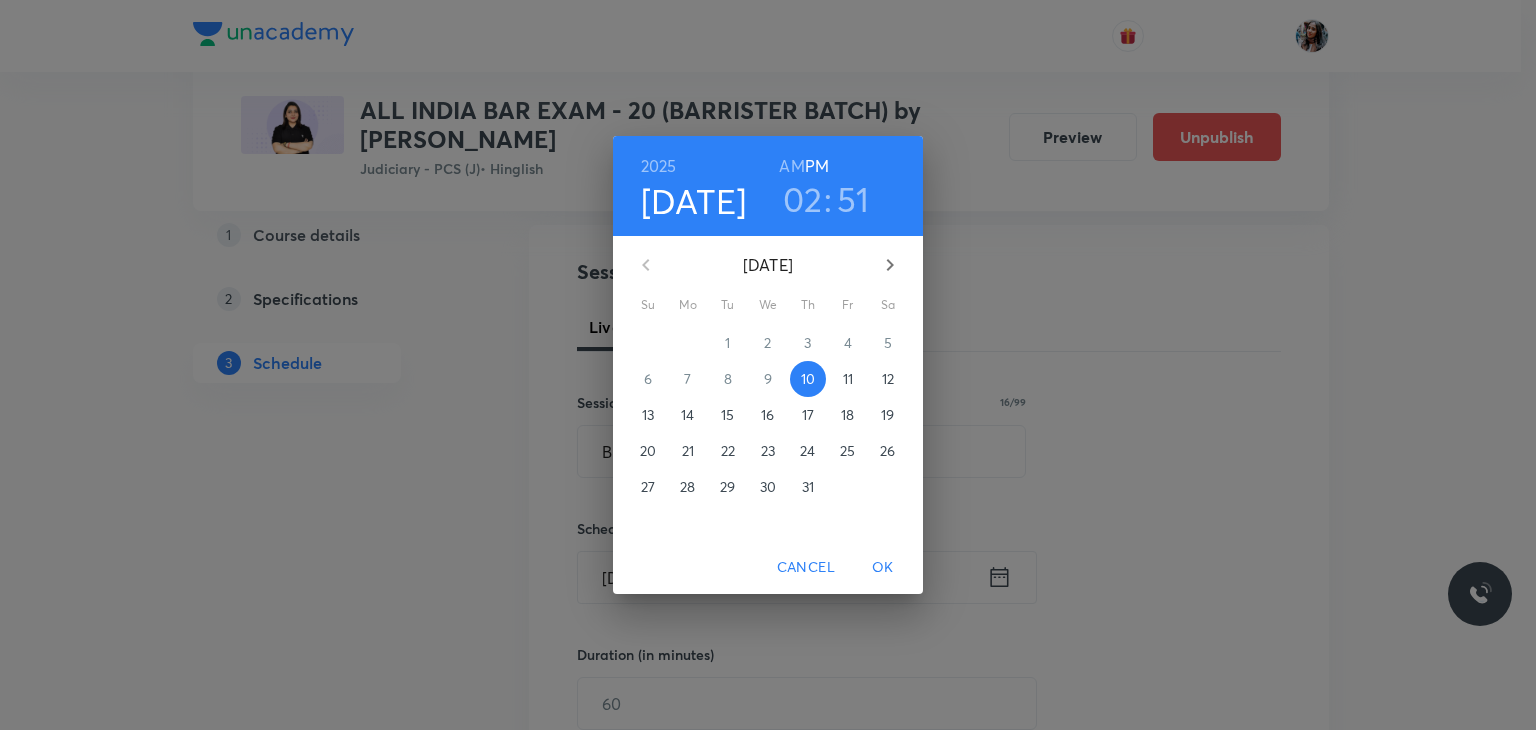click on "16" at bounding box center (767, 415) 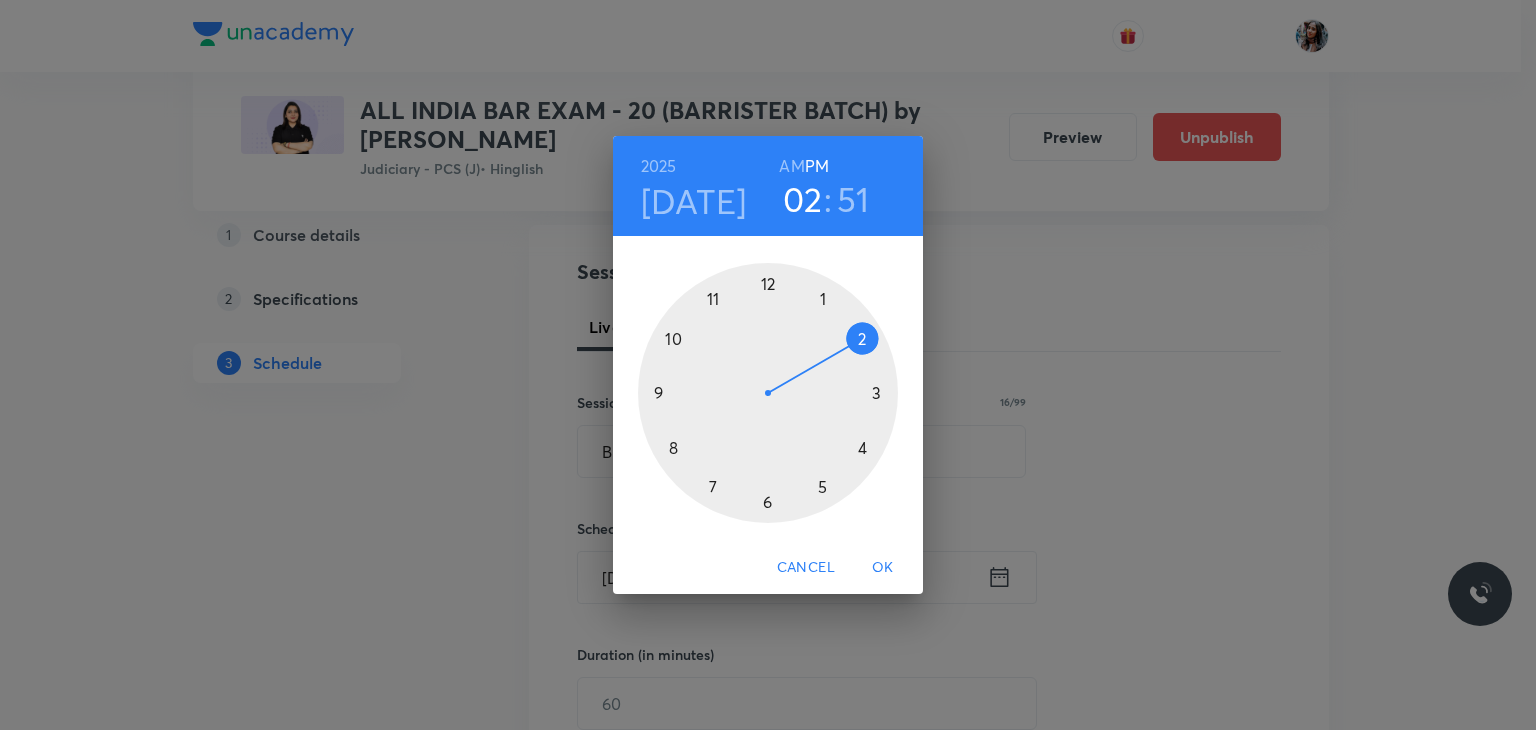 click at bounding box center (768, 393) 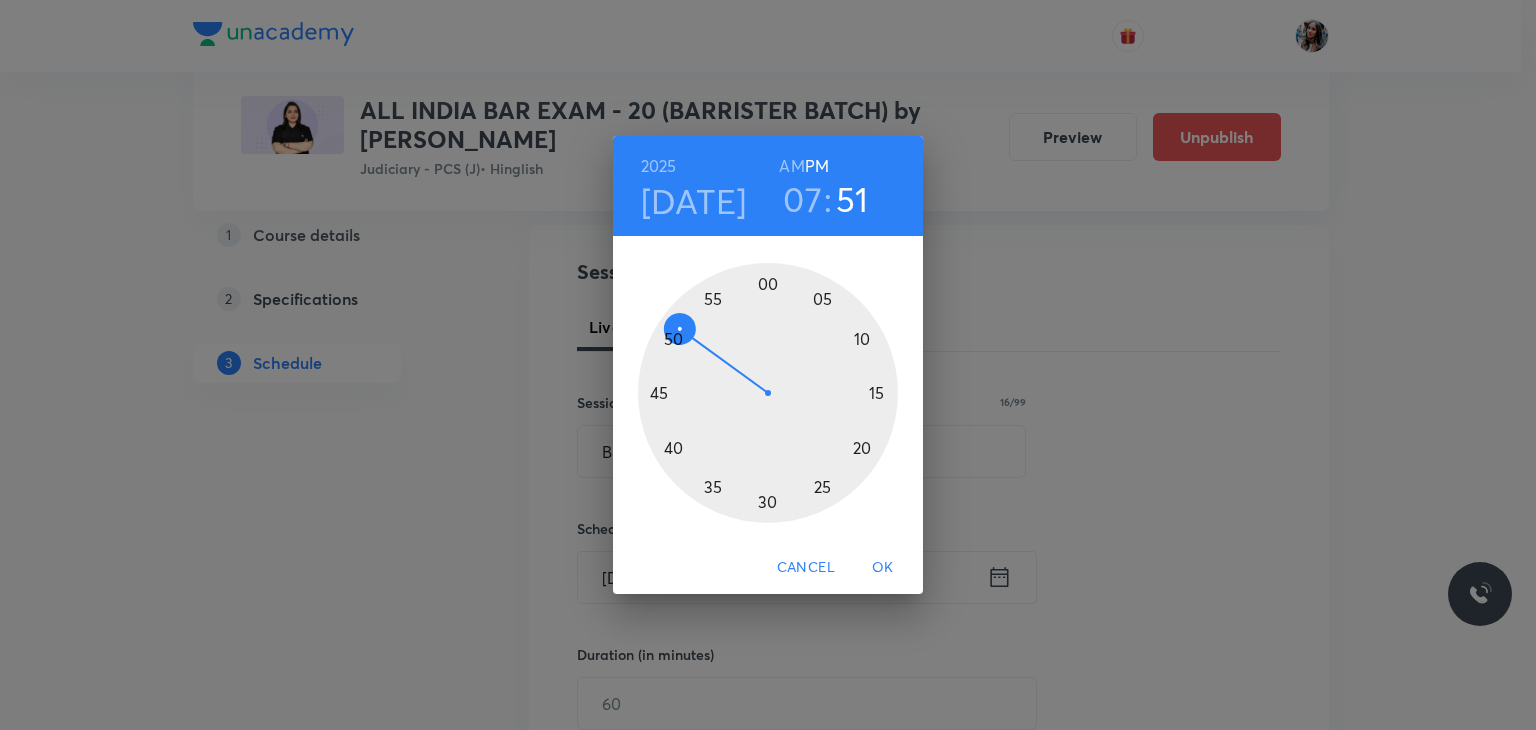 click at bounding box center [768, 393] 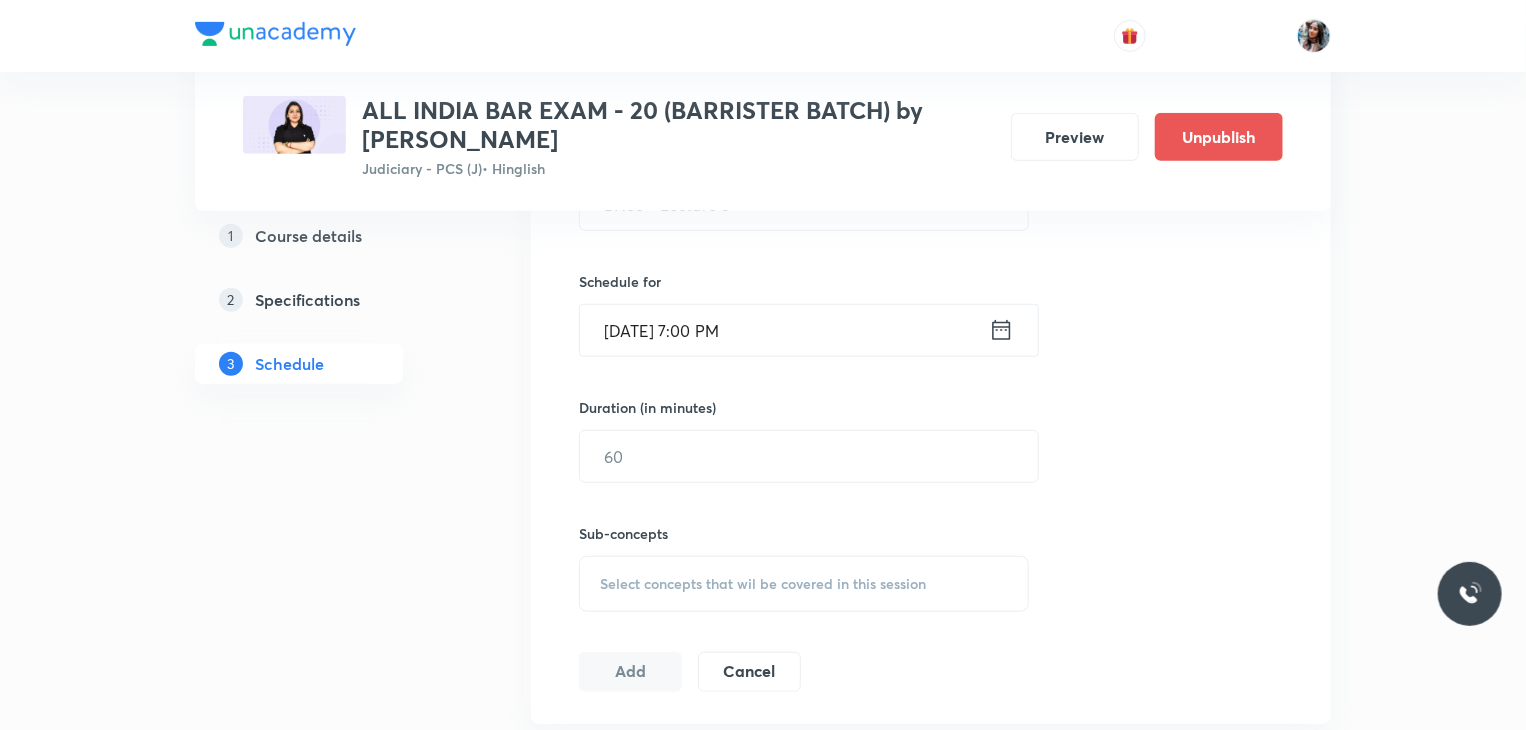 scroll, scrollTop: 608, scrollLeft: 0, axis: vertical 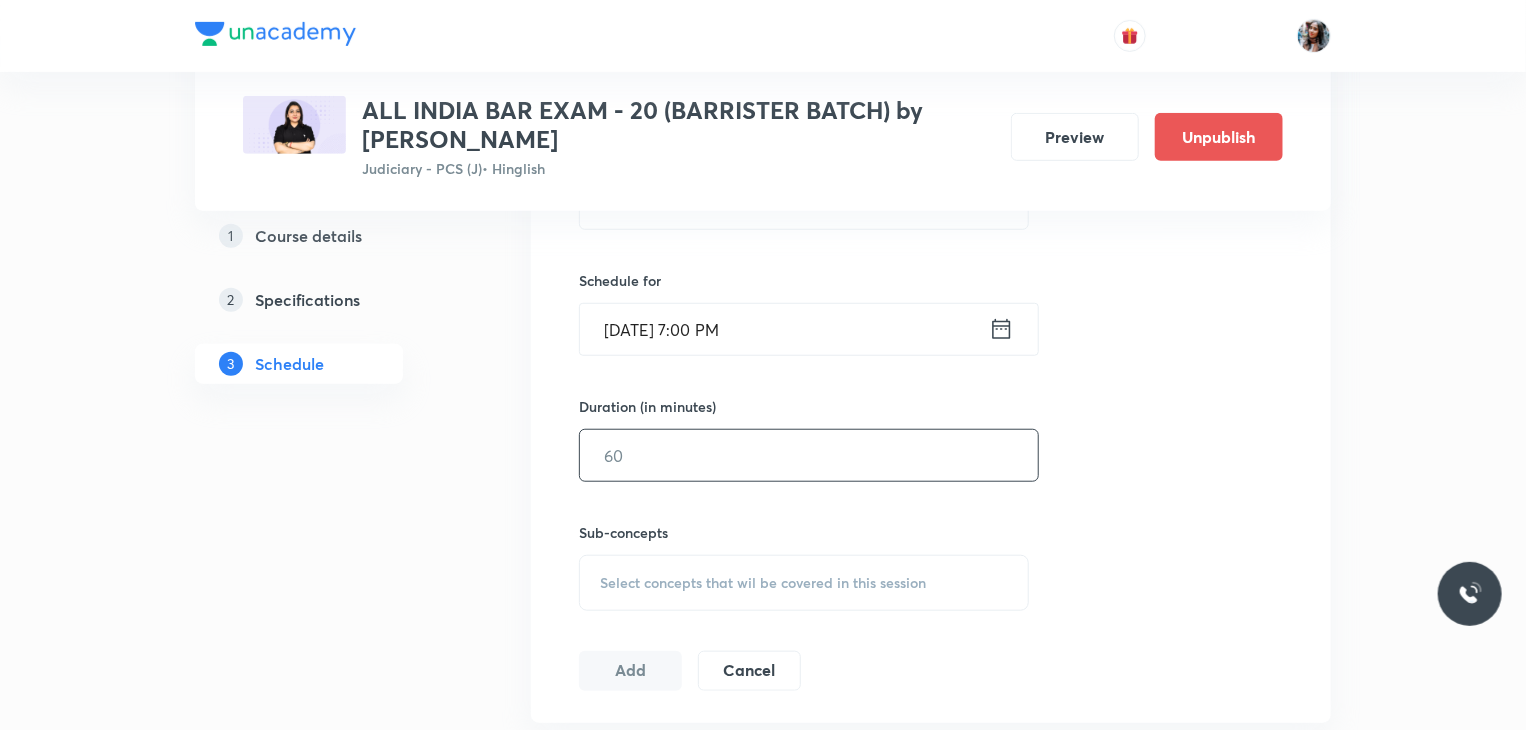 click at bounding box center [809, 455] 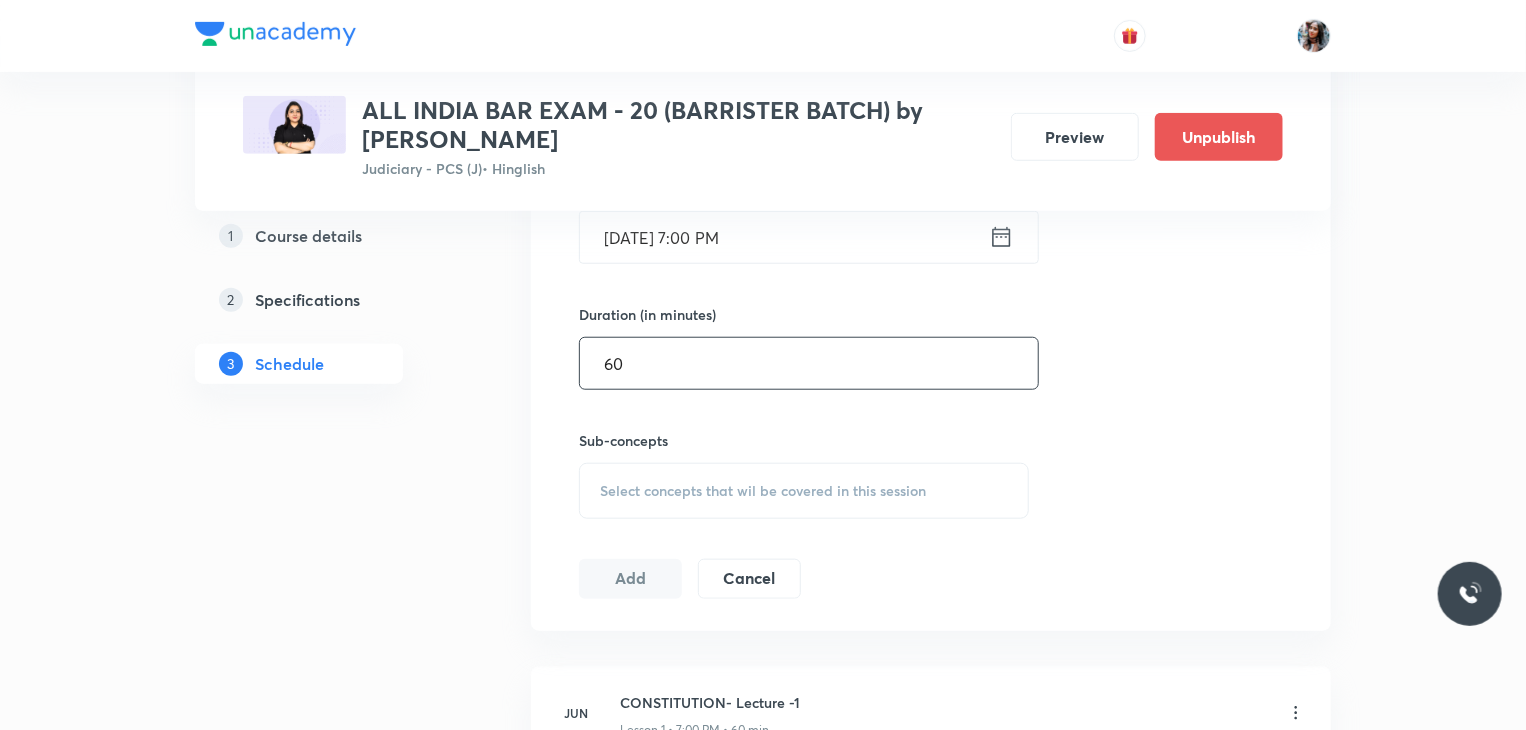 scroll, scrollTop: 703, scrollLeft: 0, axis: vertical 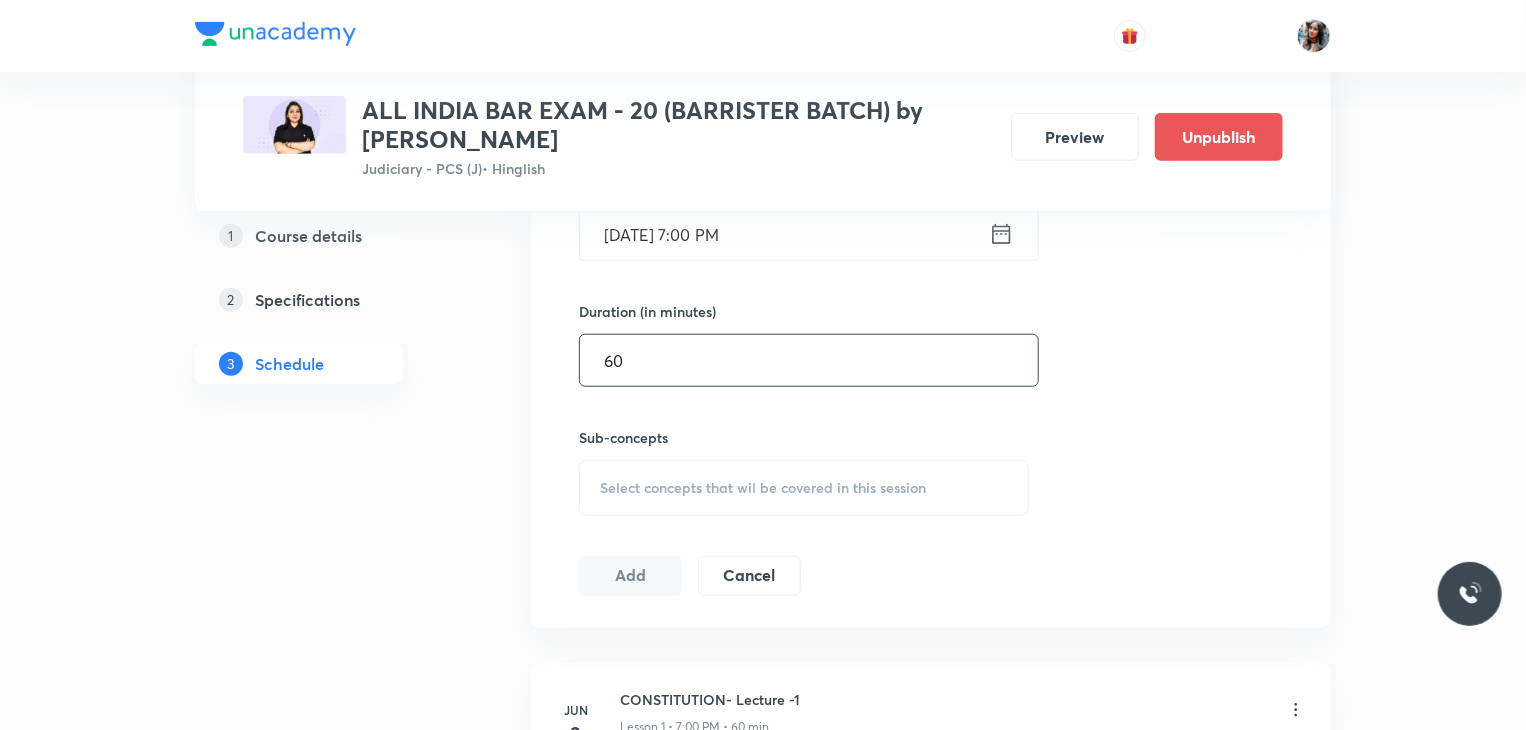 type on "60" 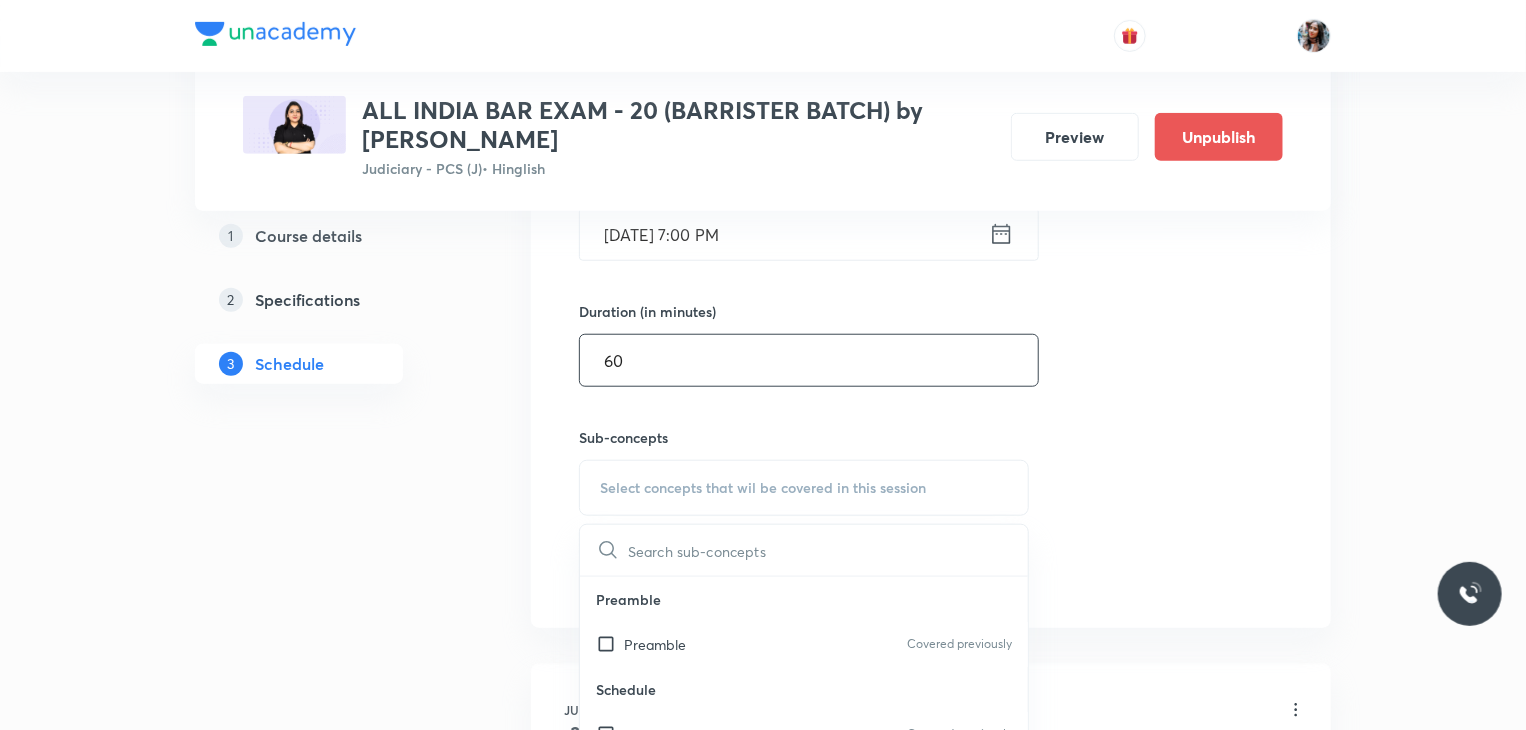 click on "Select concepts that wil be covered in this session" at bounding box center [804, 488] 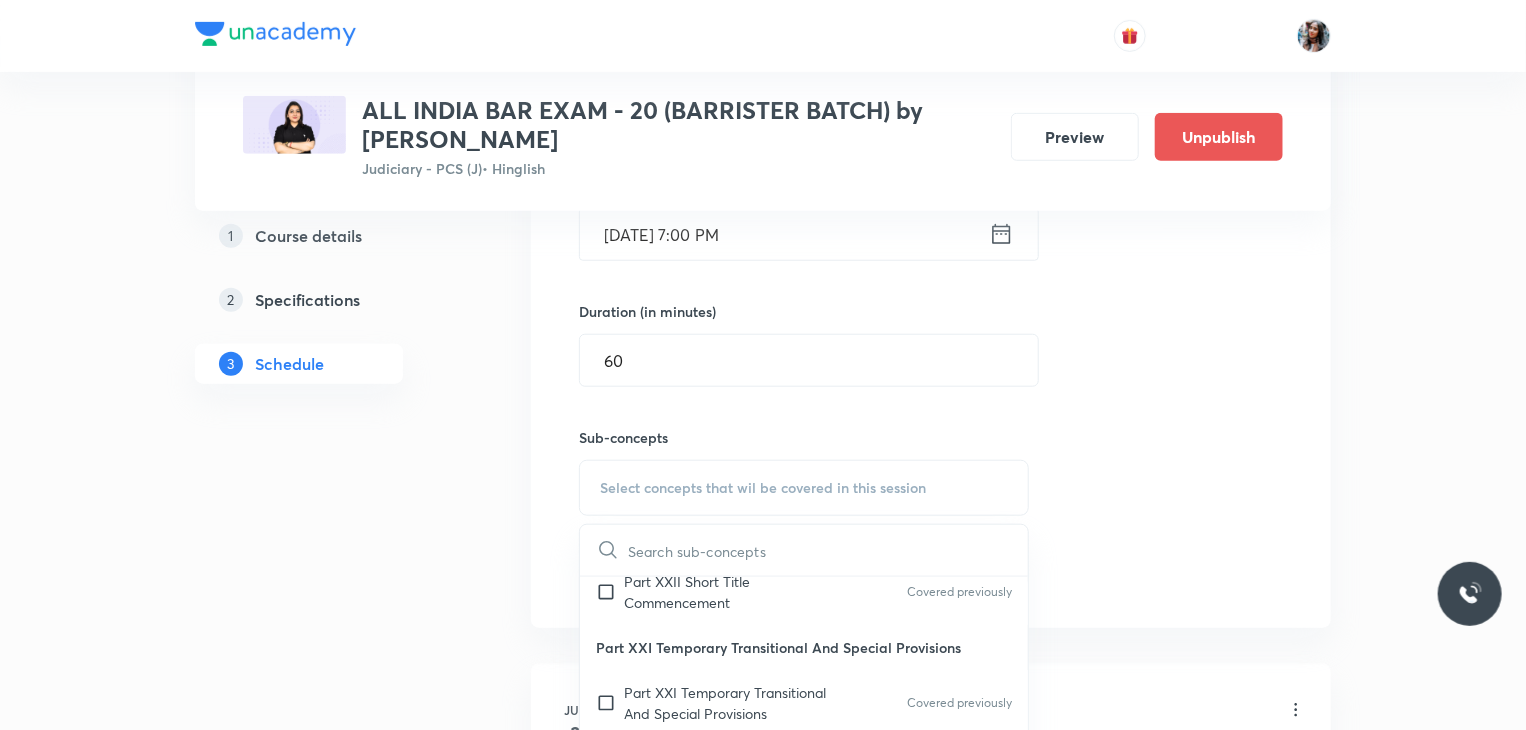 scroll, scrollTop: 436, scrollLeft: 0, axis: vertical 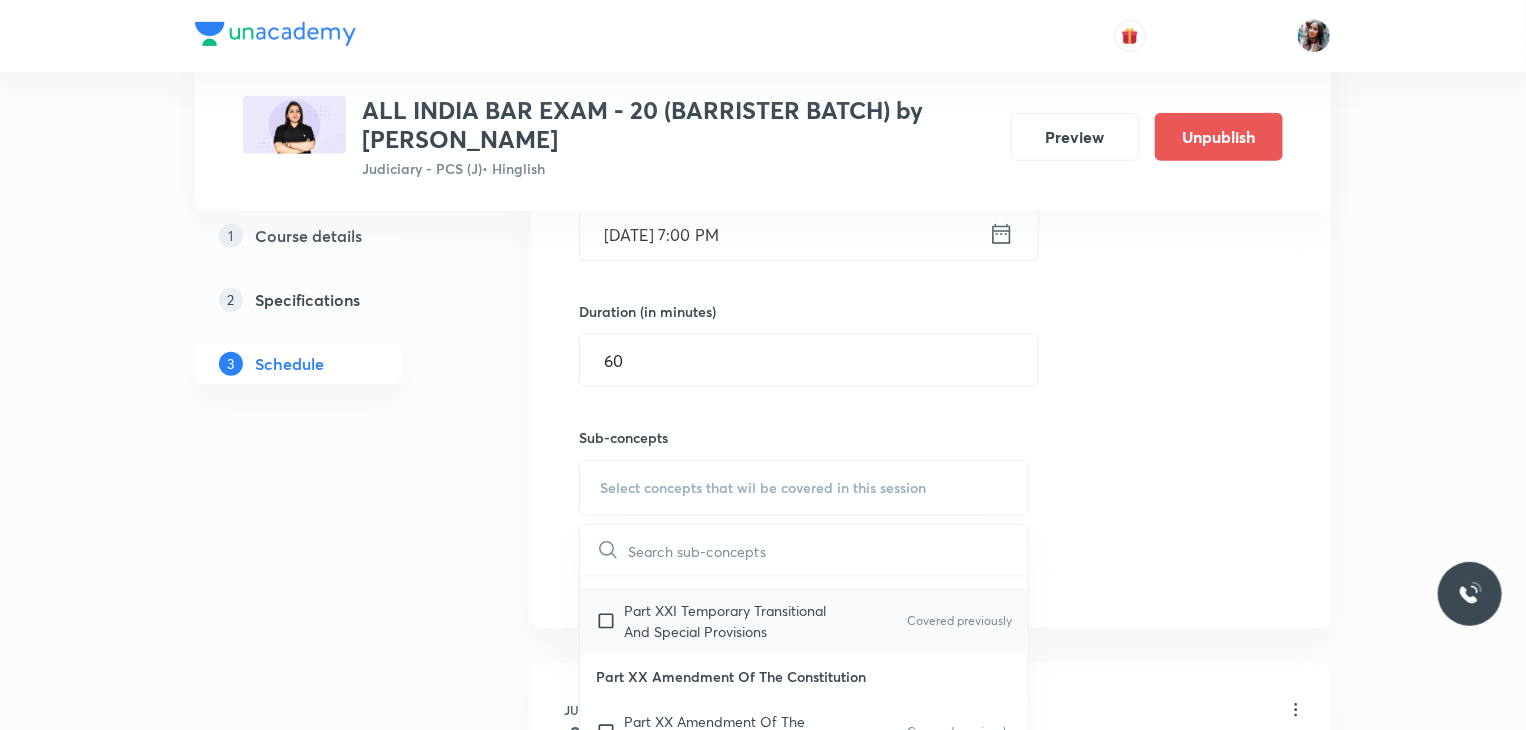 click on "Part XXI Temporary Transitional And Special Provisions" at bounding box center [725, 621] 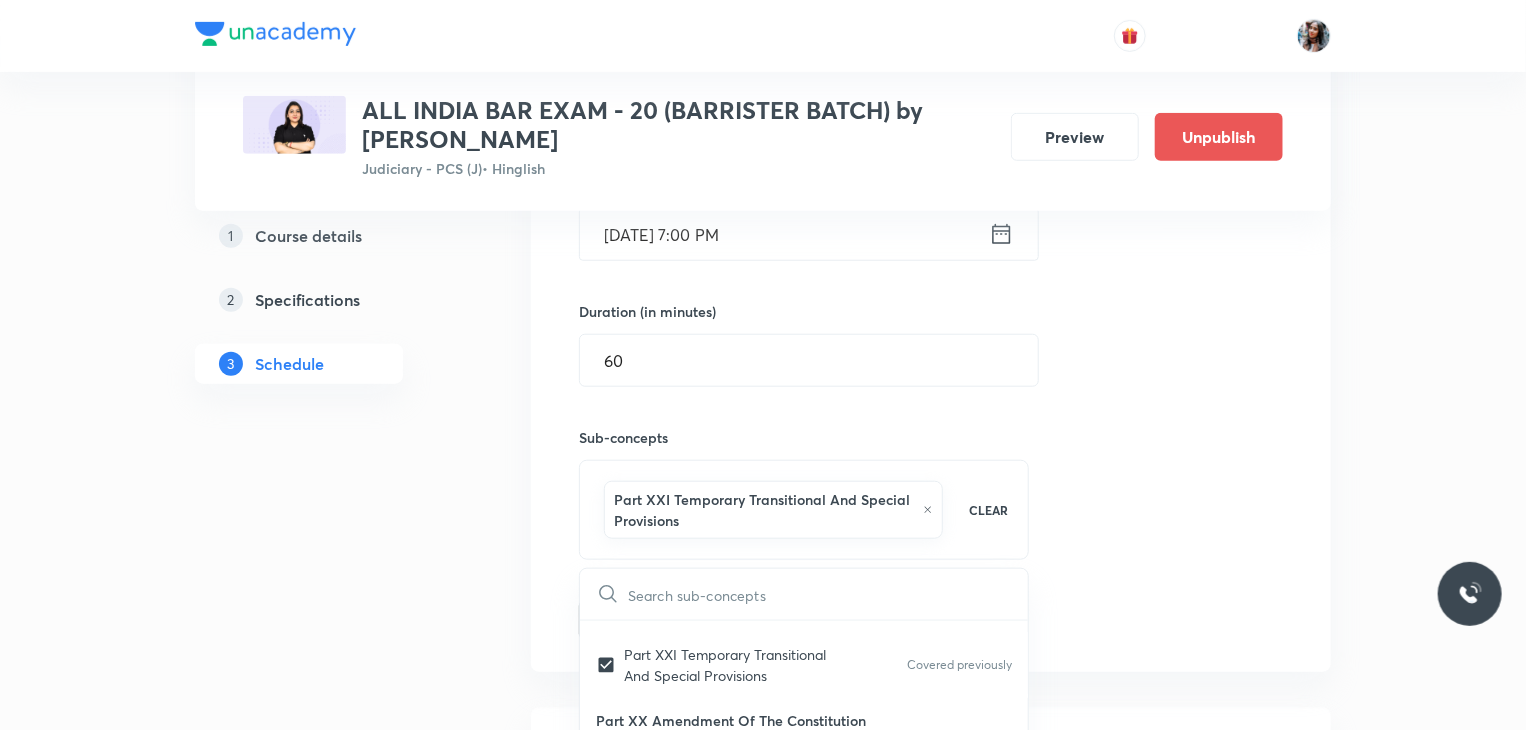 click on "Plus Courses ALL INDIA BAR EXAM - 20 (BARRISTER BATCH) by Apurva vats Judiciary - PCS (J)  • Hinglish Preview Unpublish 1 Course details 2 Specifications 3 Schedule Schedule 33  classes Topic coverage Constitutional Law Cover at least  60 % View details Session  34 Live class Quiz Recorded classes Session title 16/99 BNSS - Lecture 5 ​ Schedule for Jul 16, 2025, 7:00 PM ​ Duration (in minutes) 60 ​ Sub-concepts Part XXI Temporary Transitional And Special Provisions CLEAR ​ Preamble Preamble Covered previously Schedule Schedule Covered previously Authoritative Text In Hindi And Repeals Authoritative Text In Hindi And Repeals Covered previously Part XXII Short Title Commencement Part XXII Short Title Commencement Covered previously Part XXI Temporary Transitional And Special Provisions Part XXI Temporary Transitional And Special Provisions Covered previously Part XX Amendment Of The Constitution Part XX Amendment Of The Constitution Covered previously Part XIX Miscellaneous Part XIX Miscellaneous Add" at bounding box center [763, 2681] 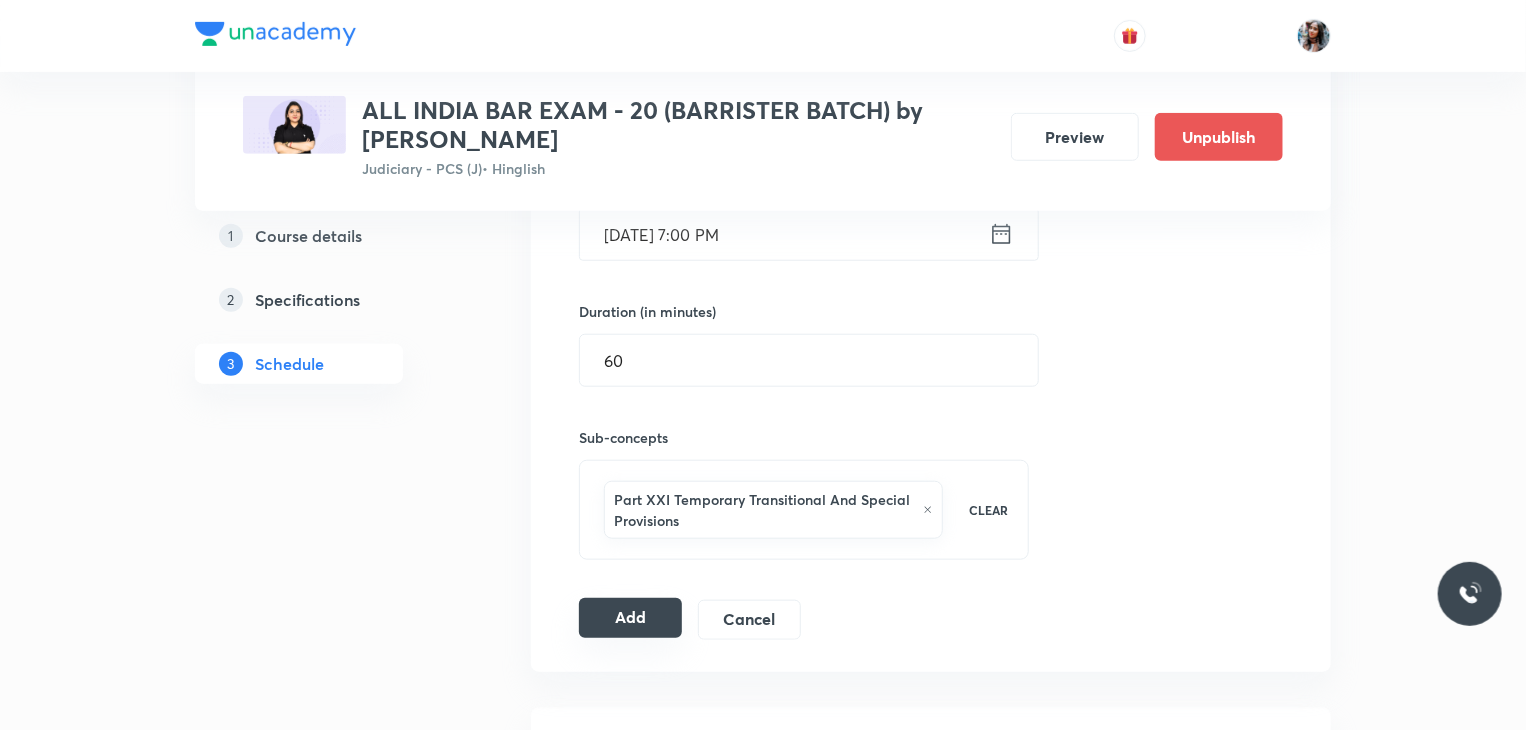 click on "Add" at bounding box center [630, 618] 